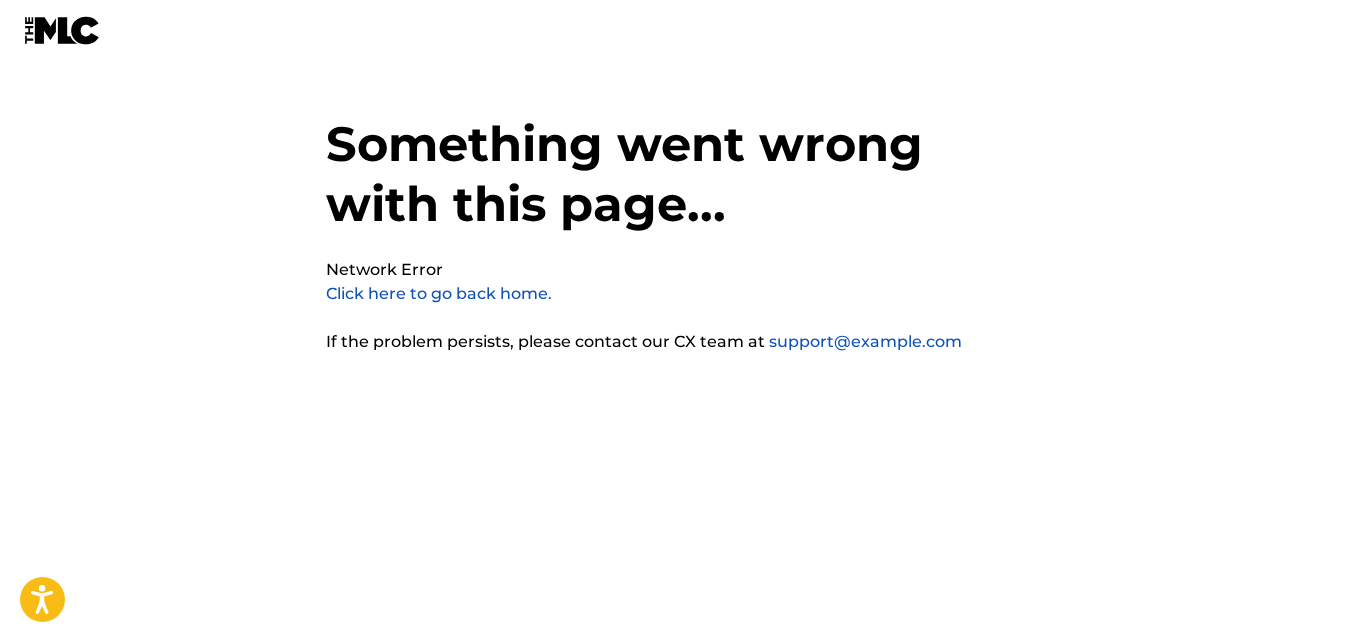 scroll, scrollTop: 0, scrollLeft: 0, axis: both 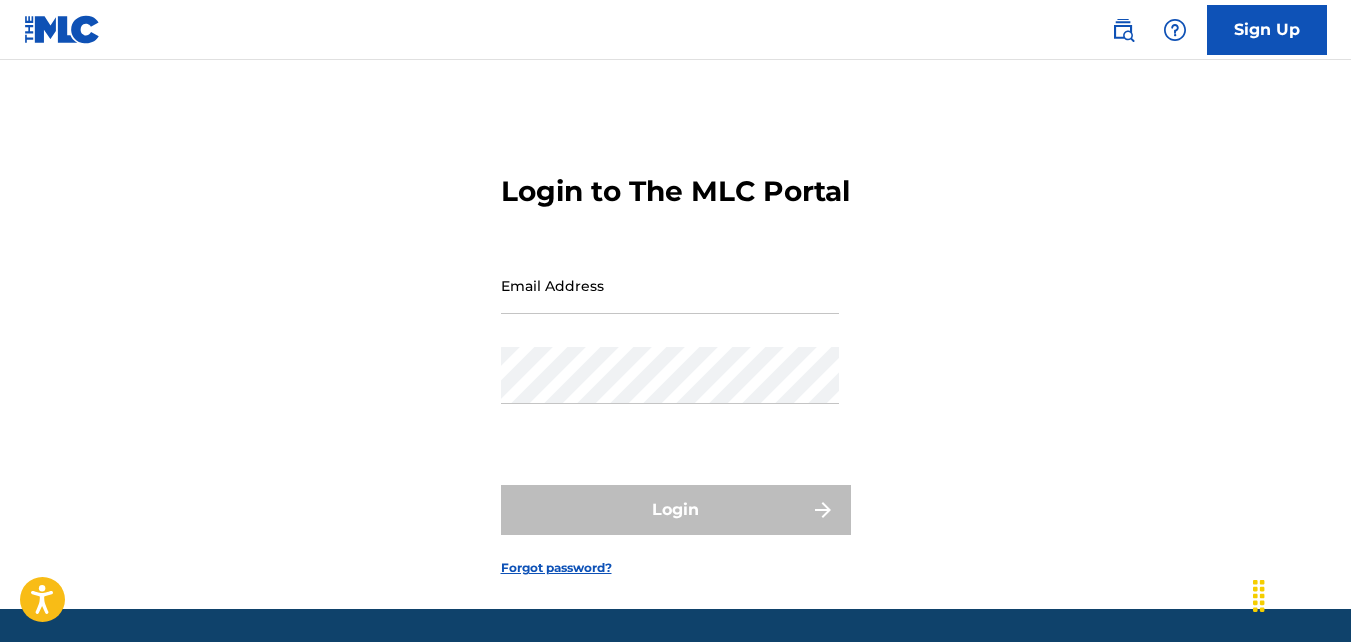 click on "Sign Up" at bounding box center [1267, 30] 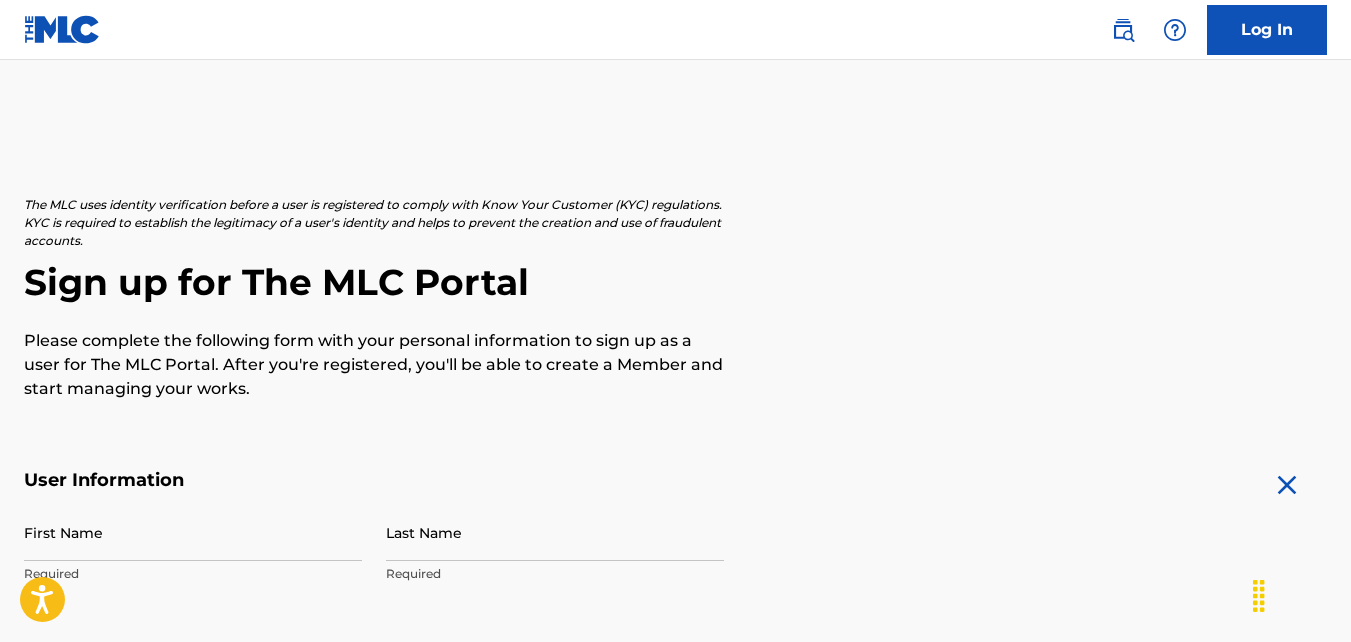 scroll, scrollTop: 171, scrollLeft: 0, axis: vertical 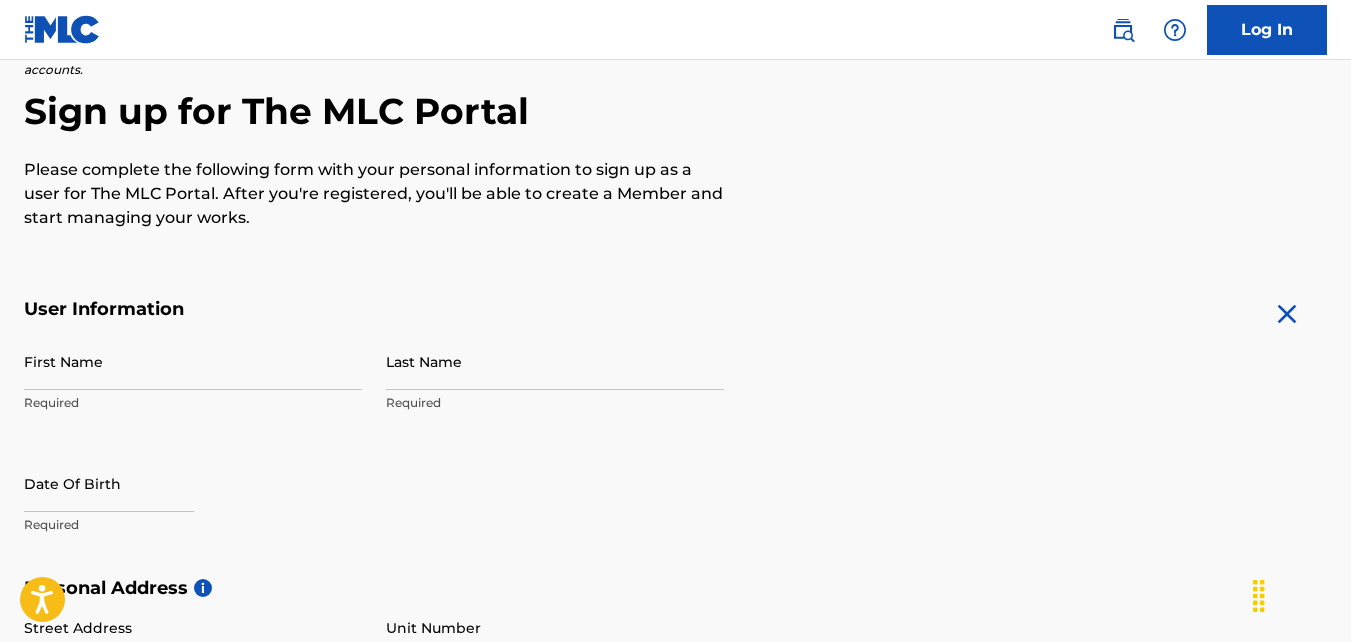 click on "First Name" at bounding box center (193, 361) 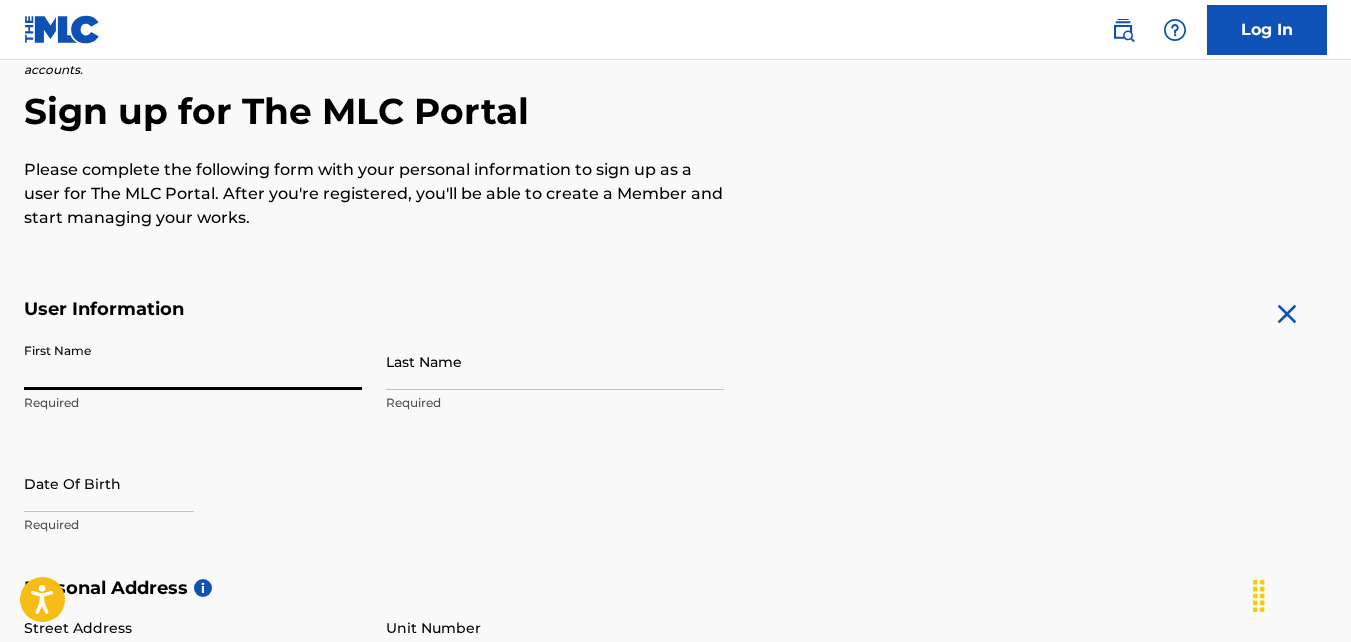 type on "Cleveland" 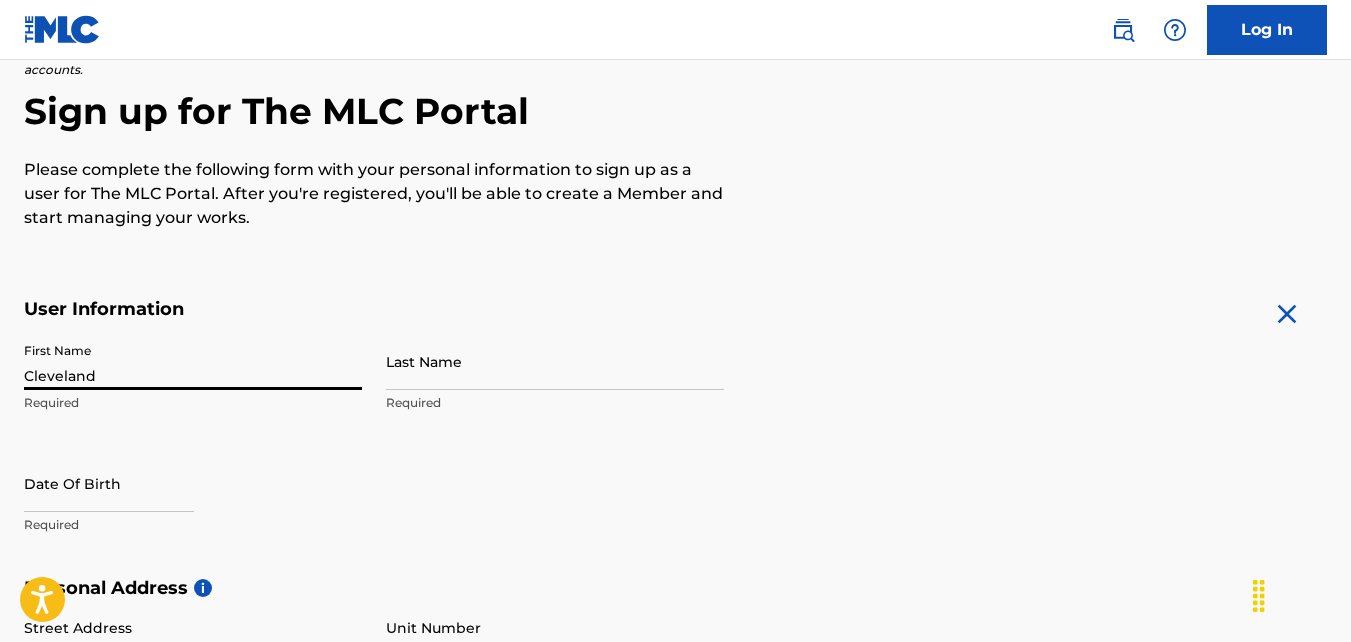 type on "Hurd" 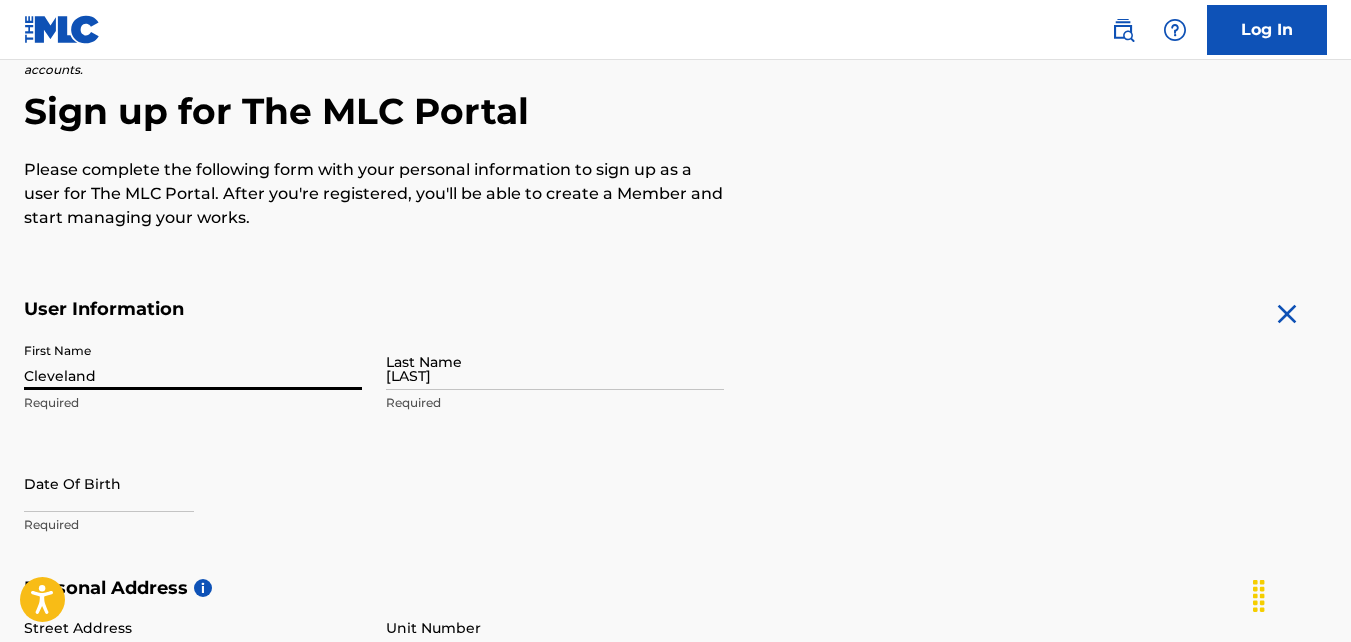 type on "United States" 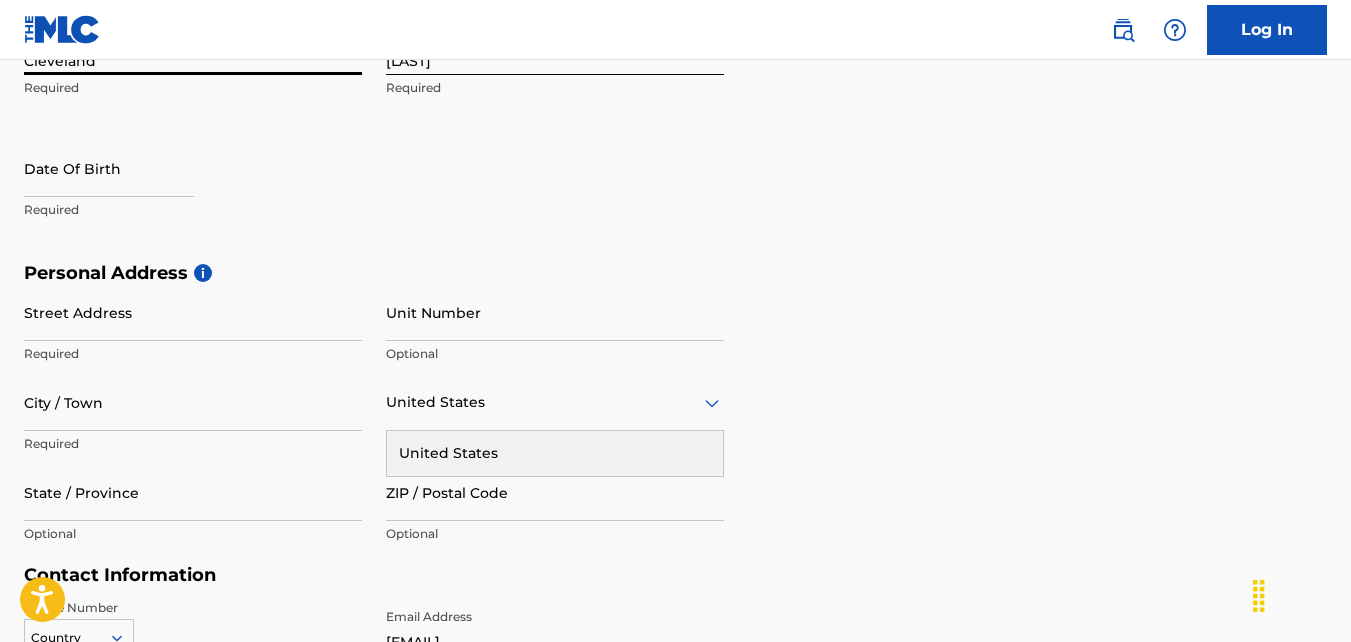 scroll, scrollTop: 524, scrollLeft: 0, axis: vertical 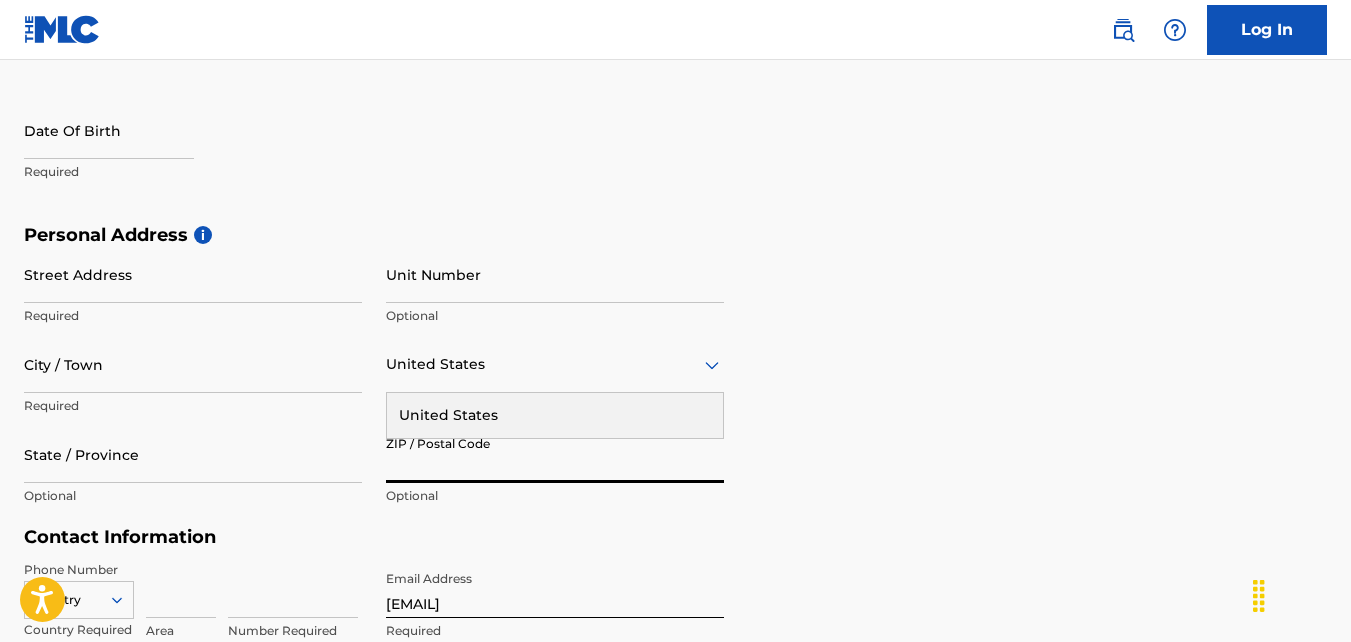 click on "ZIP / Postal Code" at bounding box center [555, 454] 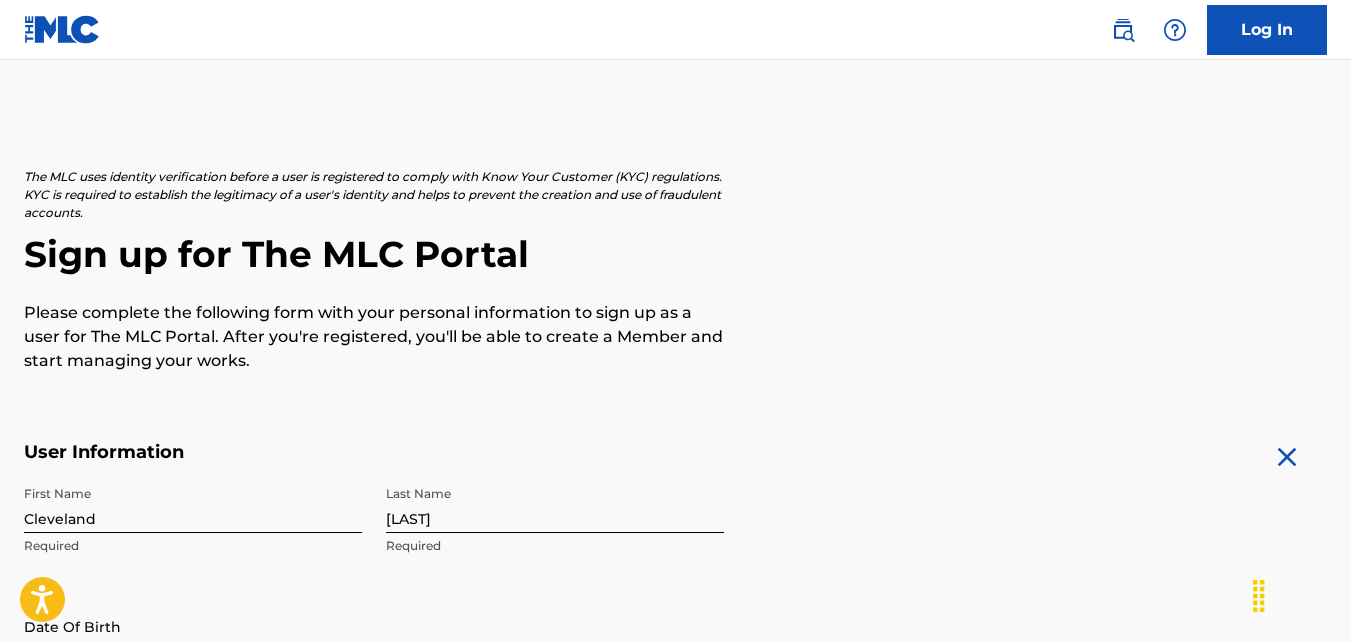 scroll, scrollTop: 0, scrollLeft: 0, axis: both 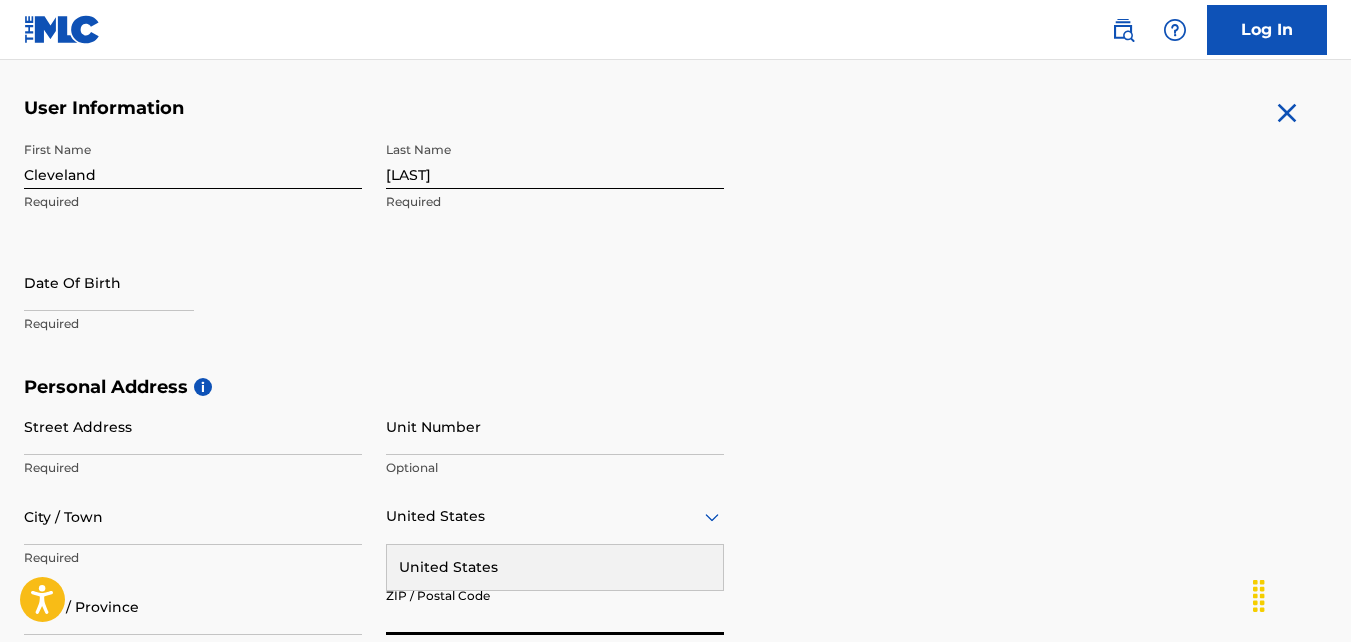 click at bounding box center [109, 282] 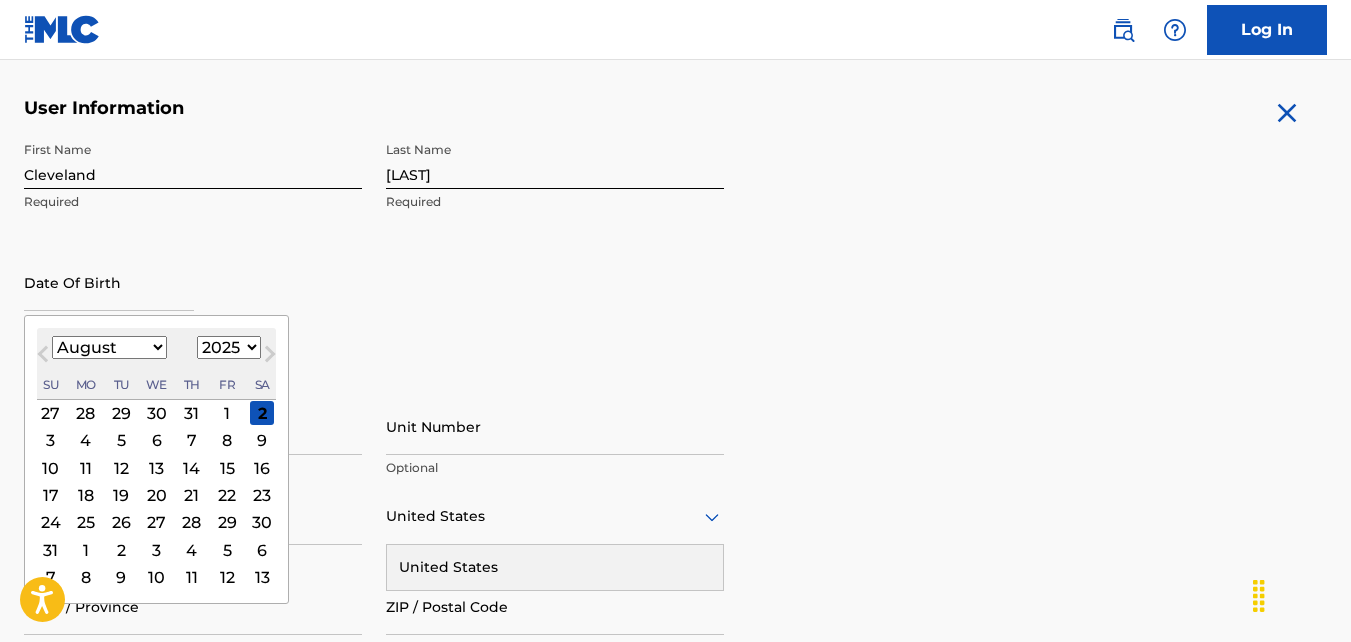 click at bounding box center [109, 282] 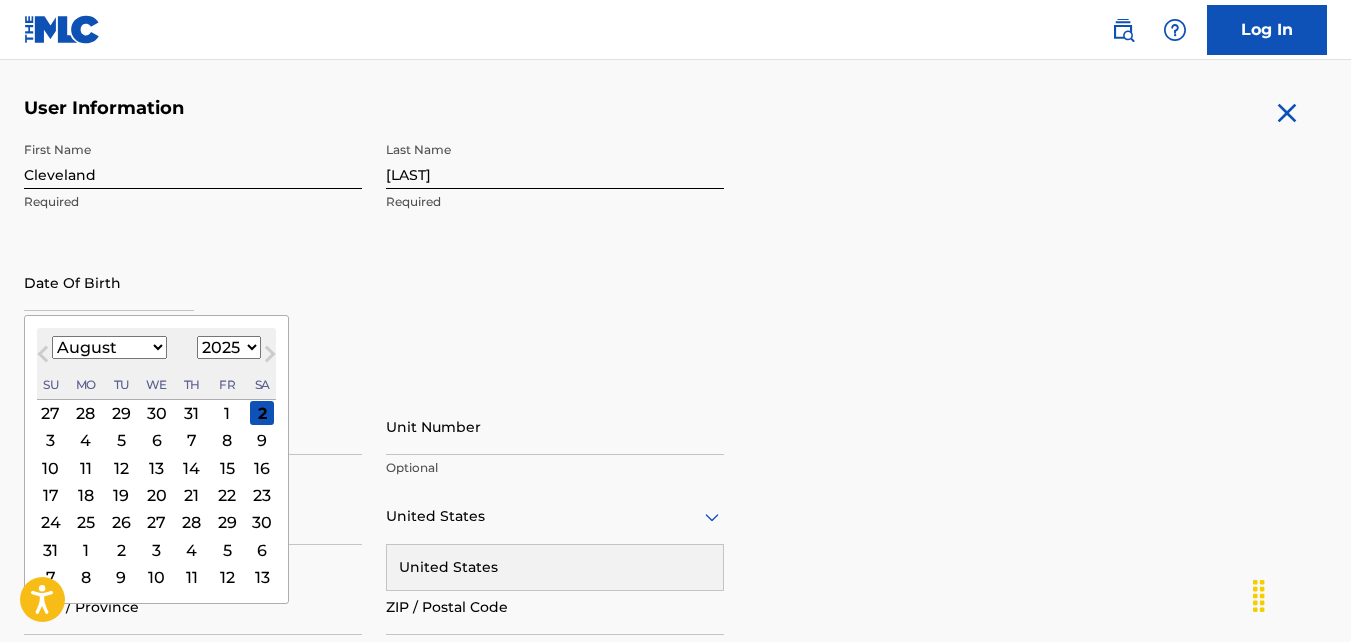 select on "10" 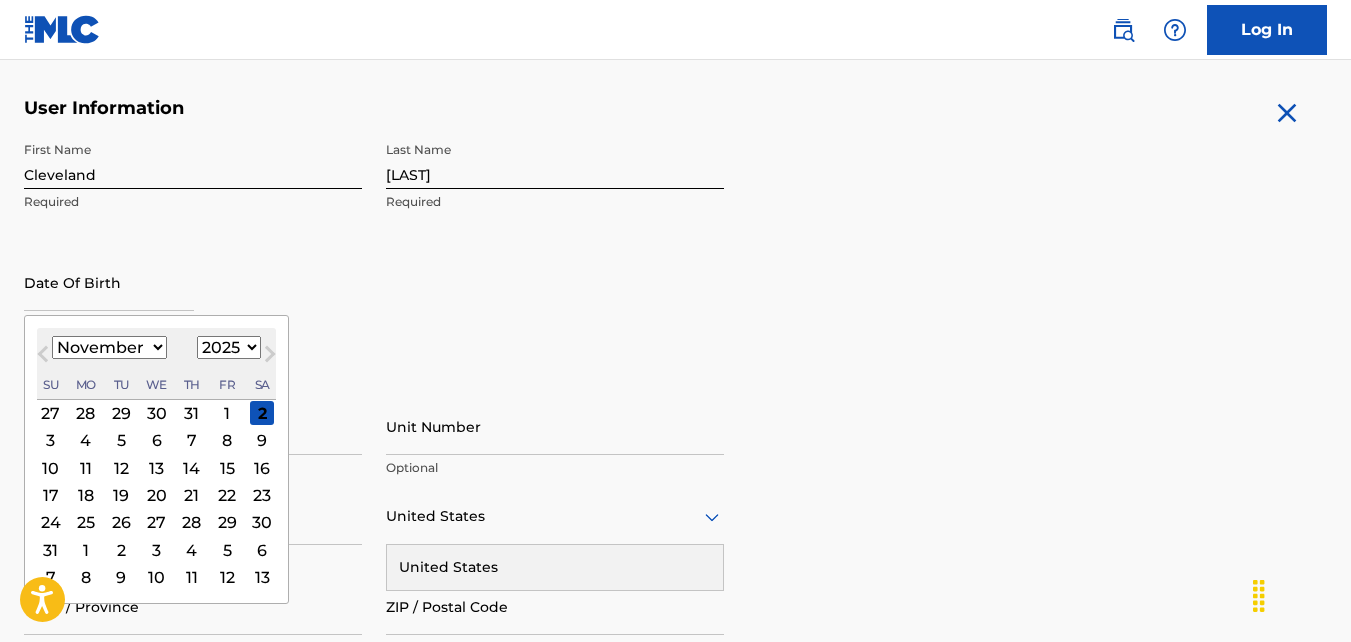 click on "January February March April May June July August September October November December" at bounding box center (109, 347) 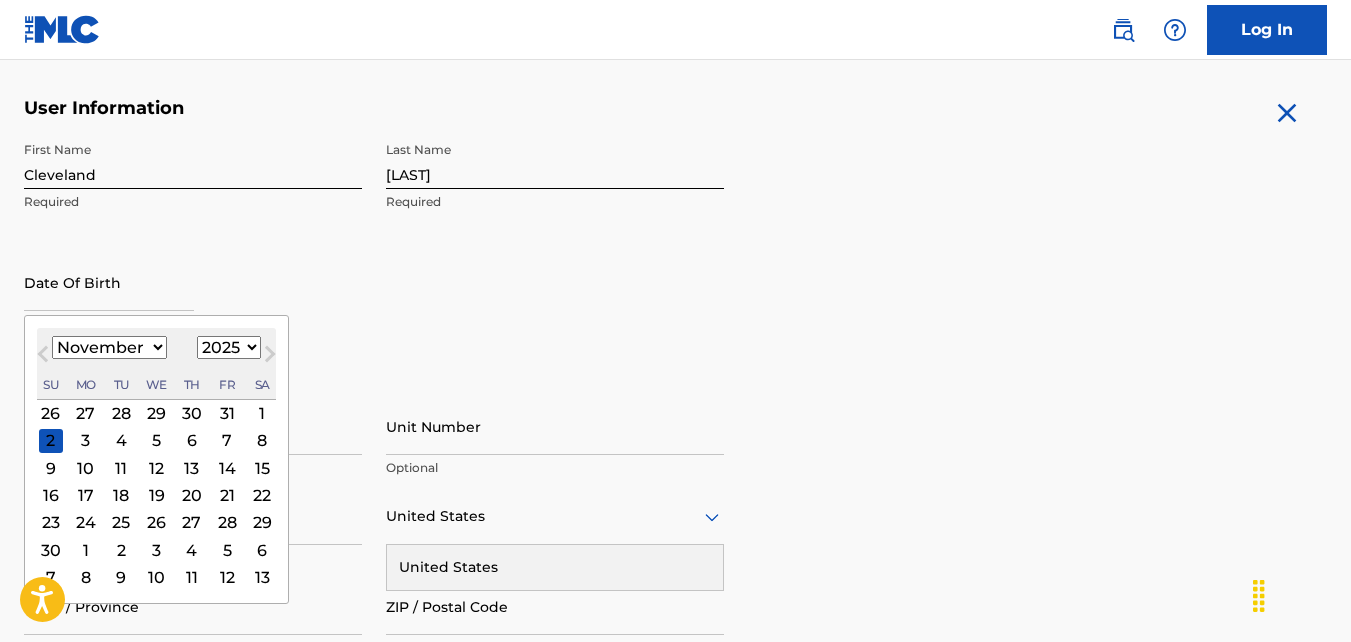 click on "11" at bounding box center [121, 468] 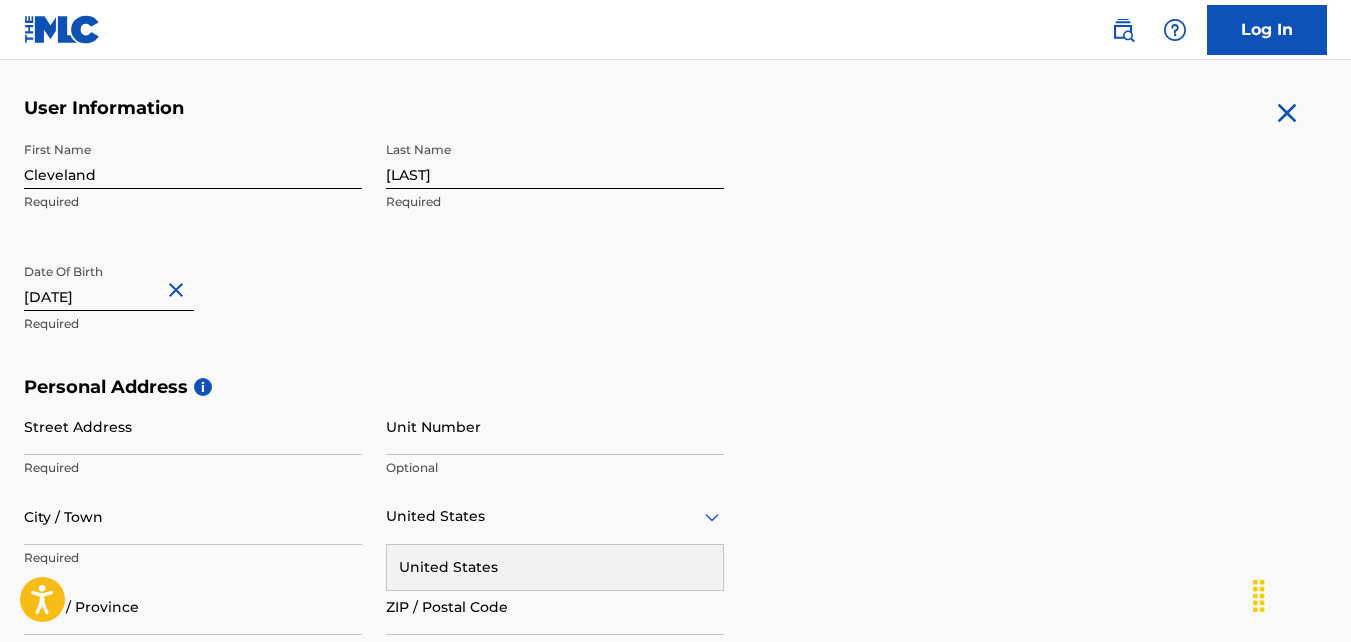 type on "November 11 1972" 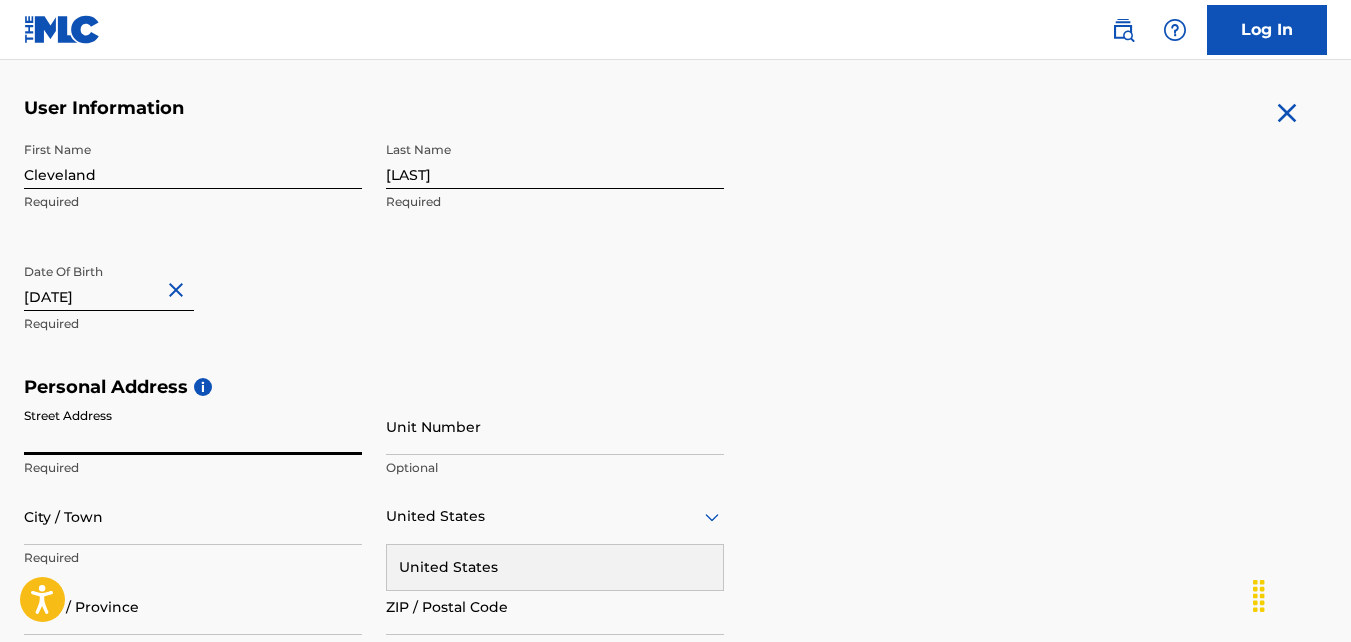 click on "Street Address" at bounding box center [193, 426] 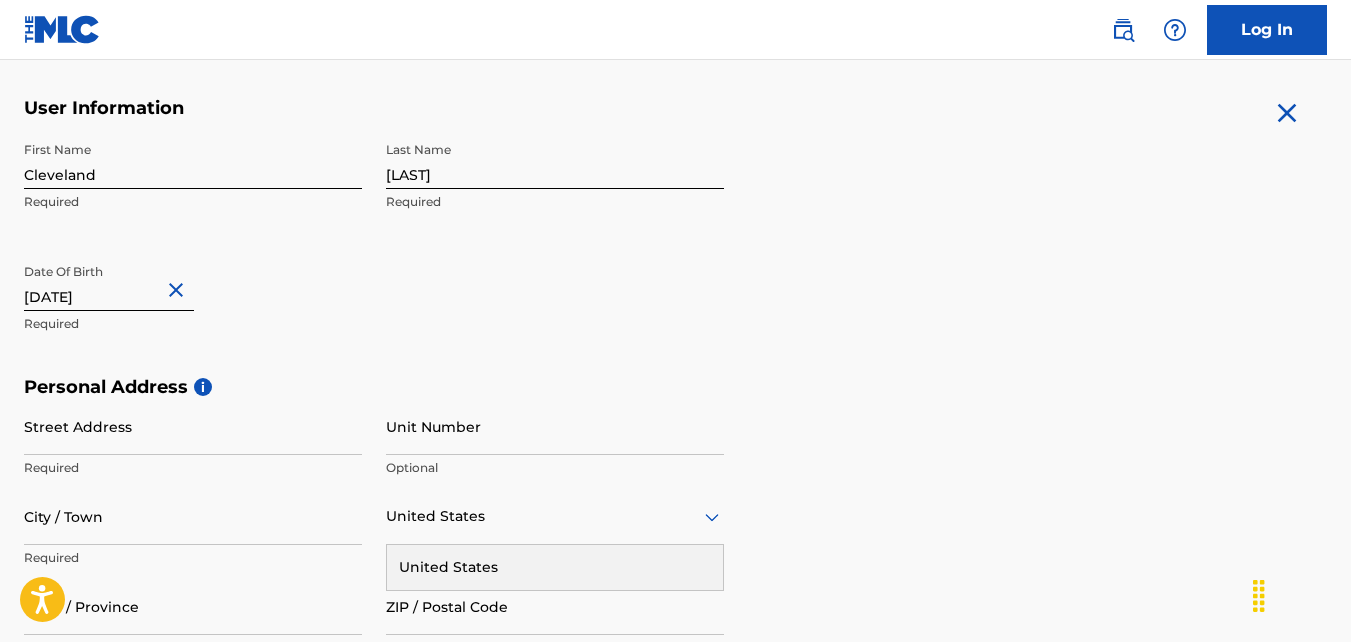 click on "Street Address" at bounding box center (193, 426) 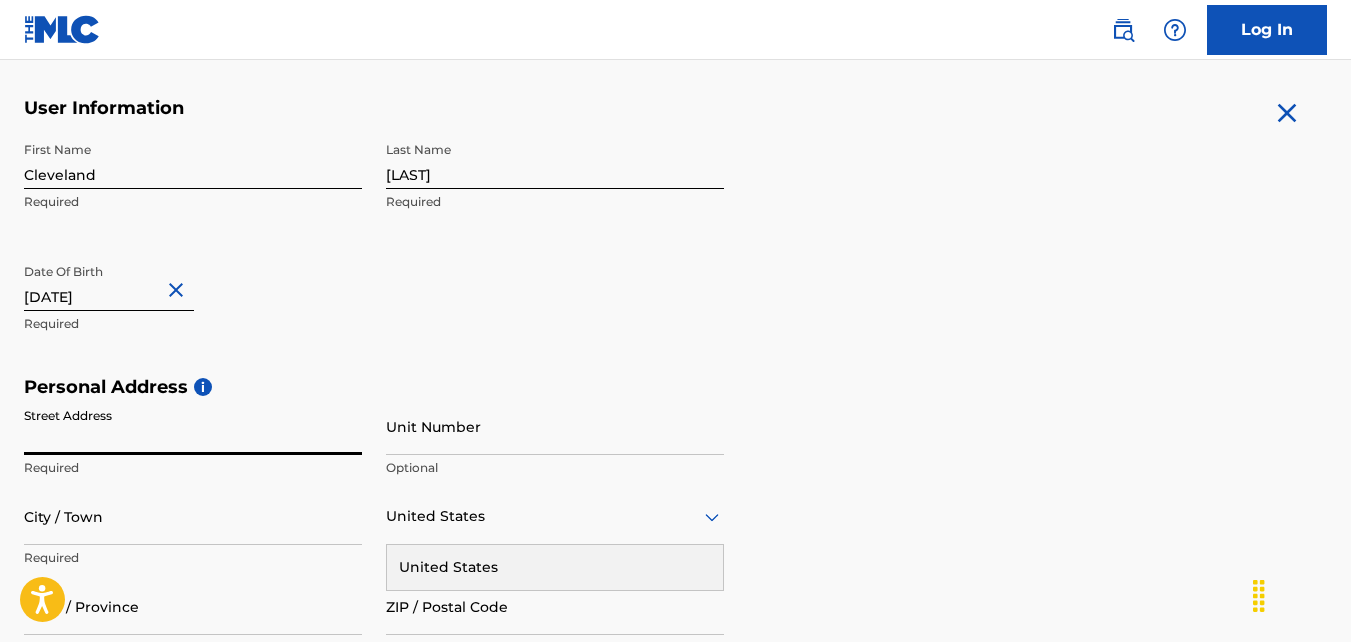 type on "[STREET] [STREET]" 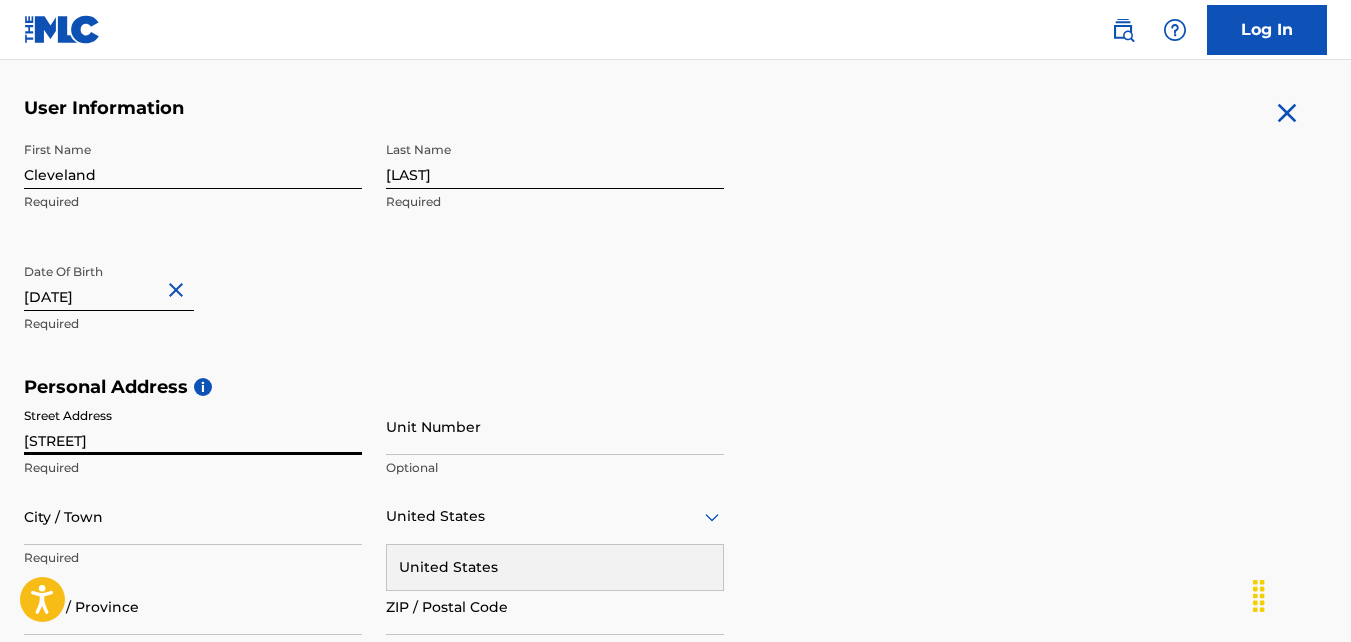 type on "1" 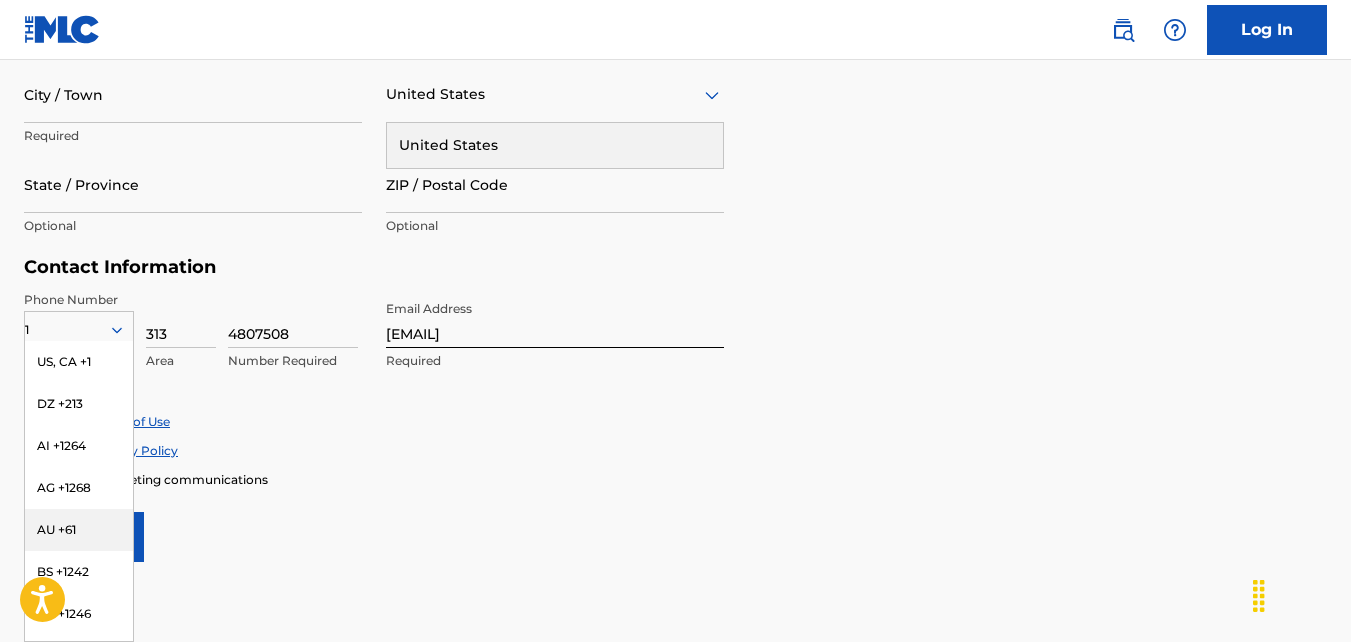click on "4807508" at bounding box center (293, 319) 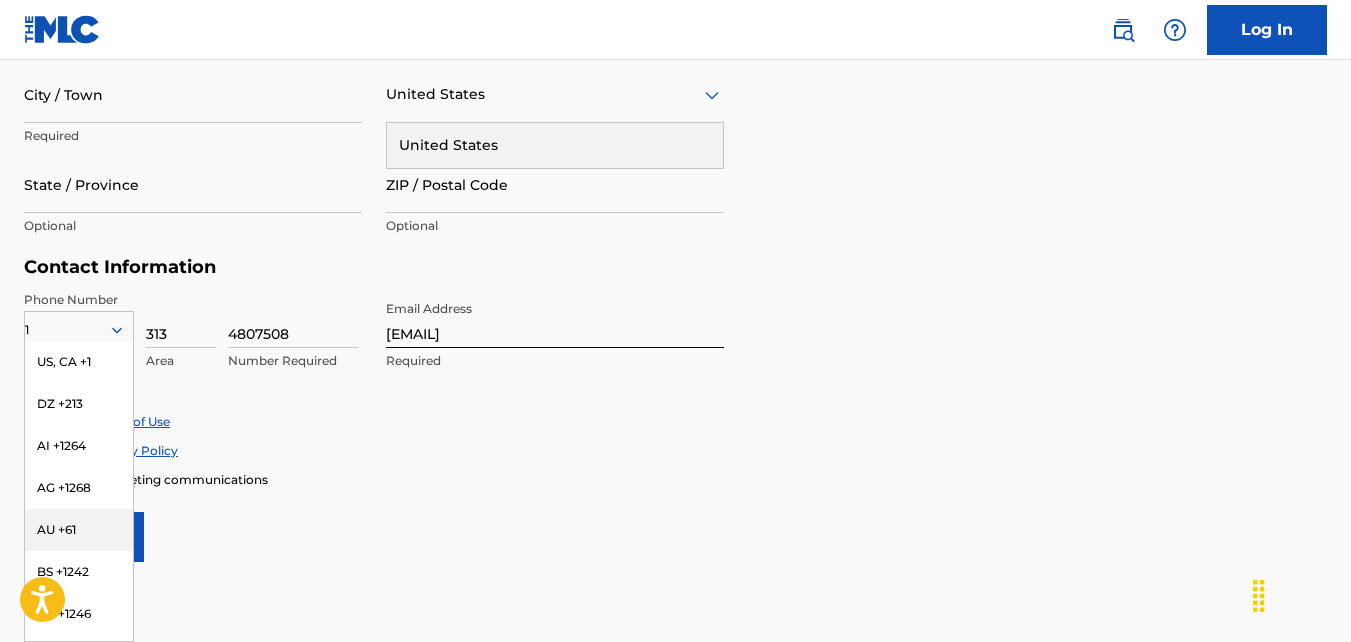 click on "Contact Information" at bounding box center [374, 267] 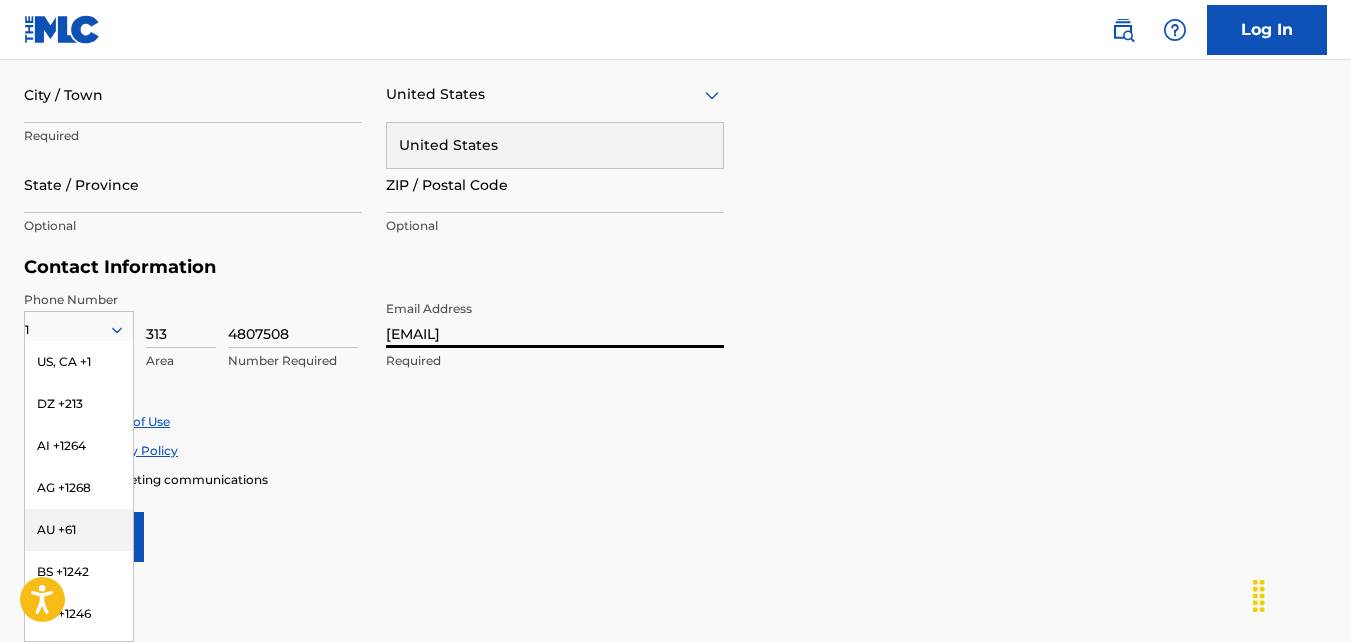 drag, startPoint x: 590, startPoint y: 336, endPoint x: 417, endPoint y: 322, distance: 173.56555 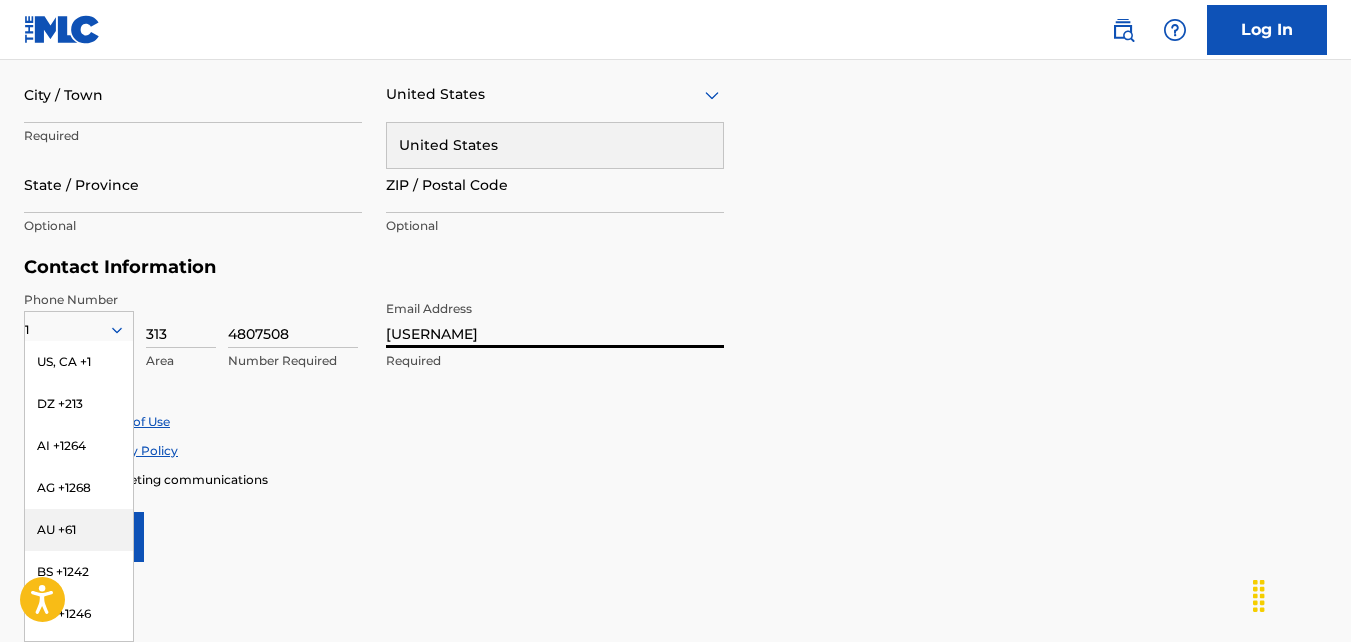 type on "1" 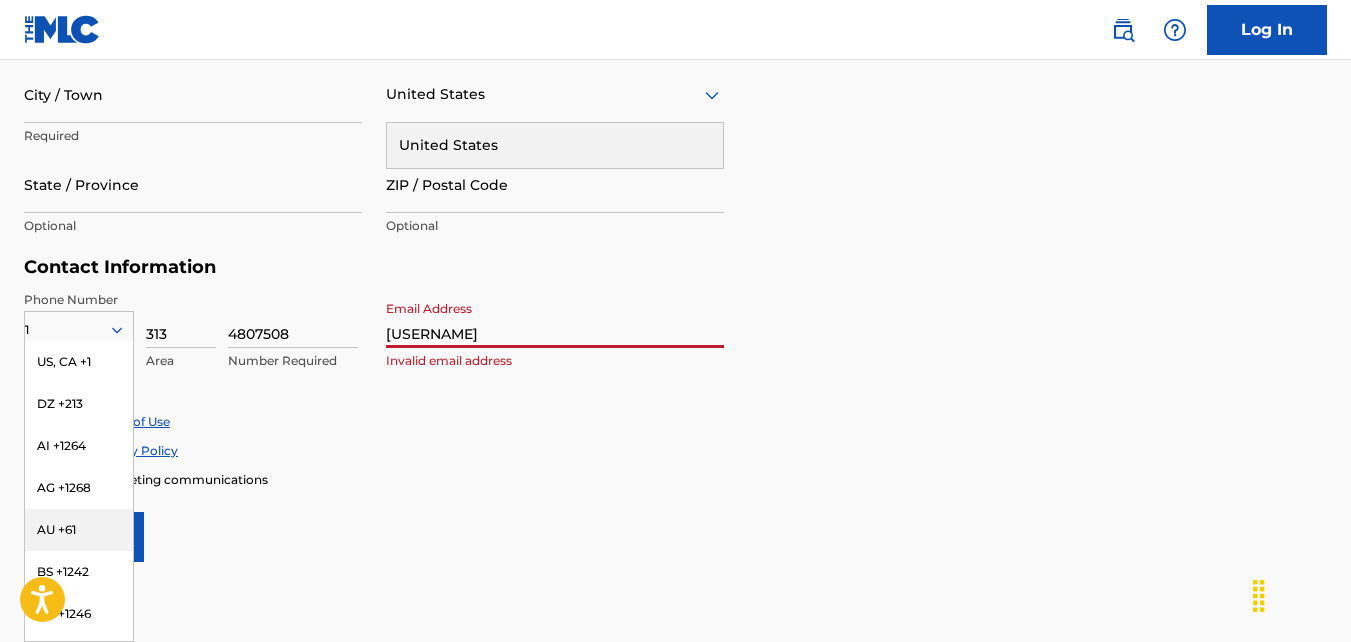 type on "[EMAIL]" 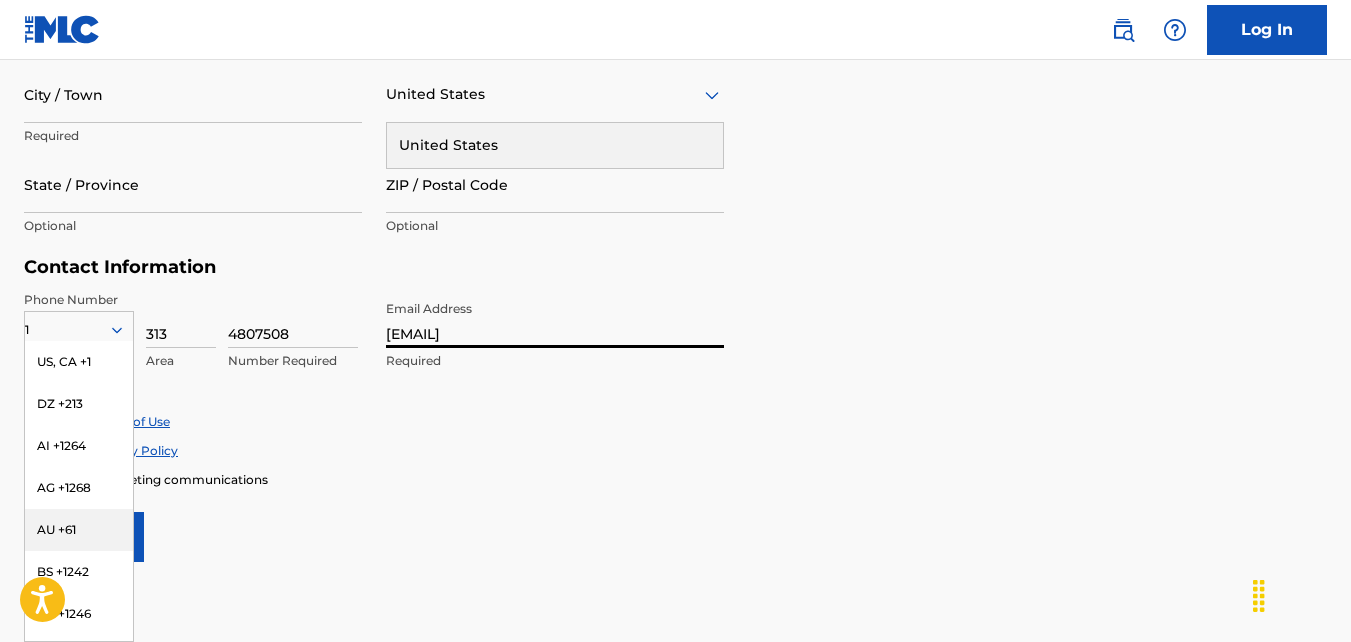 click on "[EMAIL]" at bounding box center (555, 319) 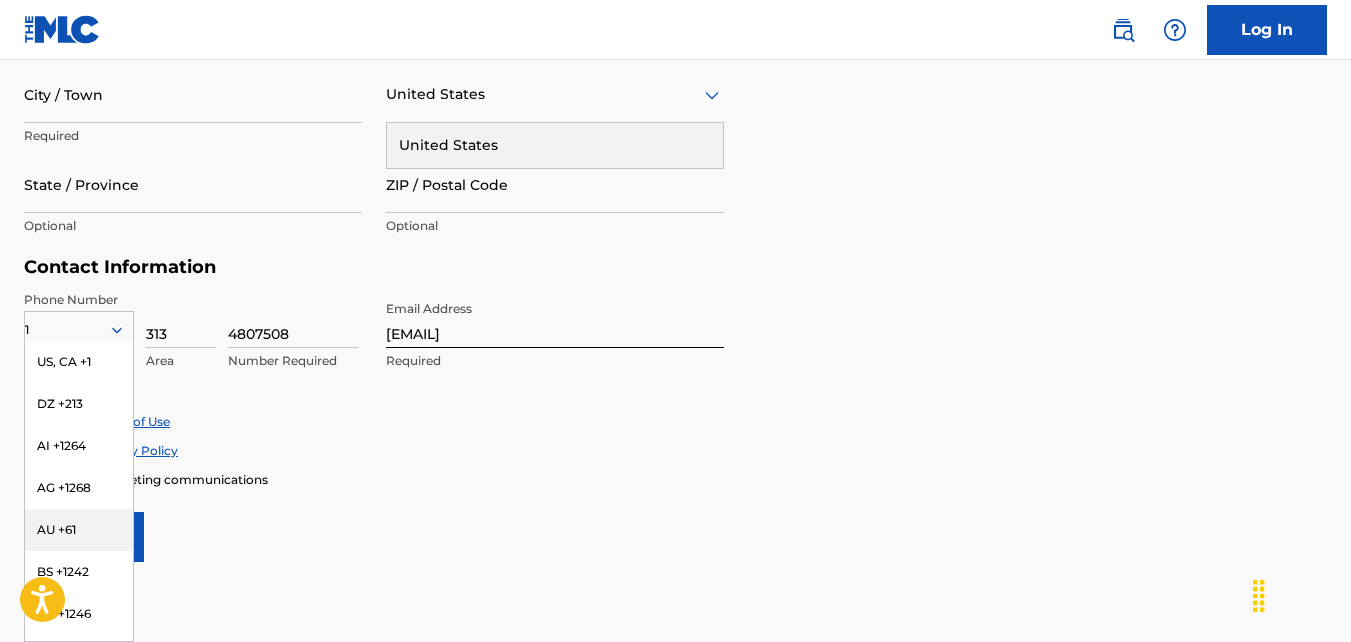 click on "Personal Address i Street Address WARRINGTON DRIVE Required Unit Number Optional City / Town Required United States United States Required State / Province Optional ZIP / Postal Code Optional" at bounding box center [675, 105] 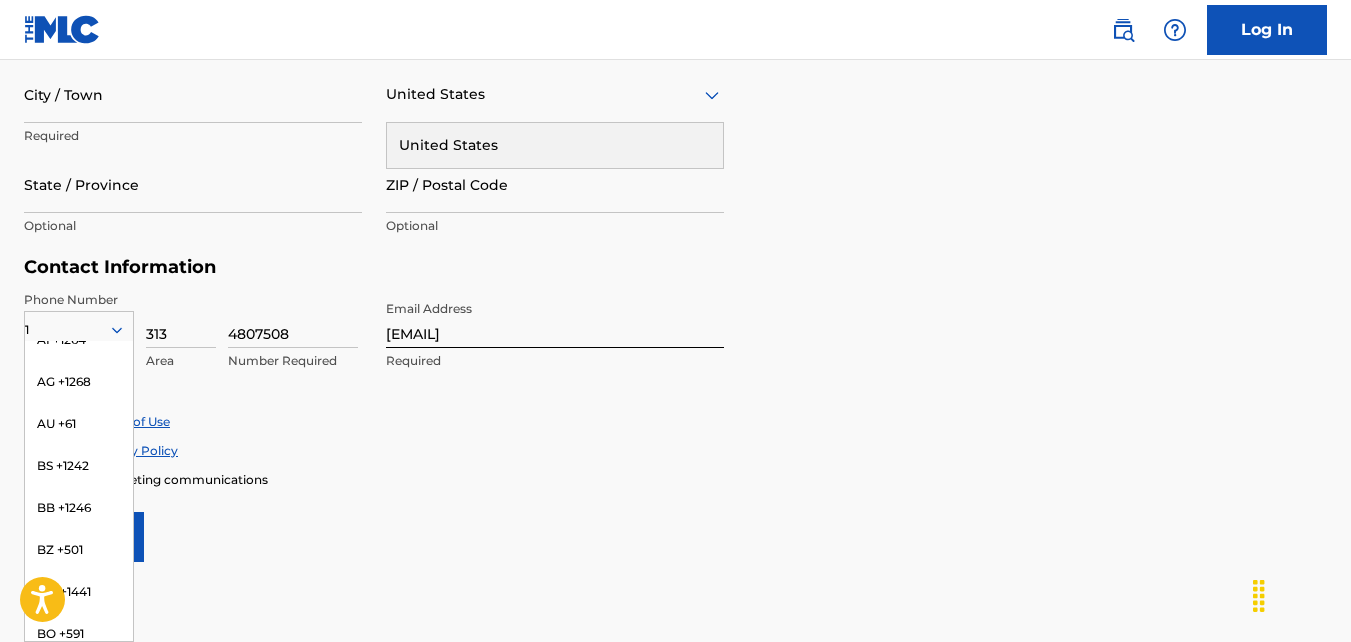 scroll, scrollTop: 0, scrollLeft: 0, axis: both 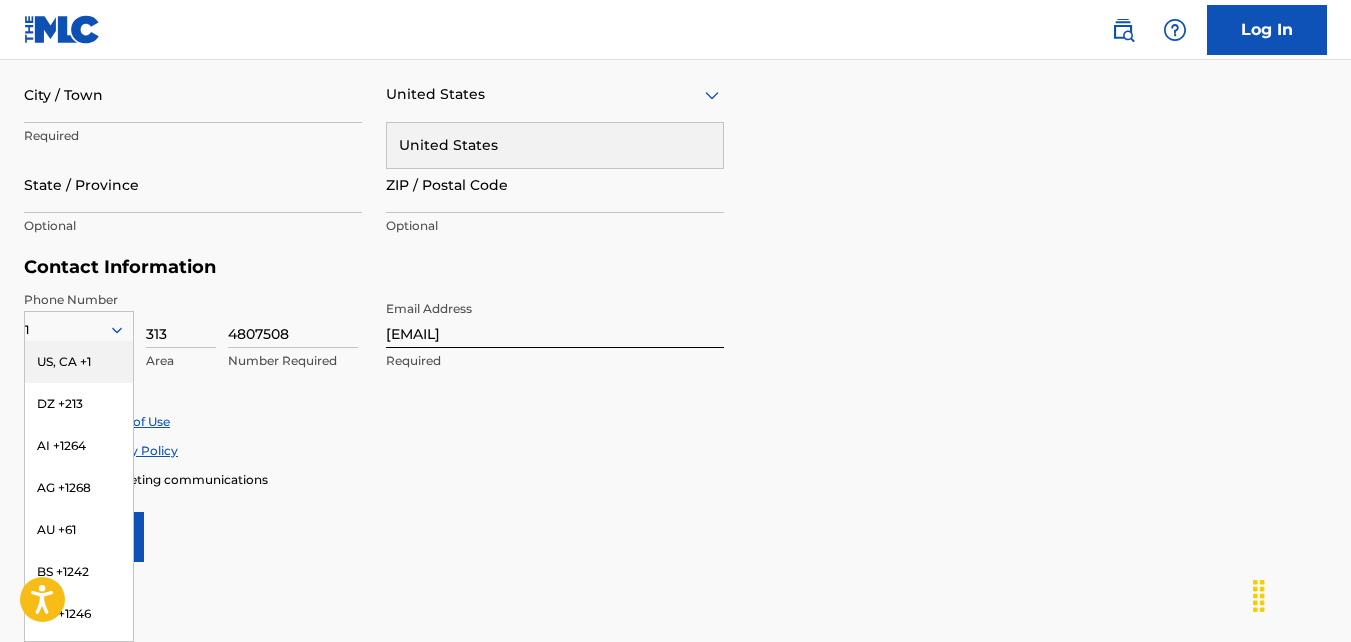 click on "US, CA +1" at bounding box center [79, 362] 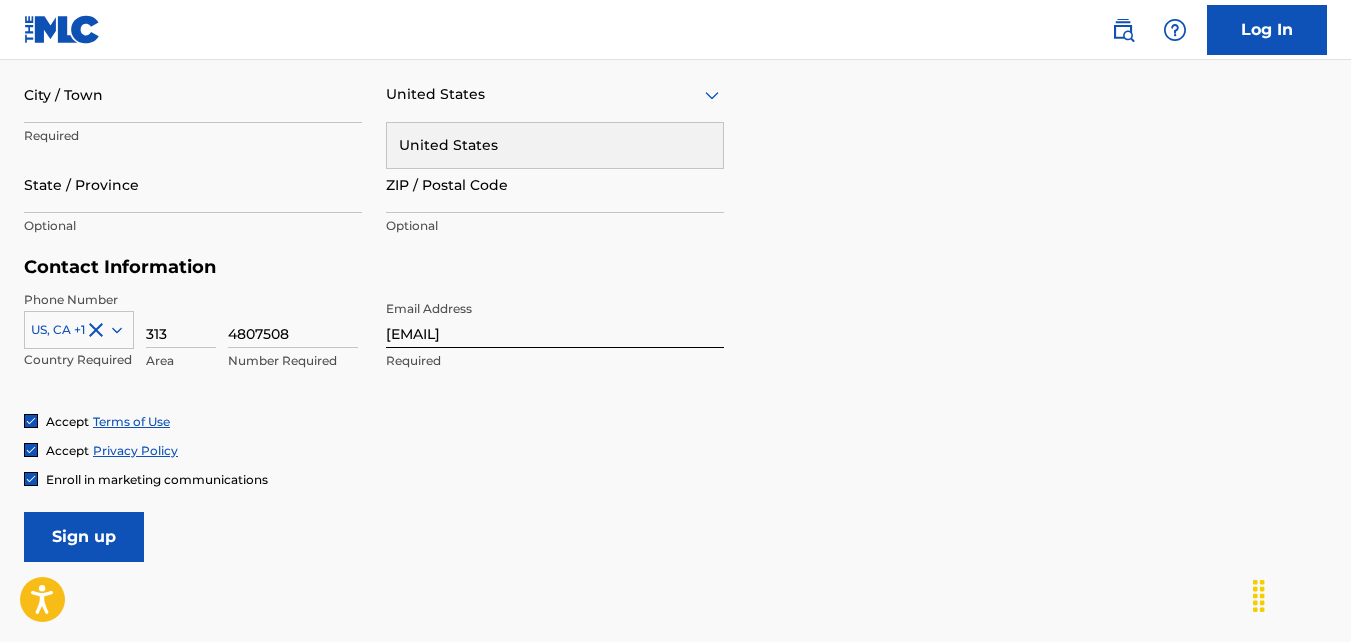 click on "Contact Information Phone Number US, CA +1 Country Required 313 Area 4807508 Number Required Email Address mrhurd313@gmail.com Required" at bounding box center (374, 334) 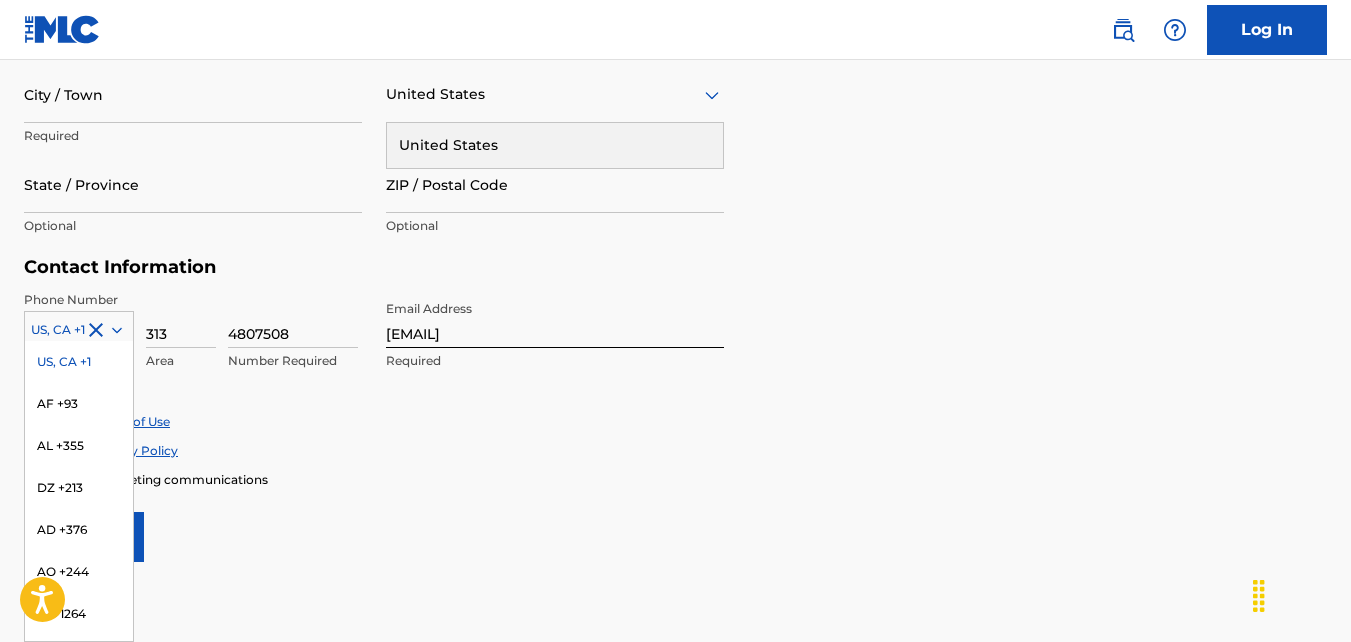 click 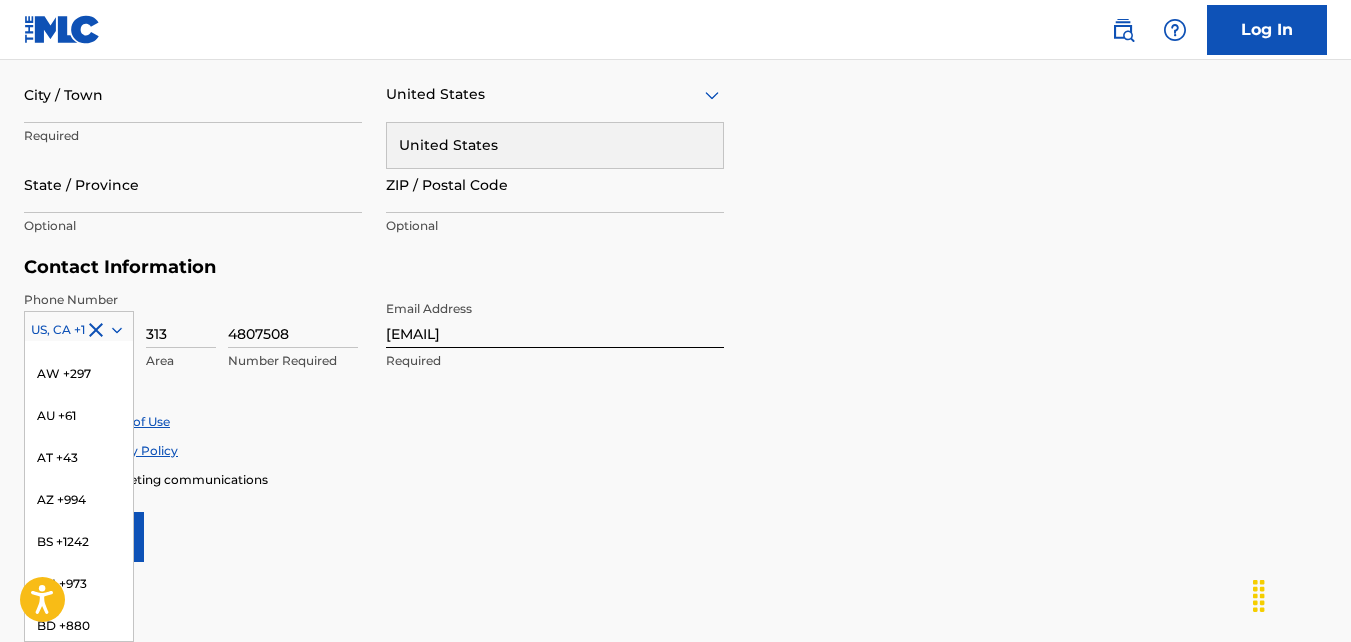 scroll, scrollTop: 0, scrollLeft: 0, axis: both 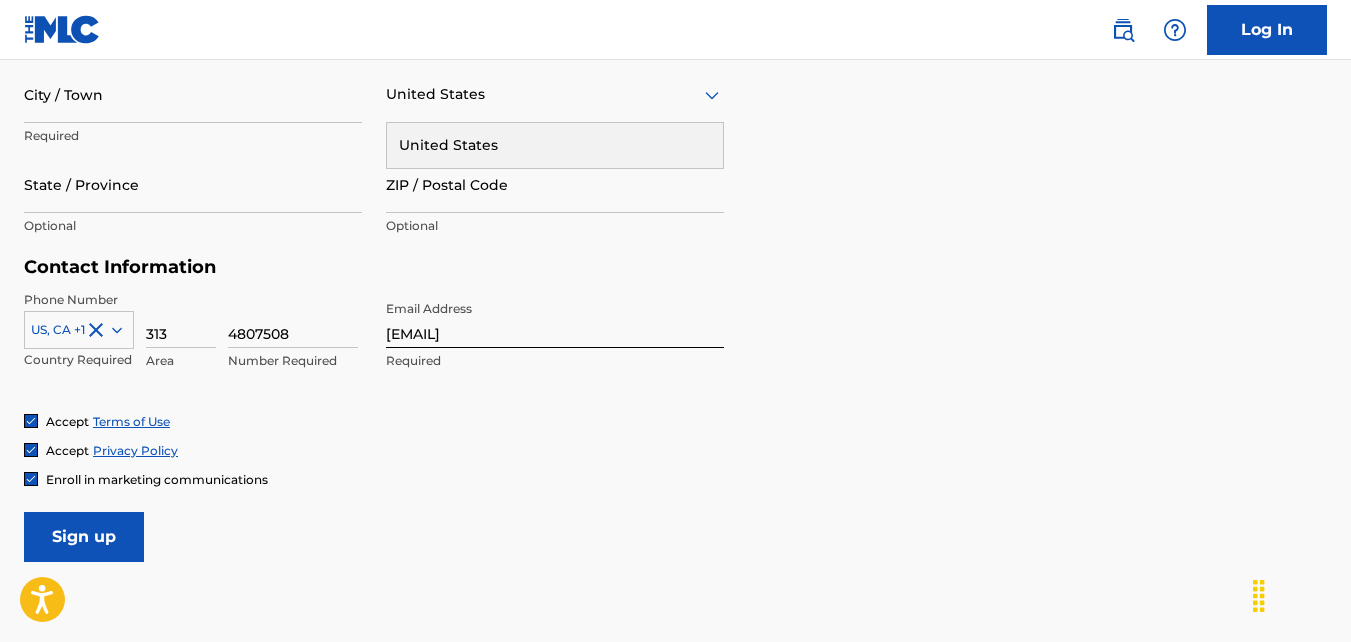 click on "Contact Information" at bounding box center (374, 267) 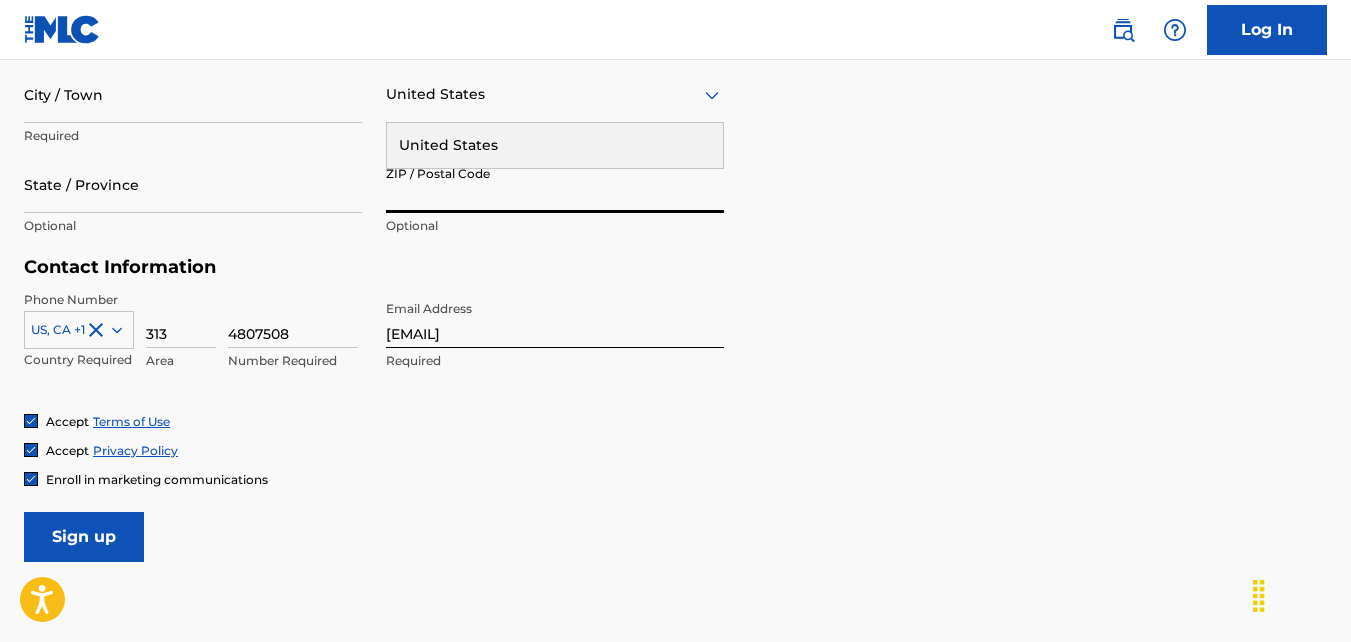 click on "ZIP / Postal Code" at bounding box center (555, 184) 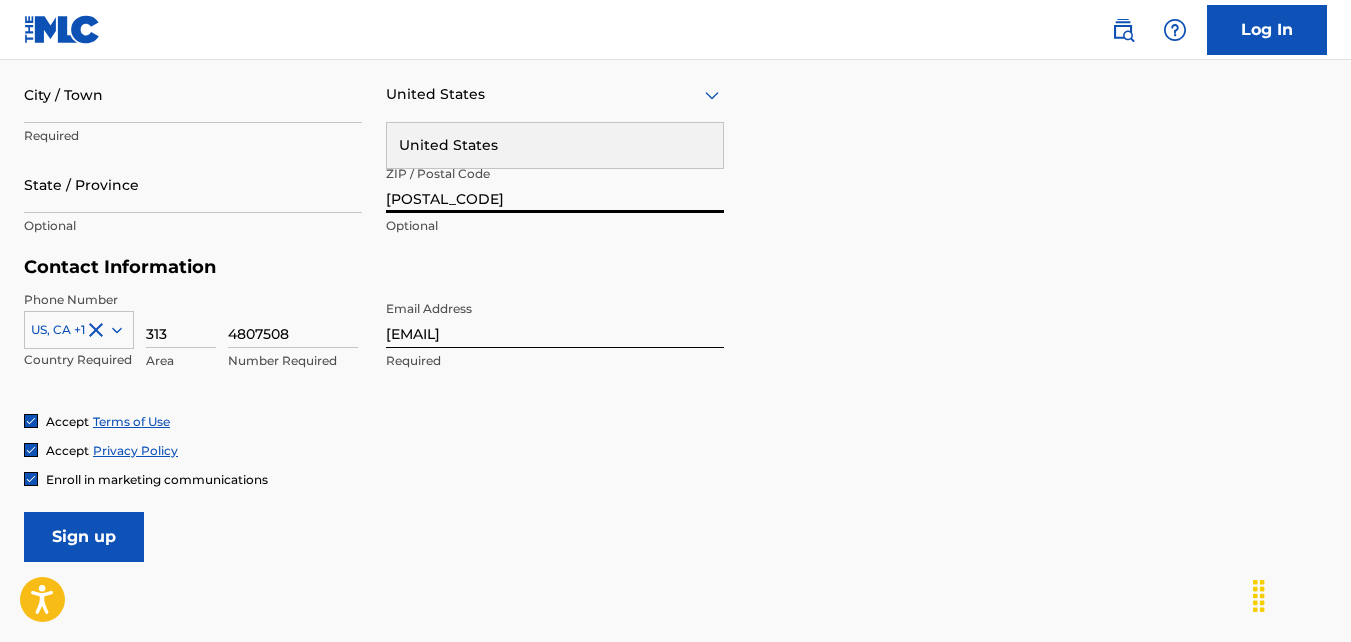 click on "[POSTAL_CODE]" at bounding box center (555, 184) 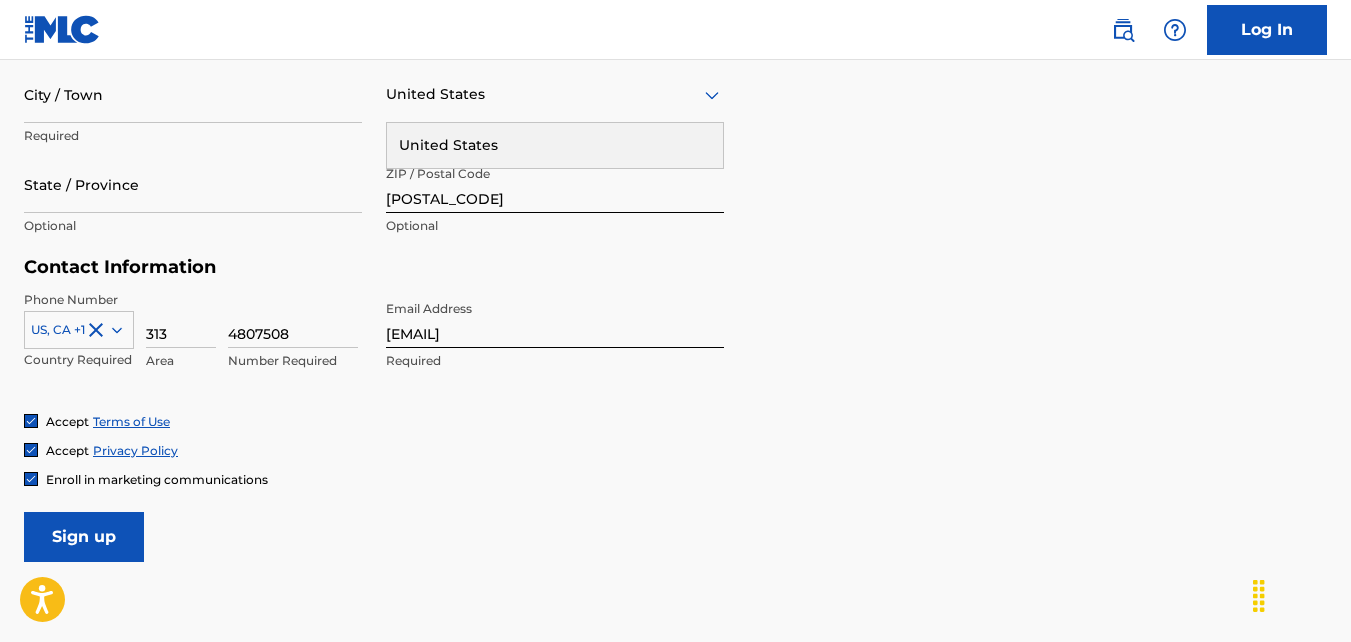 click on "Personal Address i Street Address WARRINGTON DRIVE Required Unit Number Optional City / Town Required United States United States Required State / Province Optional ZIP / Postal Code 48221 Optional" at bounding box center (675, 105) 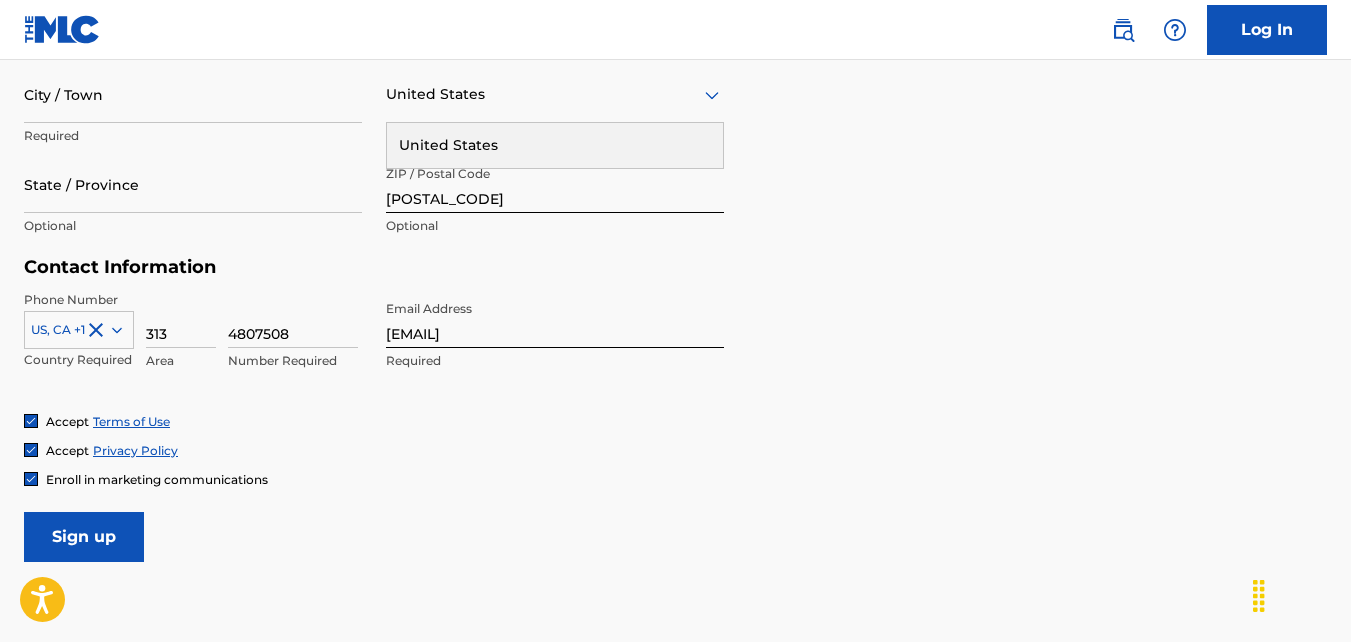 click on "Personal Address i Street Address WARRINGTON DRIVE Required Unit Number Optional City / Town Required United States United States Required State / Province Optional ZIP / Postal Code 48221 Optional" at bounding box center [675, 105] 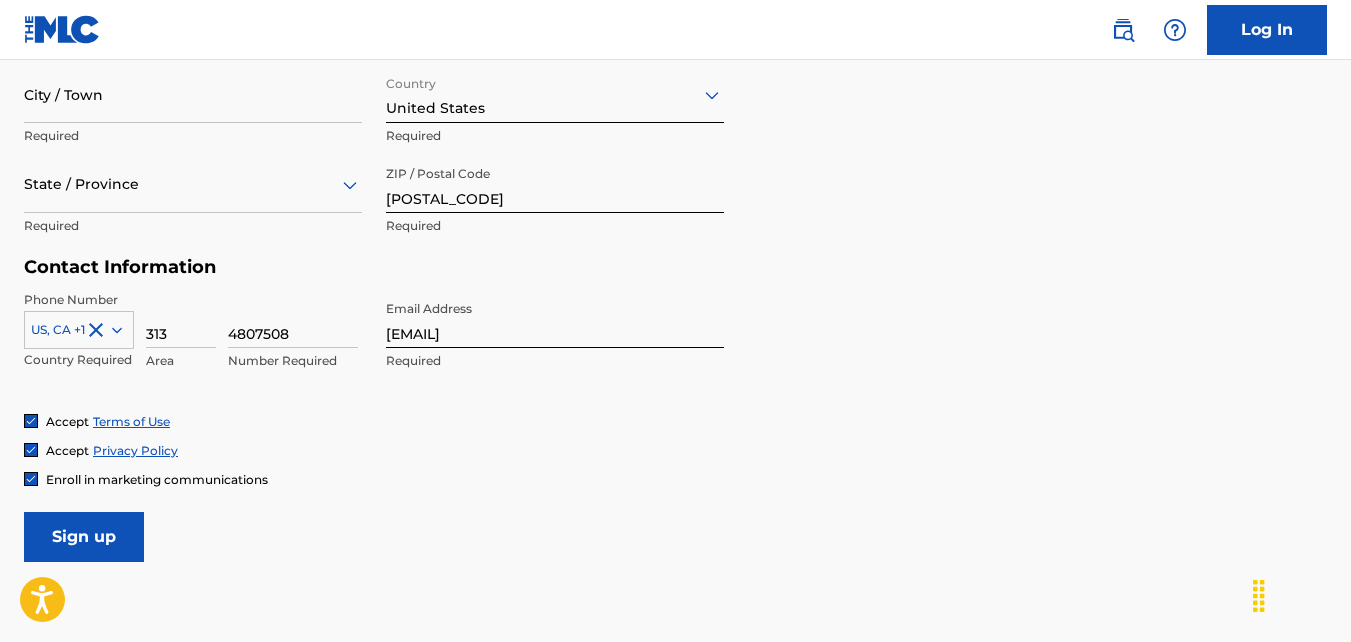 click on "Sign up" at bounding box center (84, 537) 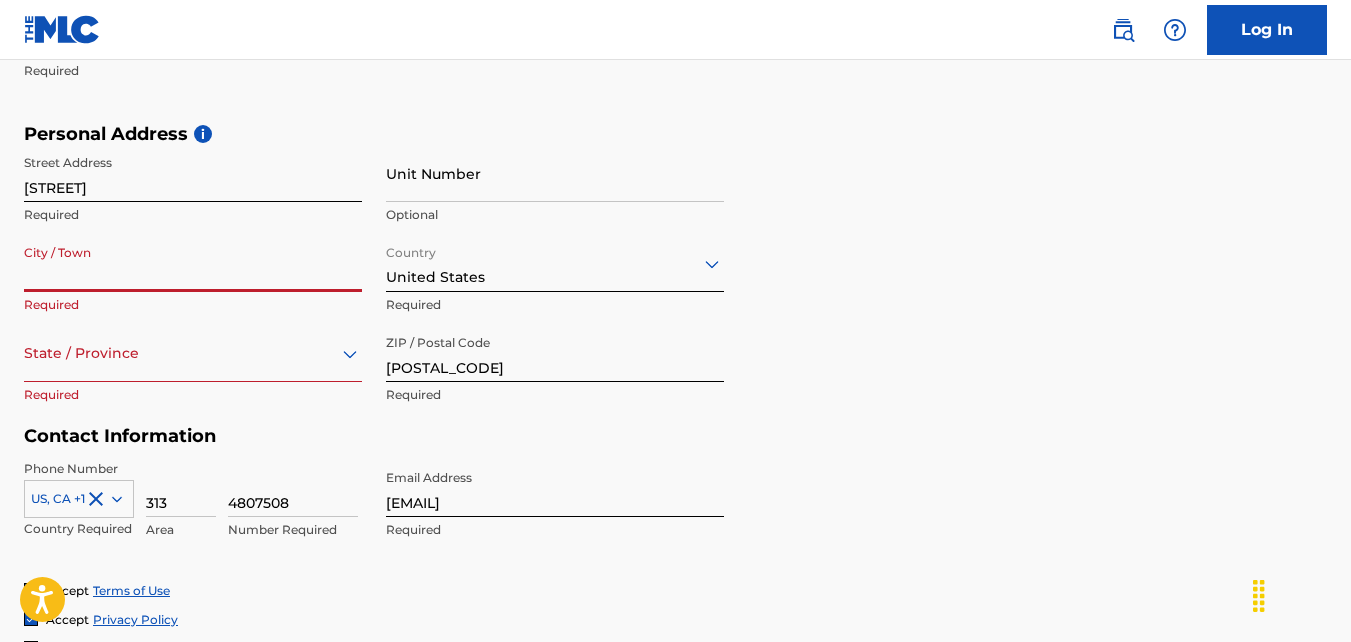 scroll, scrollTop: 624, scrollLeft: 0, axis: vertical 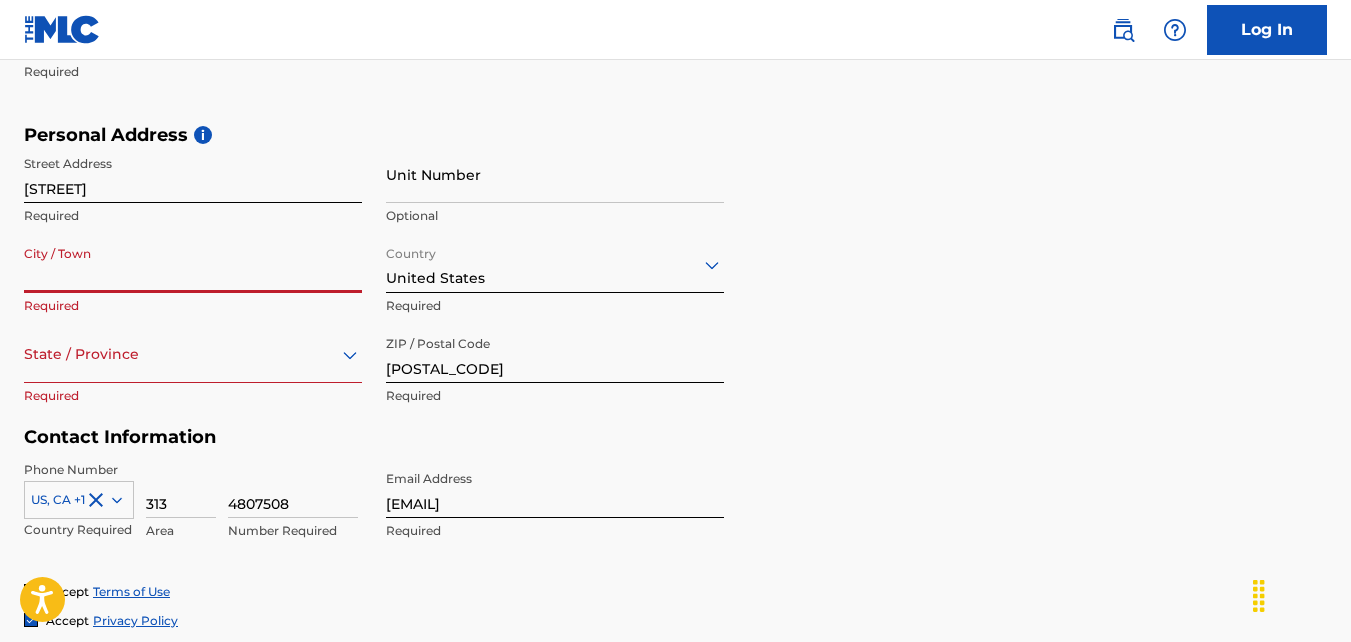 click on "City / Town" at bounding box center (193, 264) 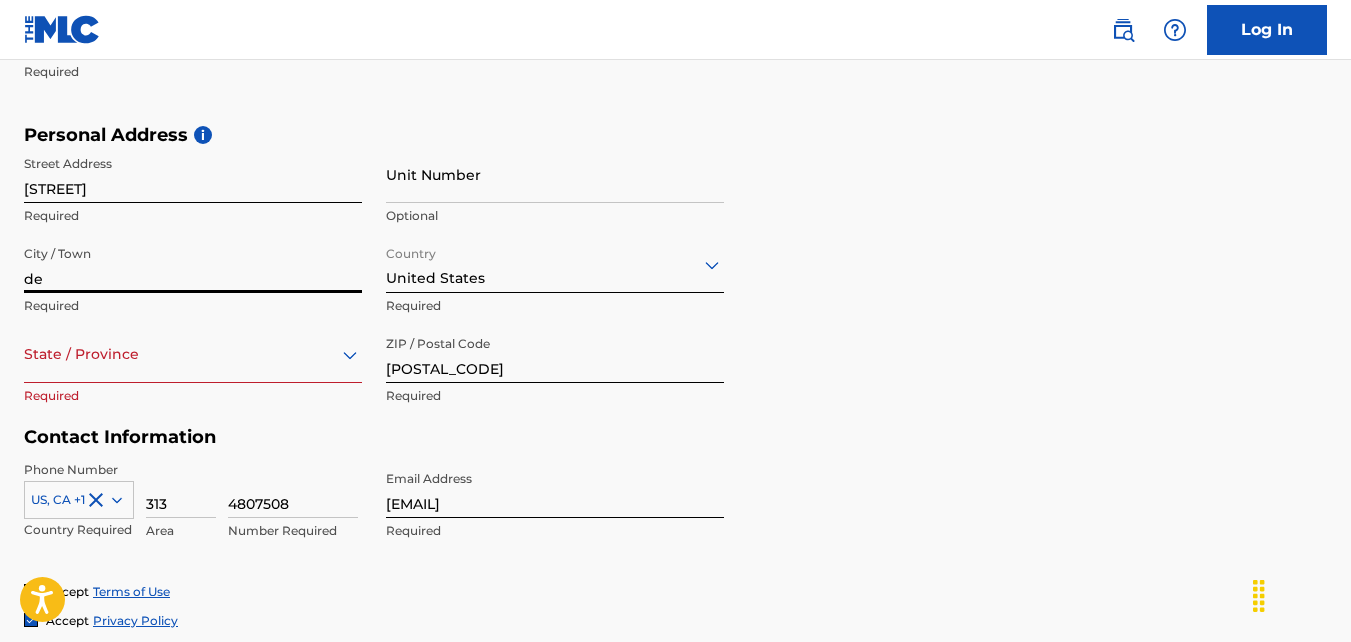 type on "d" 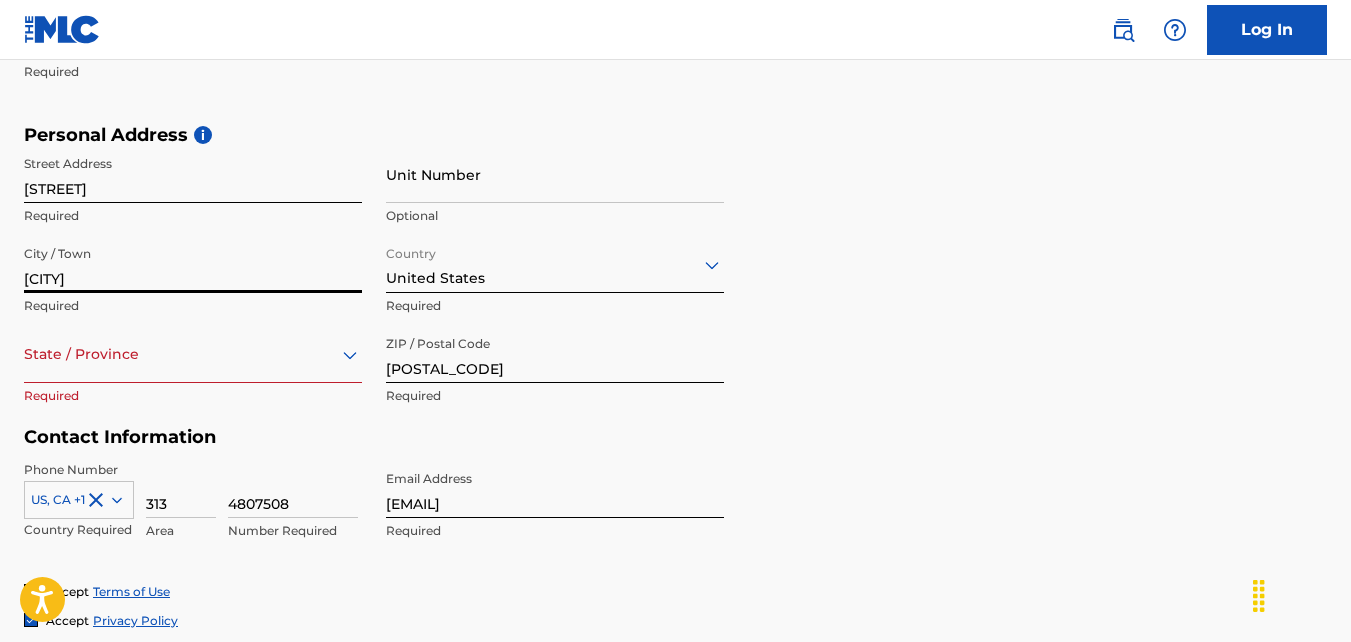 type on "[CITY]" 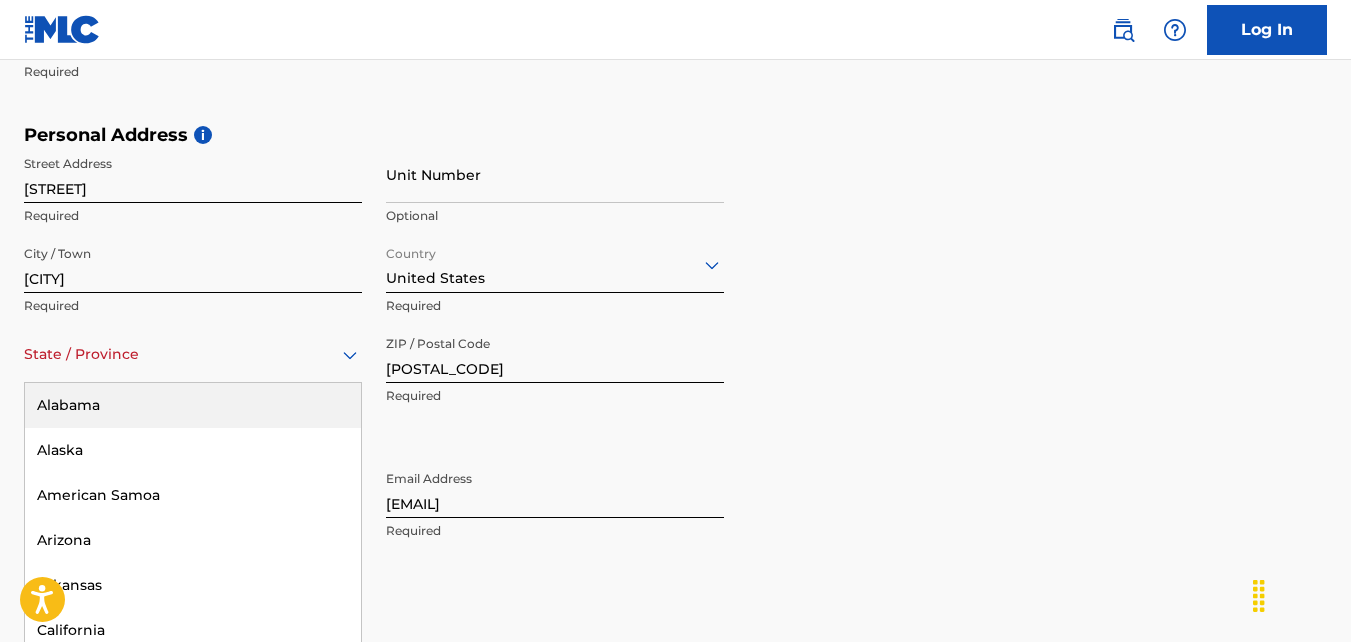 scroll, scrollTop: 666, scrollLeft: 0, axis: vertical 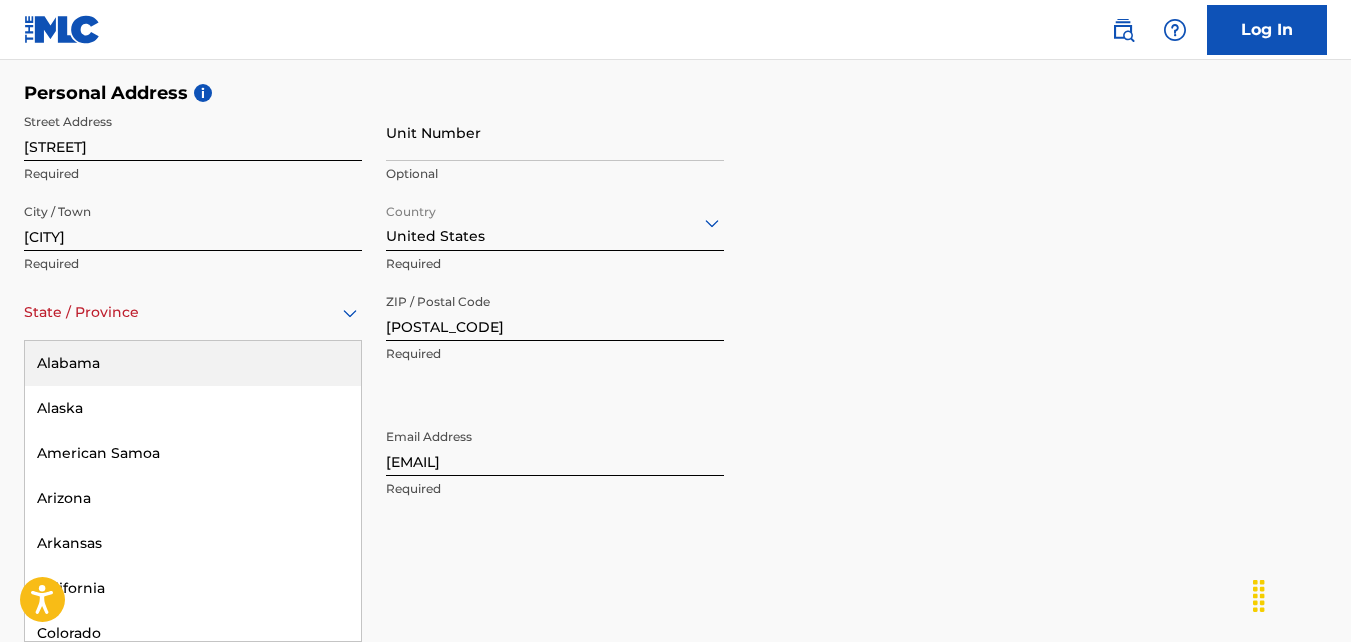 click on "57 results available. Use Up and Down to choose options, press Enter to select the currently focused option, press Escape to exit the menu, press Tab to select the option and exit the menu. State / Province Alabama Alaska American Samoa Arizona Arkansas California Colorado Connecticut Delaware District of Columbia Florida Georgia Guam Hawaii Idaho Illinois Indiana Iowa Kansas Kentucky Louisiana Maine Maryland Massachusetts Michigan Minnesota Mississippi Missouri Montana Nebraska Nevada New Hampshire New Jersey New Mexico New York North Carolina North Dakota Northern Mariana Islands Ohio Oklahoma Oregon Pennsylvania Puerto Rico Puerto Rico Rhode Island South Carolina South Dakota Tennessee Texas Utah Vermont Virgin Islands, U.S. Virginia Washington West Virginia Wisconsin Wyoming" at bounding box center [193, 312] 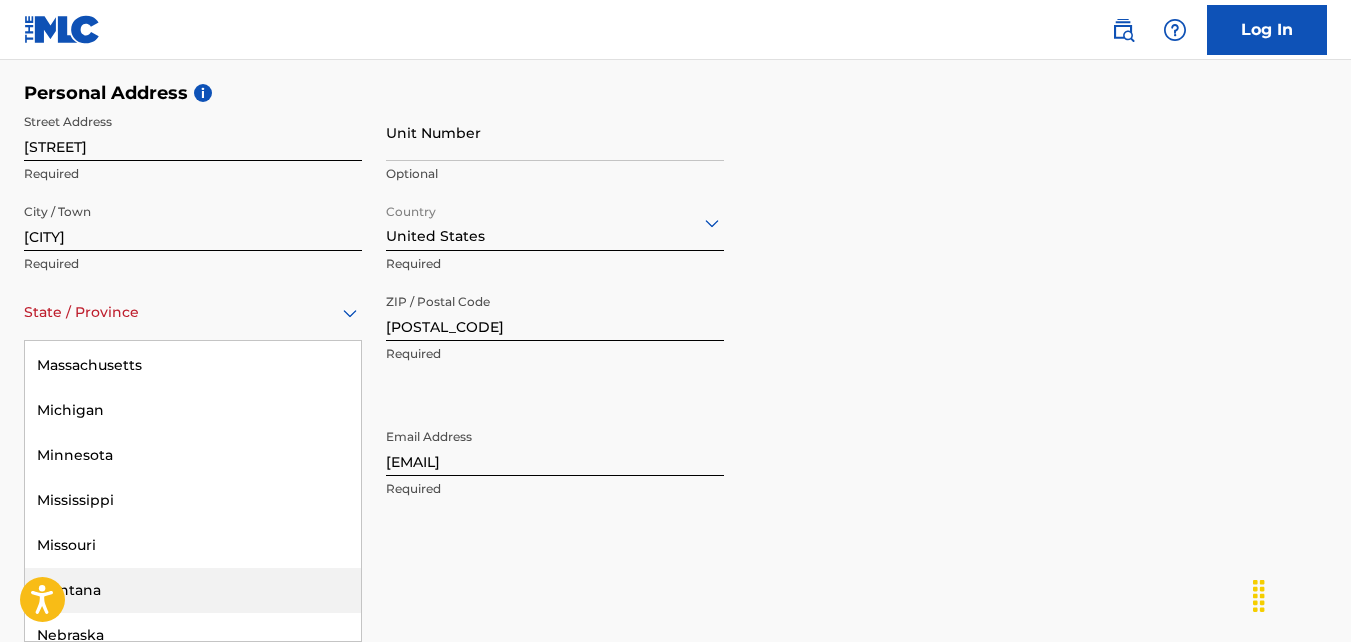 scroll, scrollTop: 1030, scrollLeft: 0, axis: vertical 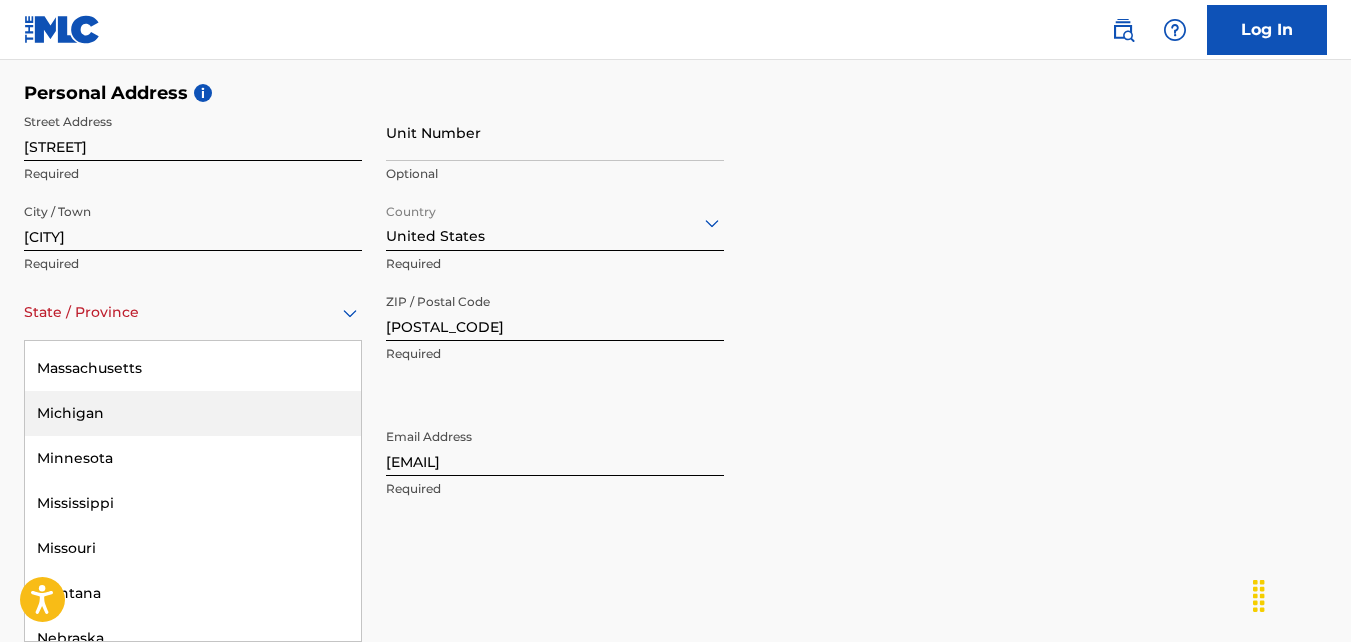 click on "Michigan" at bounding box center [193, 413] 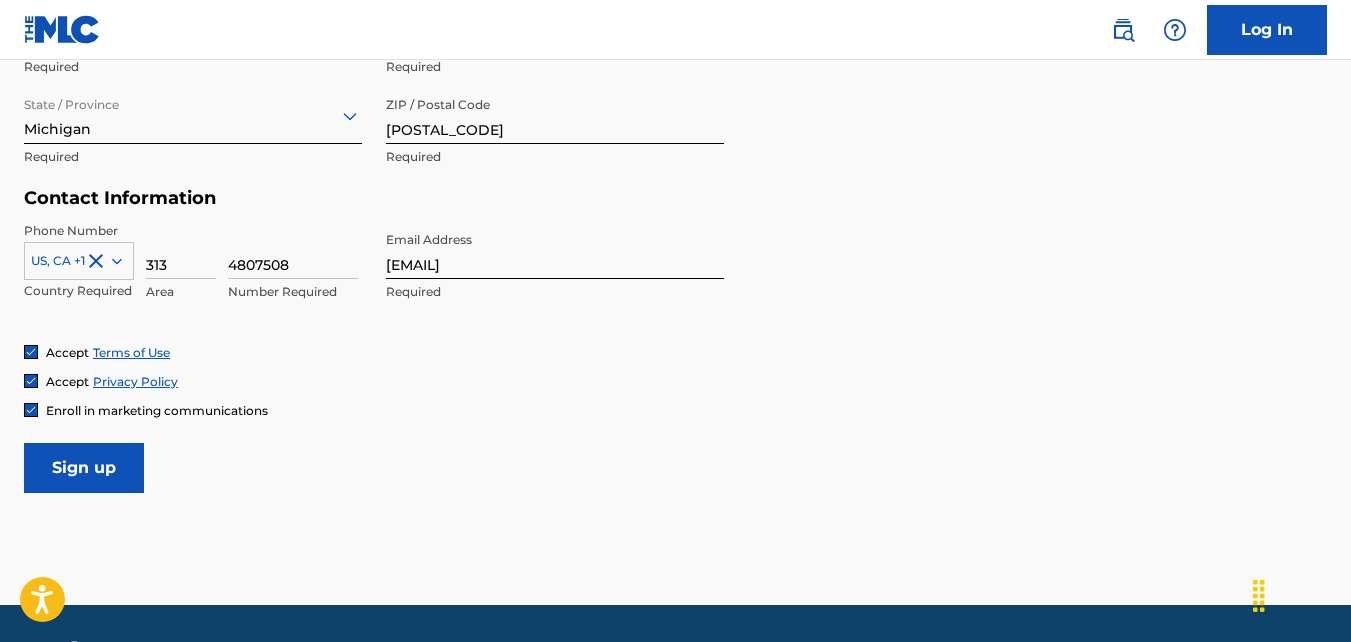scroll, scrollTop: 864, scrollLeft: 0, axis: vertical 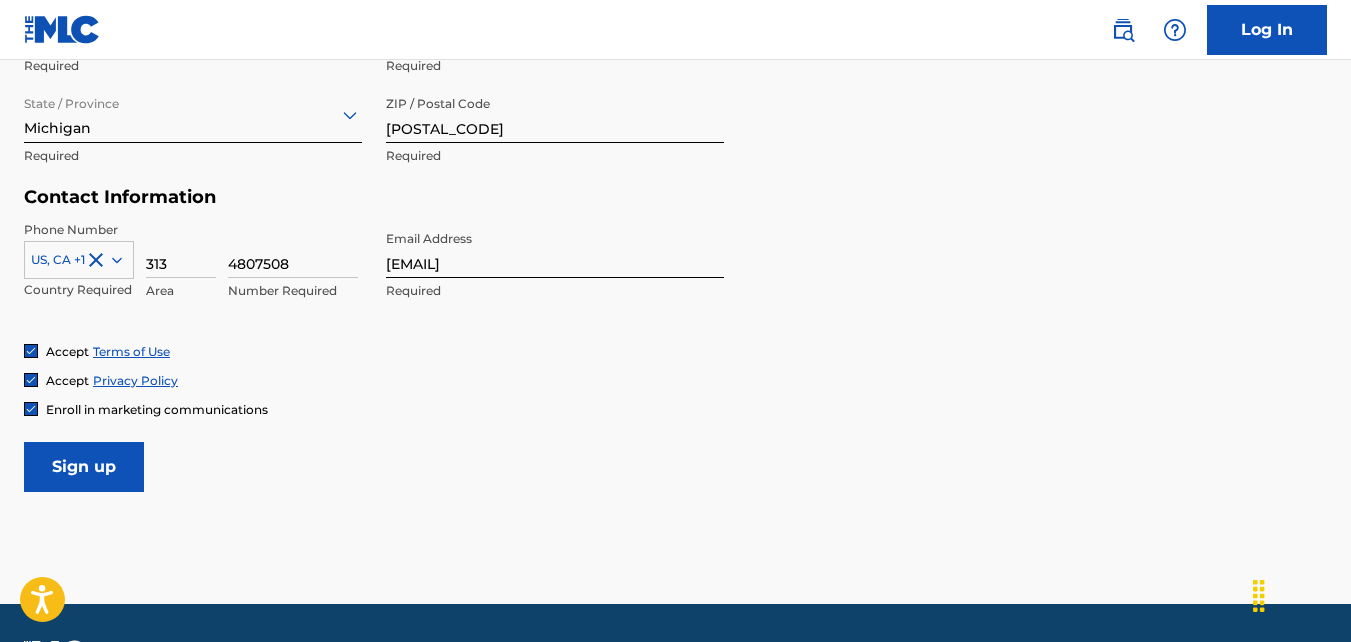 click on "Sign up" at bounding box center [84, 467] 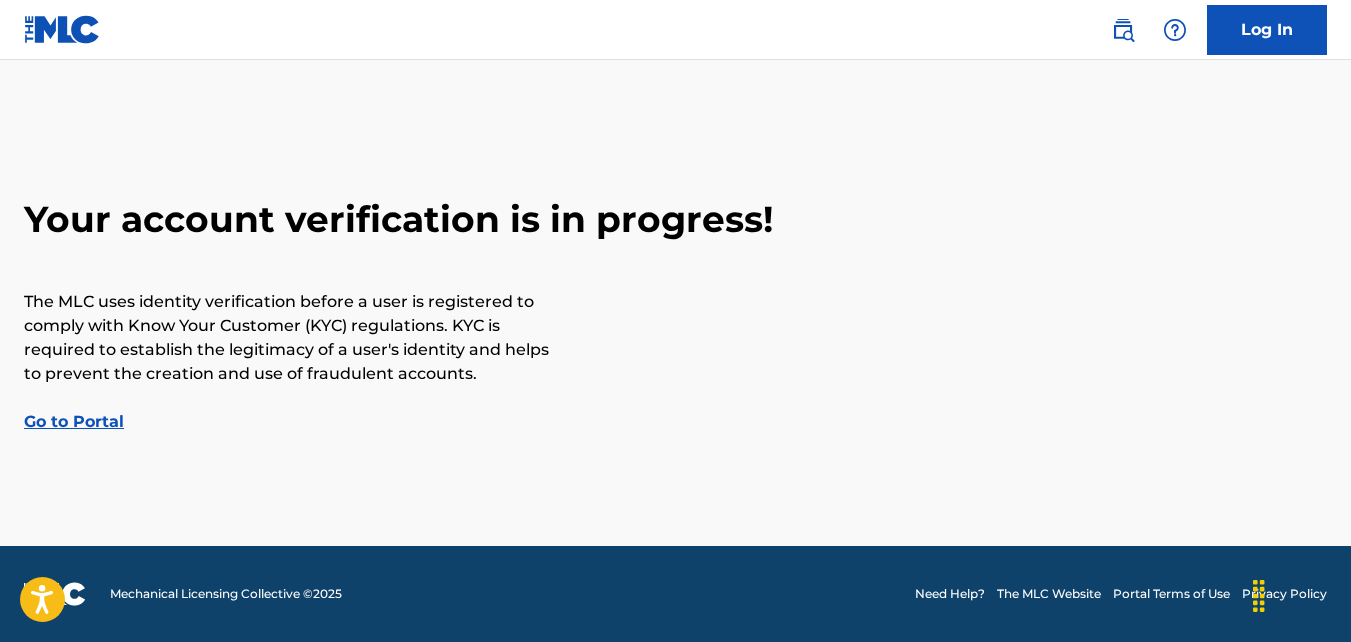 scroll, scrollTop: 0, scrollLeft: 0, axis: both 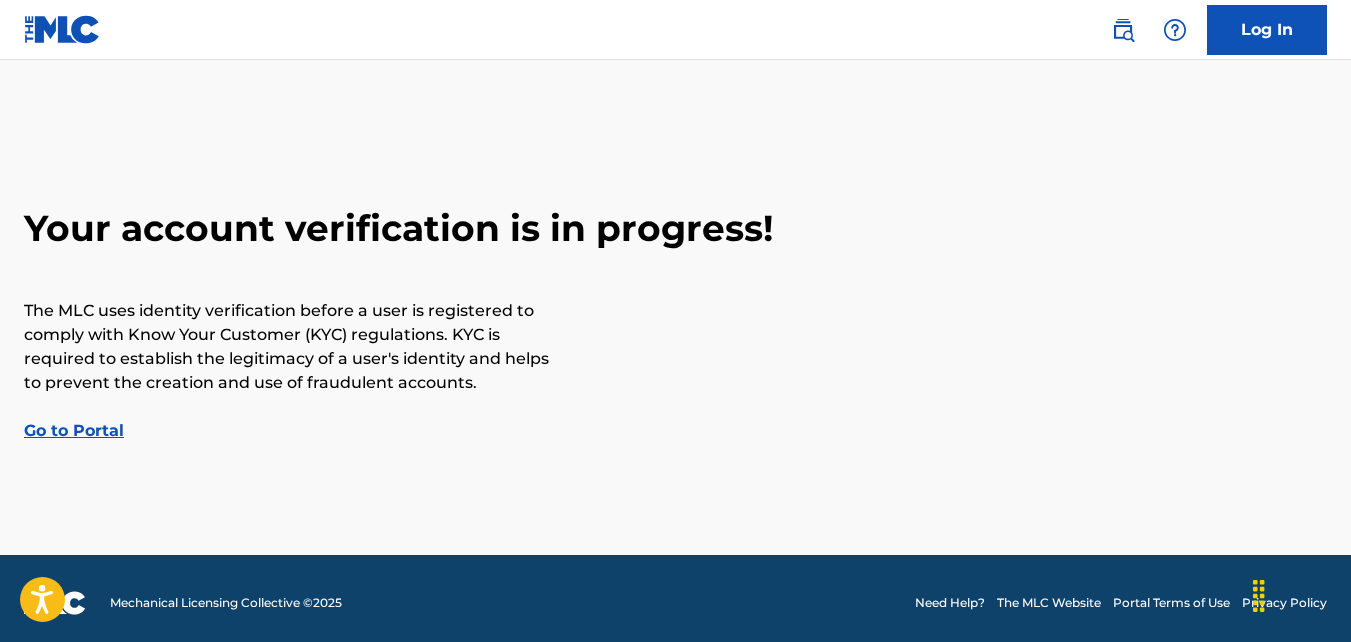 click on "Go to Portal" at bounding box center [74, 430] 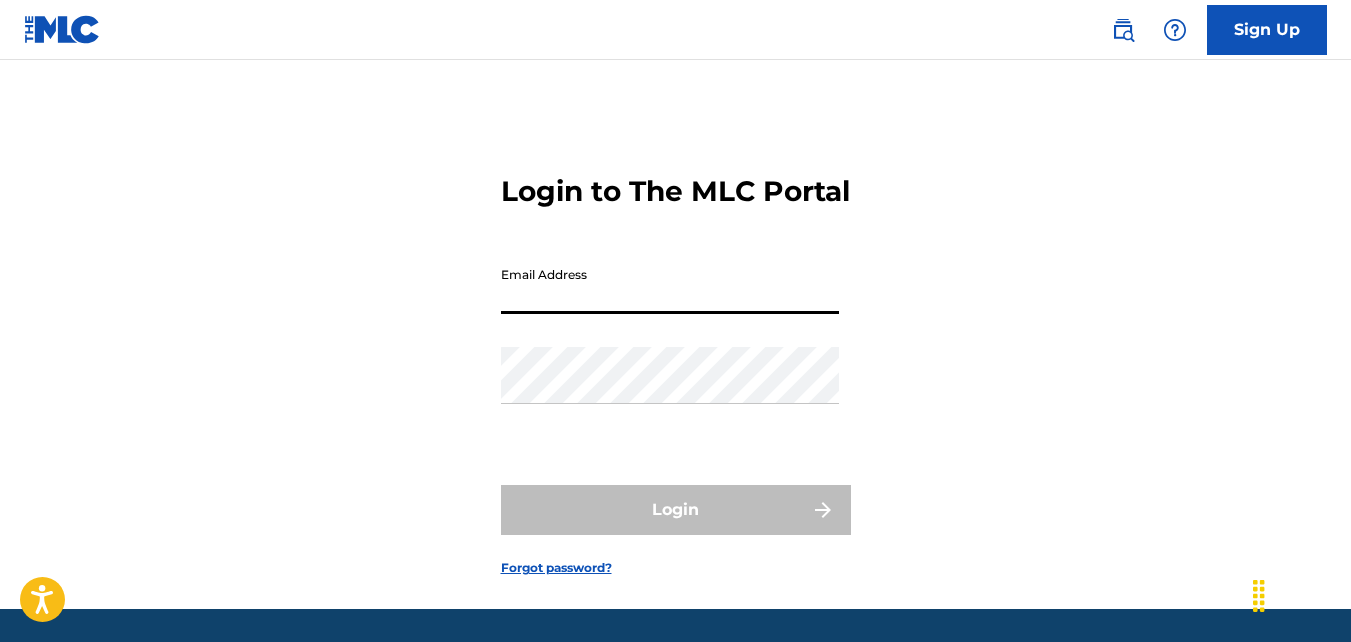 click on "Email Address" at bounding box center (670, 285) 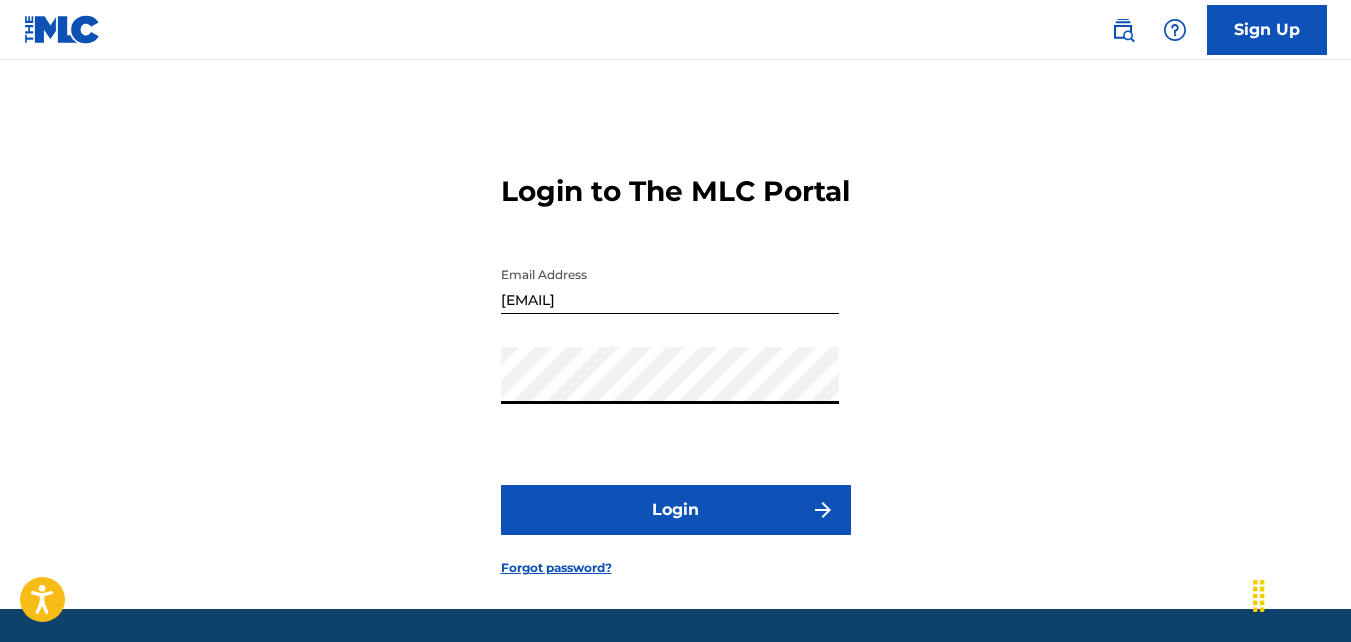 click on "Login" at bounding box center [676, 510] 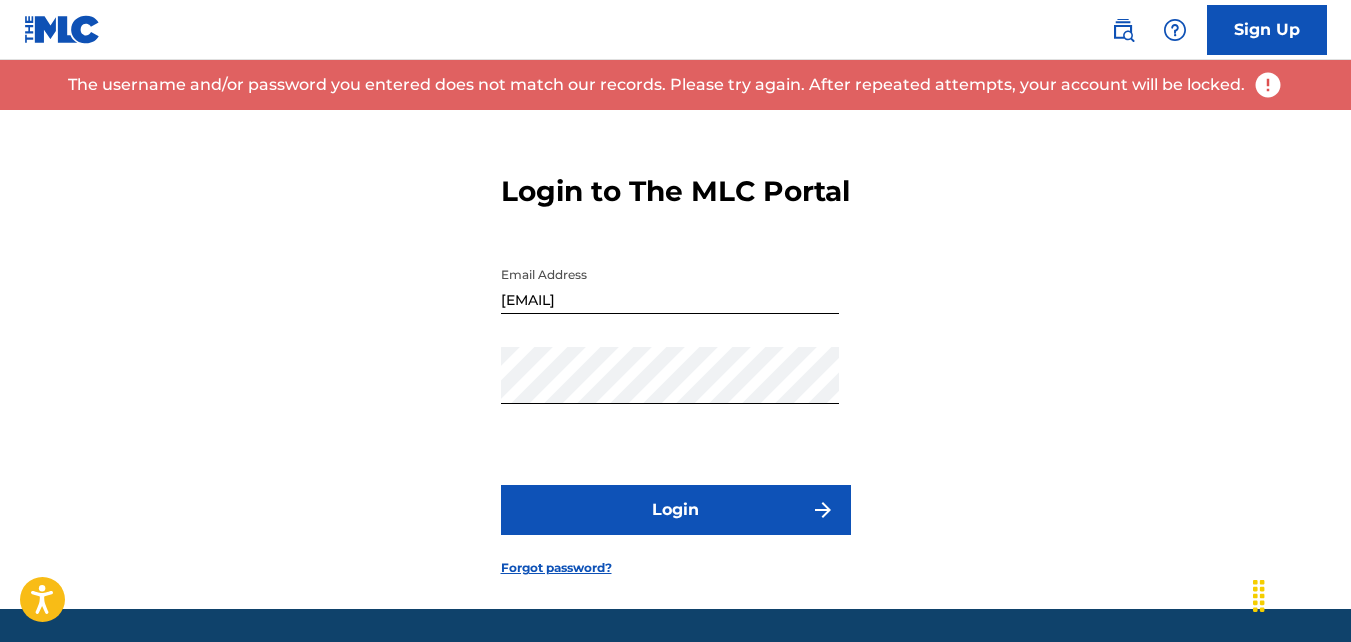 click on "Login to The MLC Portal Email Address mrhurd313@gmail.com Password Login Forgot password?" at bounding box center [675, 359] 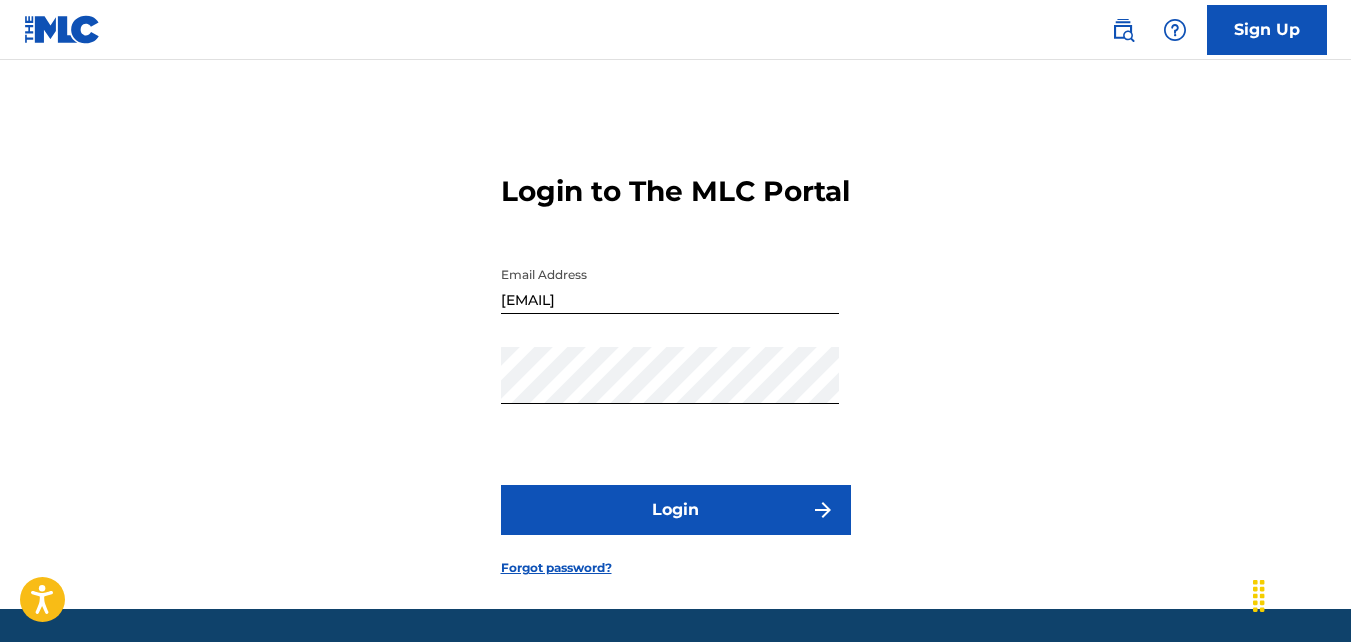 click on "Login to The MLC Portal Email Address mrhurd313@gmail.com Password Login Forgot password?" at bounding box center (675, 359) 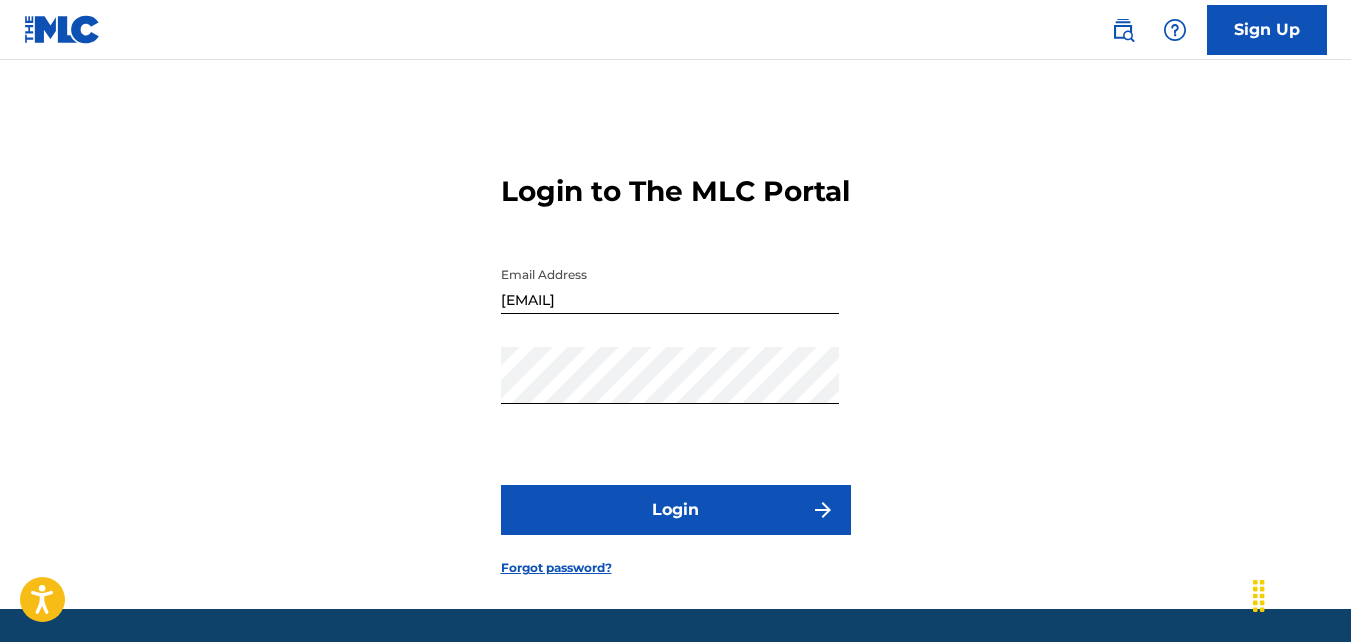click on "Sign Up" at bounding box center [1267, 30] 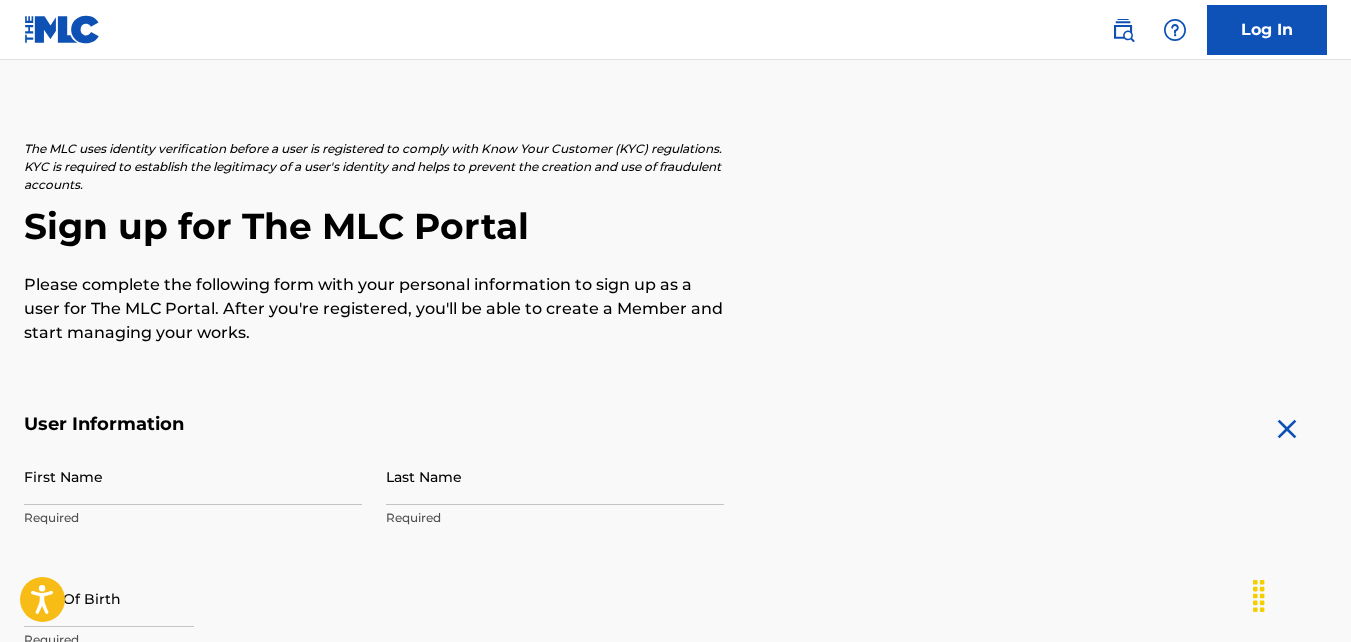 scroll, scrollTop: 0, scrollLeft: 0, axis: both 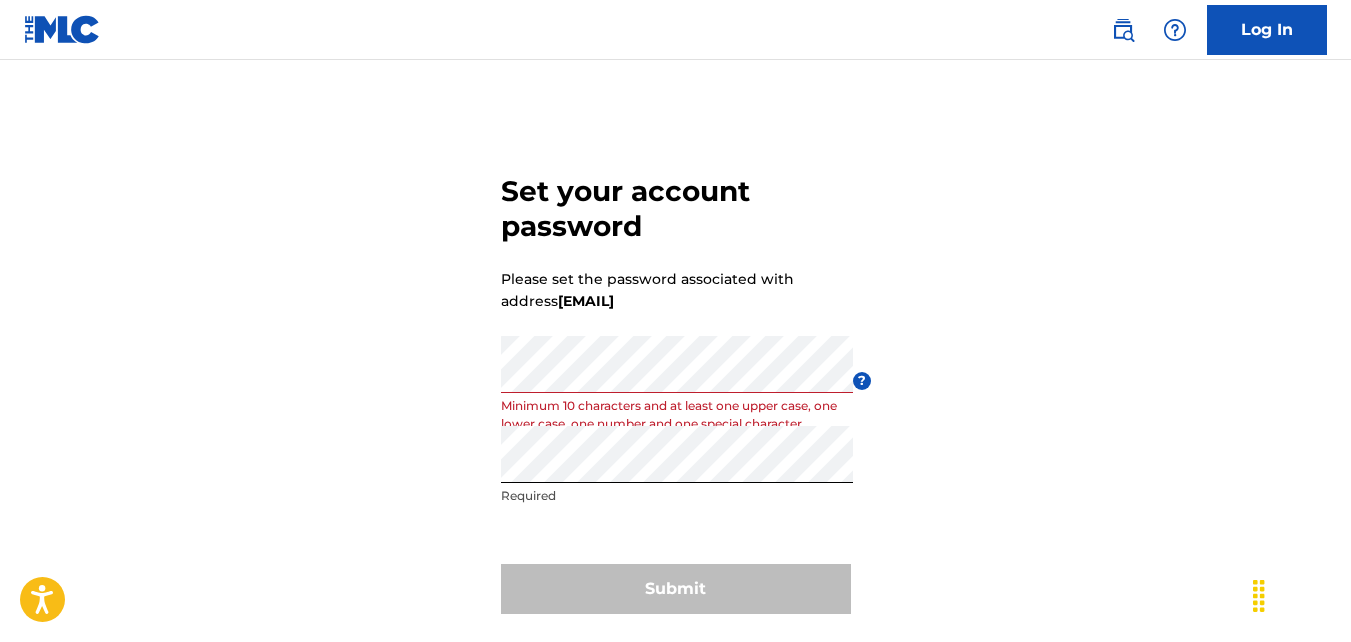 click on "Set your account password Please set the password associated with   address  [EMAIL] Password   Minimum 10 characters and at least one upper case, one lower case, one number and one special character ? Re enter password   Required Submit" at bounding box center [675, 390] 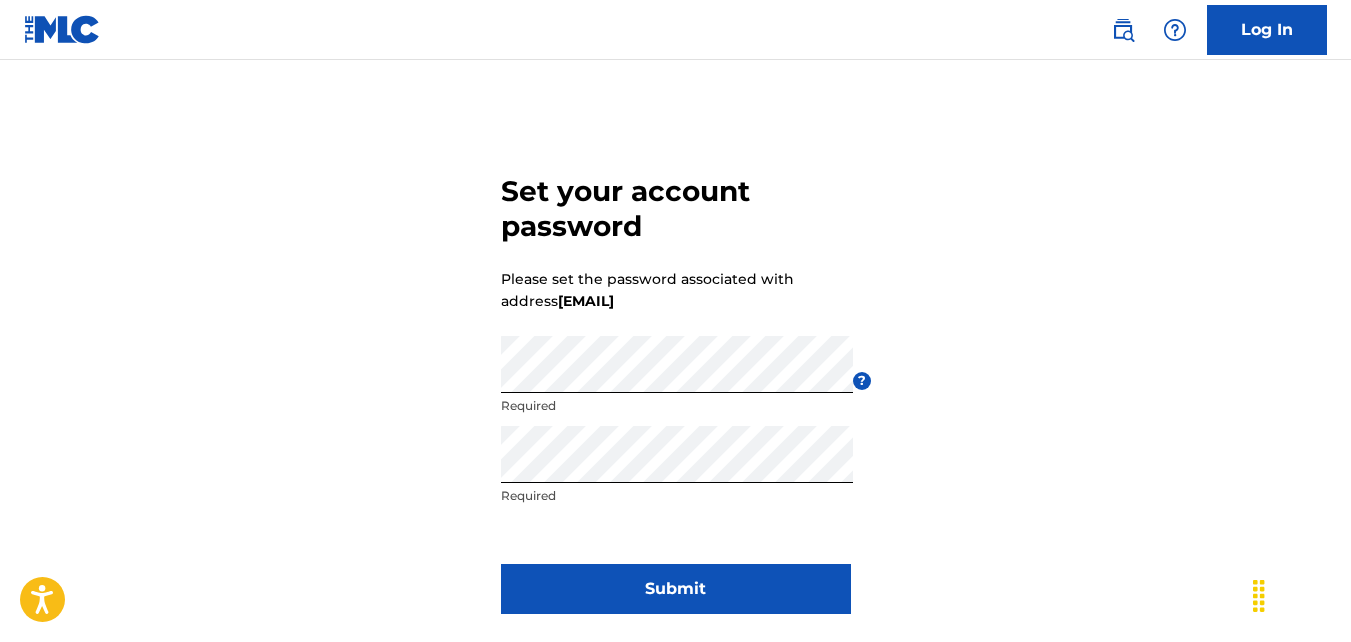 click on "Submit" at bounding box center (676, 589) 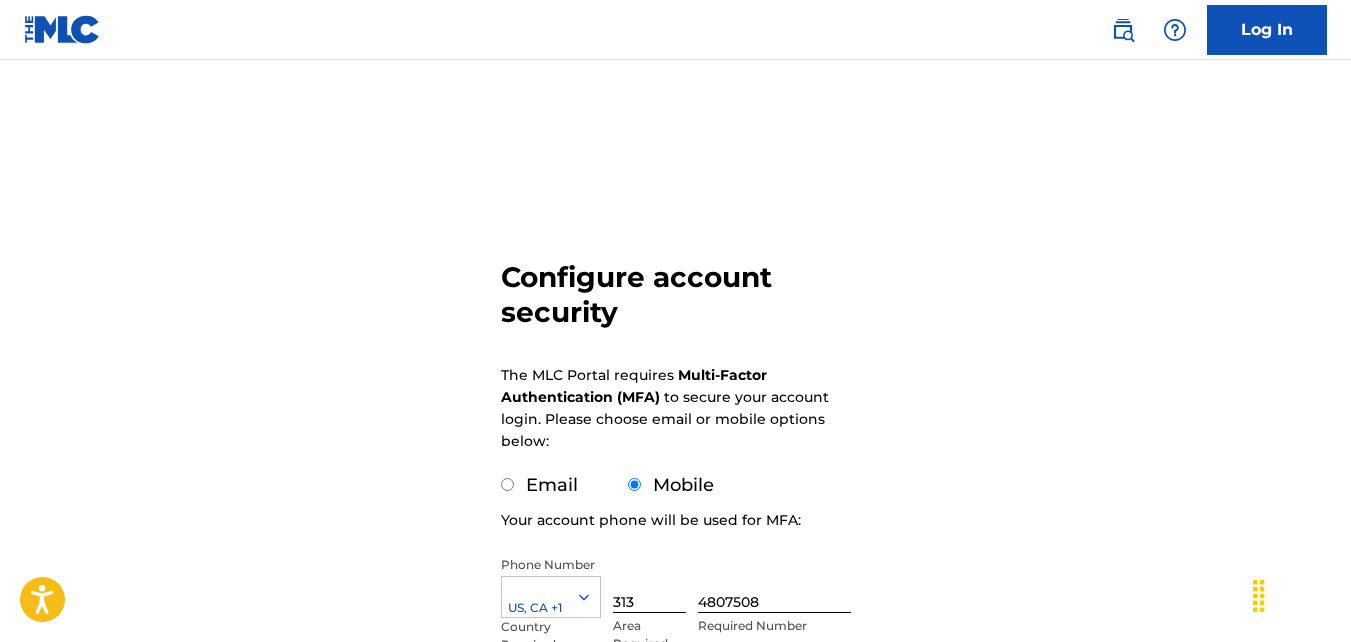 click on "Configure account security The MLC Portal requires     Multi-Factor   Authentication (MFA)   to secure your account   login. Please choose email or mobile options   below: Email Mobile Your account phone will be used for MFA:  Phone Number US, CA +1 Country Required   [AREA] Required   [PHONE] Required Number Please enter a mobile number that can receive text messages. MFA codes will be sent via text to this number. Update MFA Settings" at bounding box center [675, 488] 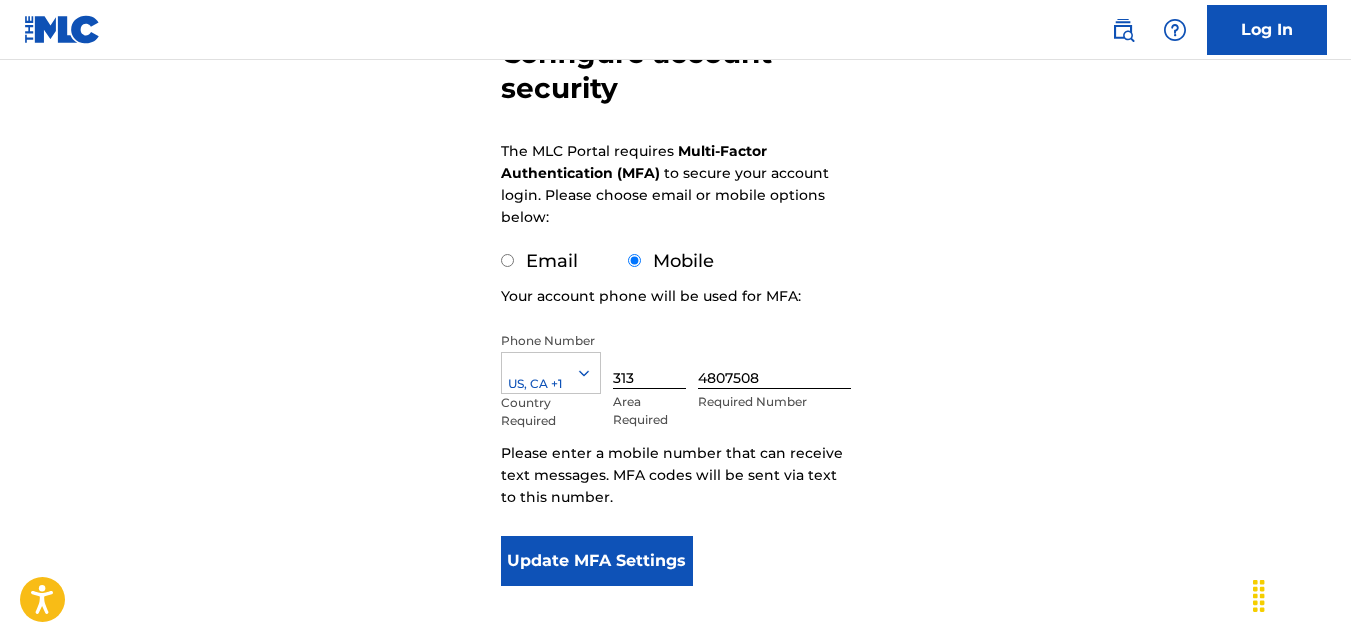 scroll, scrollTop: 259, scrollLeft: 0, axis: vertical 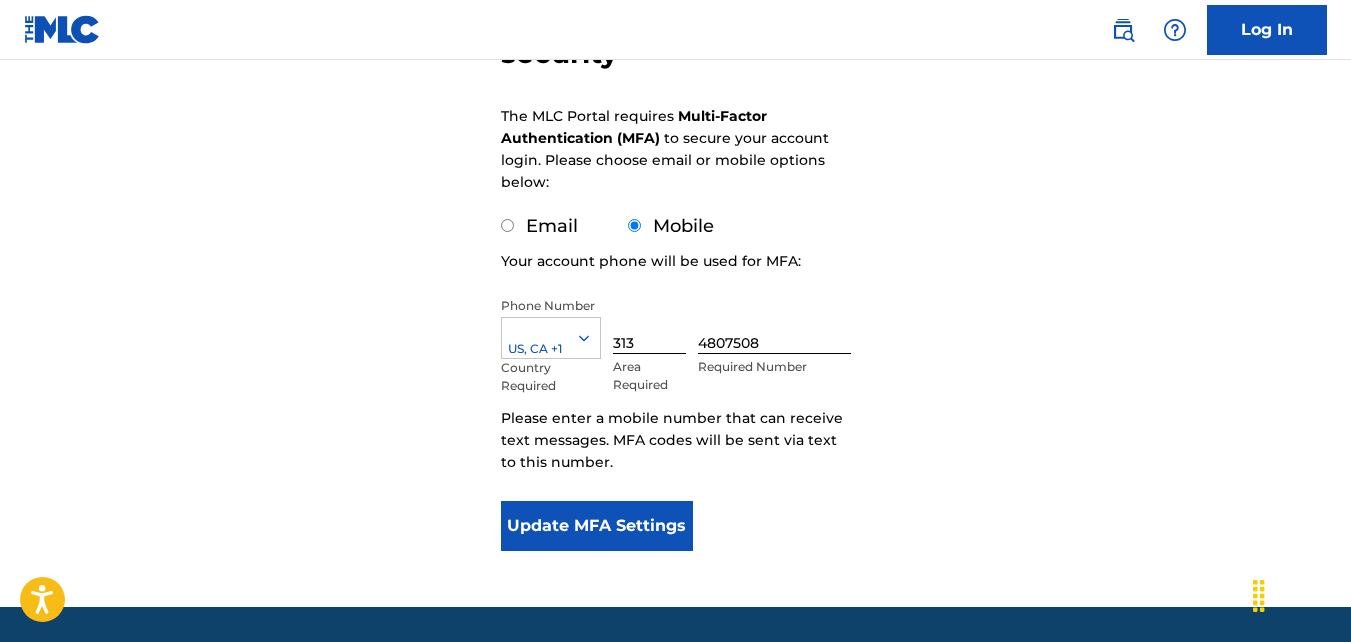 click on "Update MFA Settings" at bounding box center (597, 526) 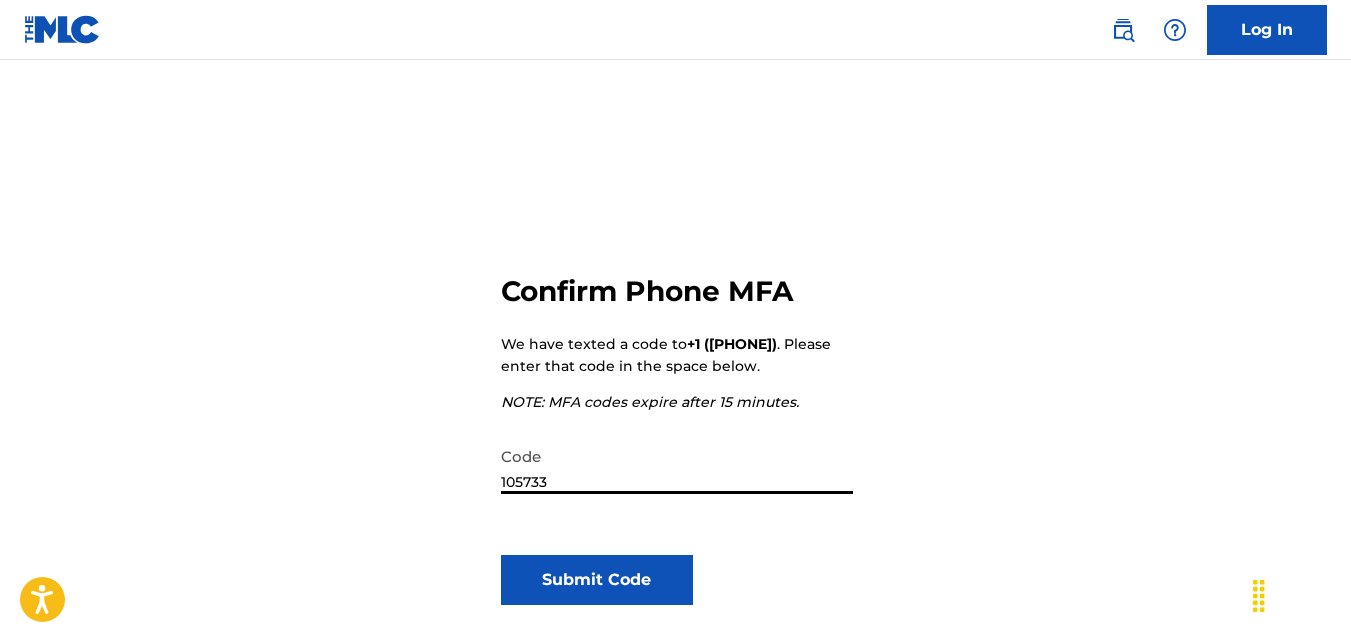 scroll, scrollTop: 85, scrollLeft: 0, axis: vertical 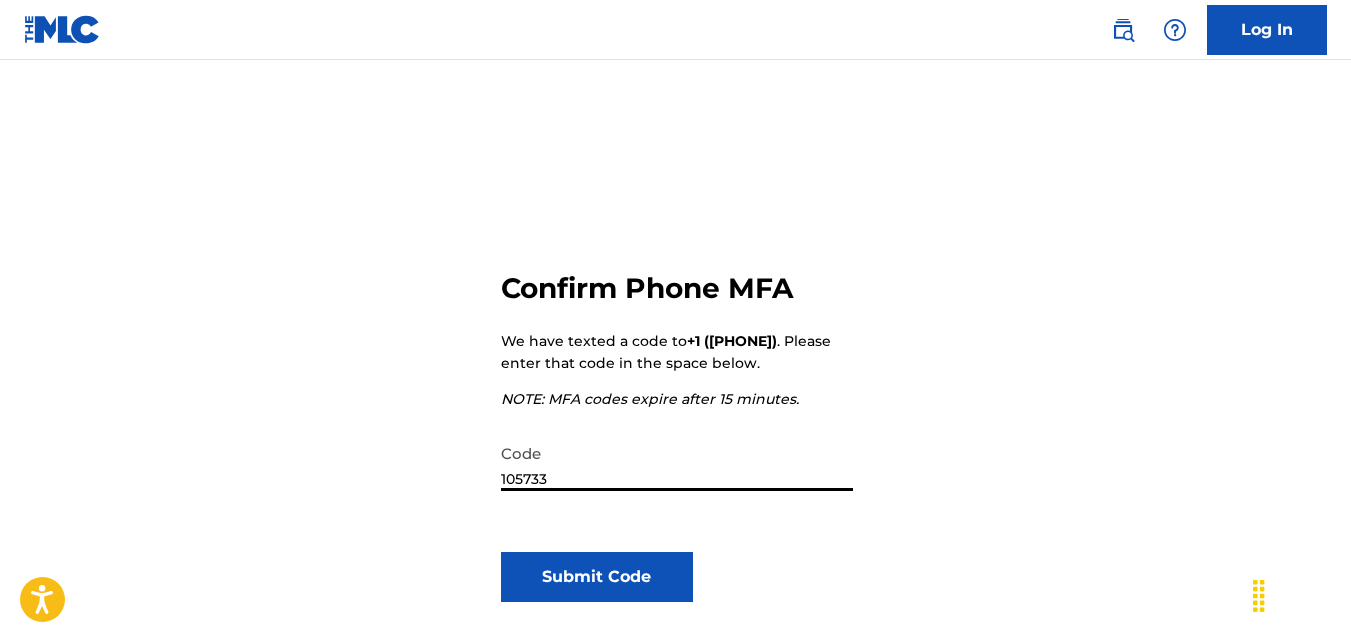 type on "105733" 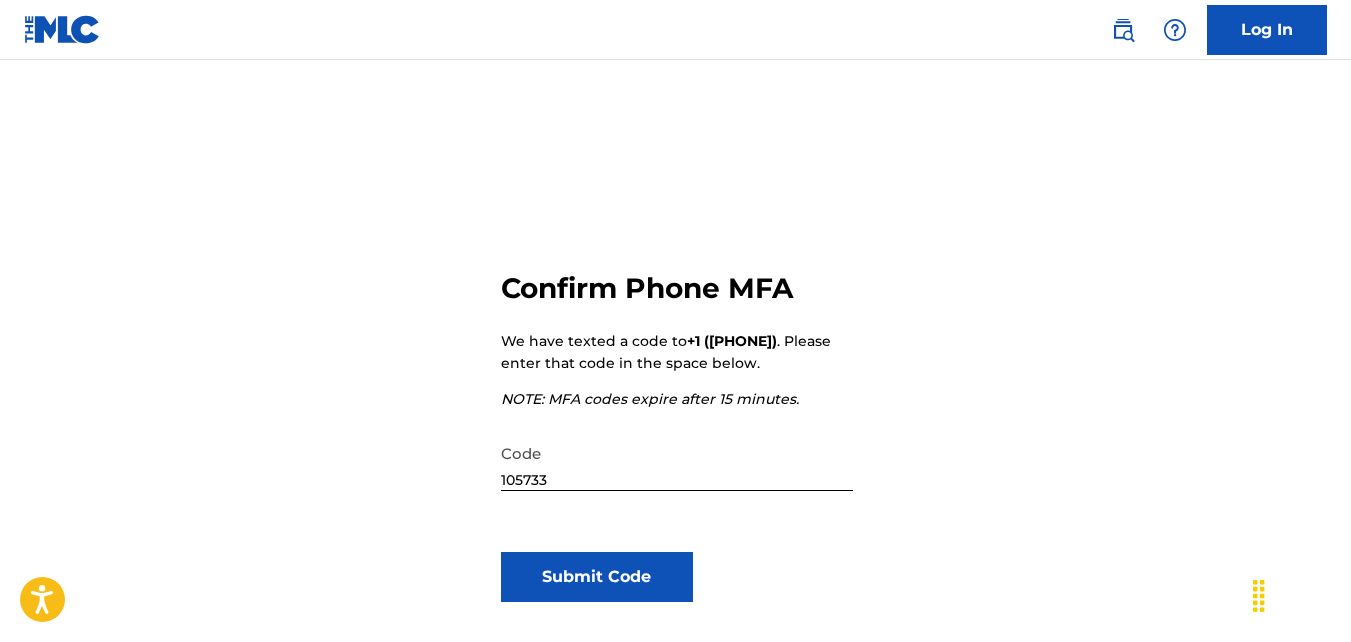 click on "Submit Code" at bounding box center (597, 577) 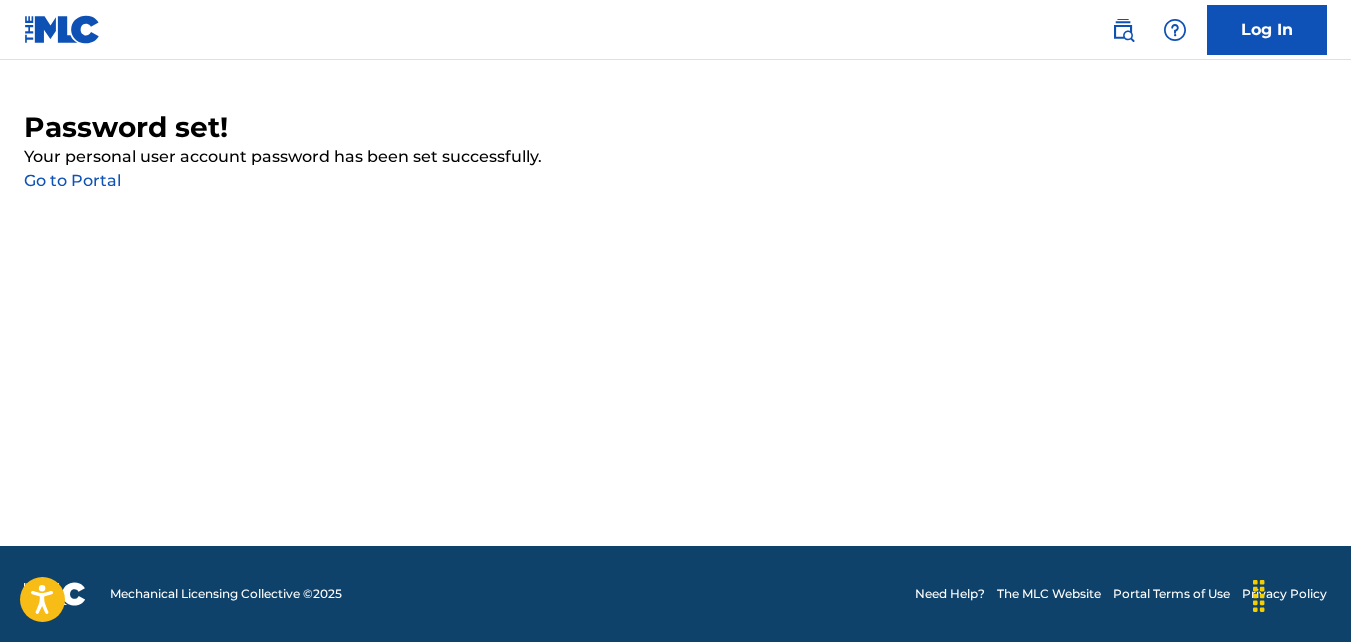 click on "Go to Portal" at bounding box center (72, 180) 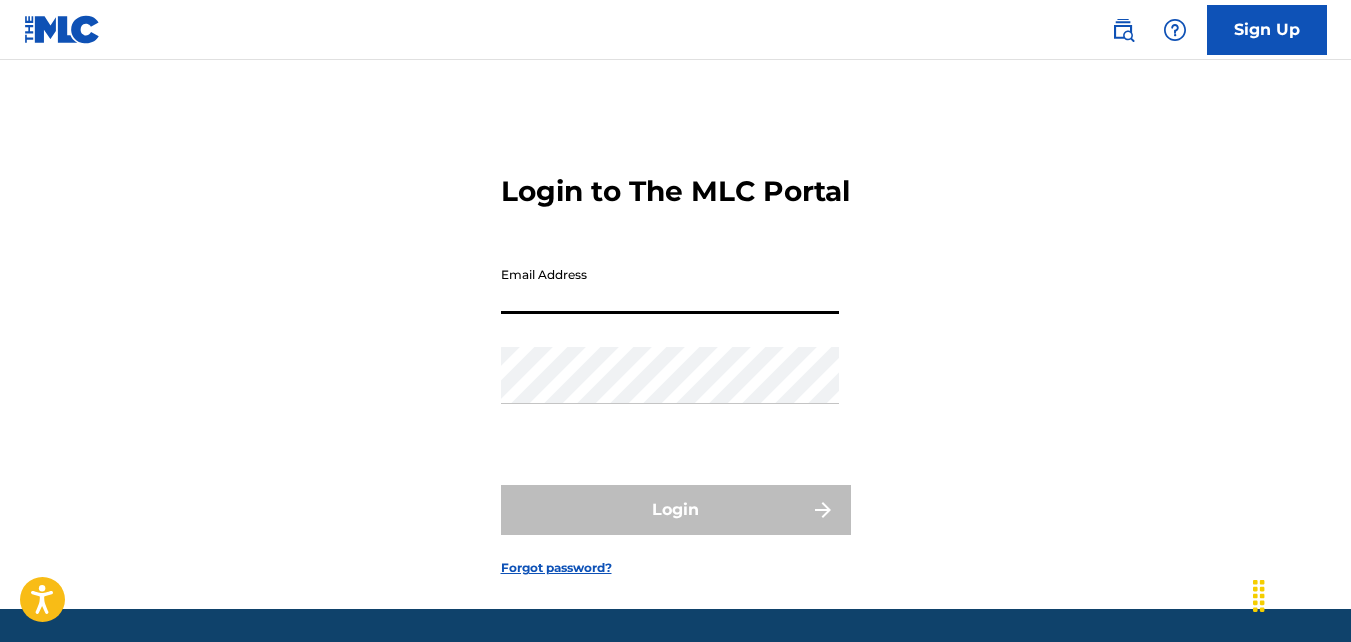 click on "Email Address" at bounding box center [670, 285] 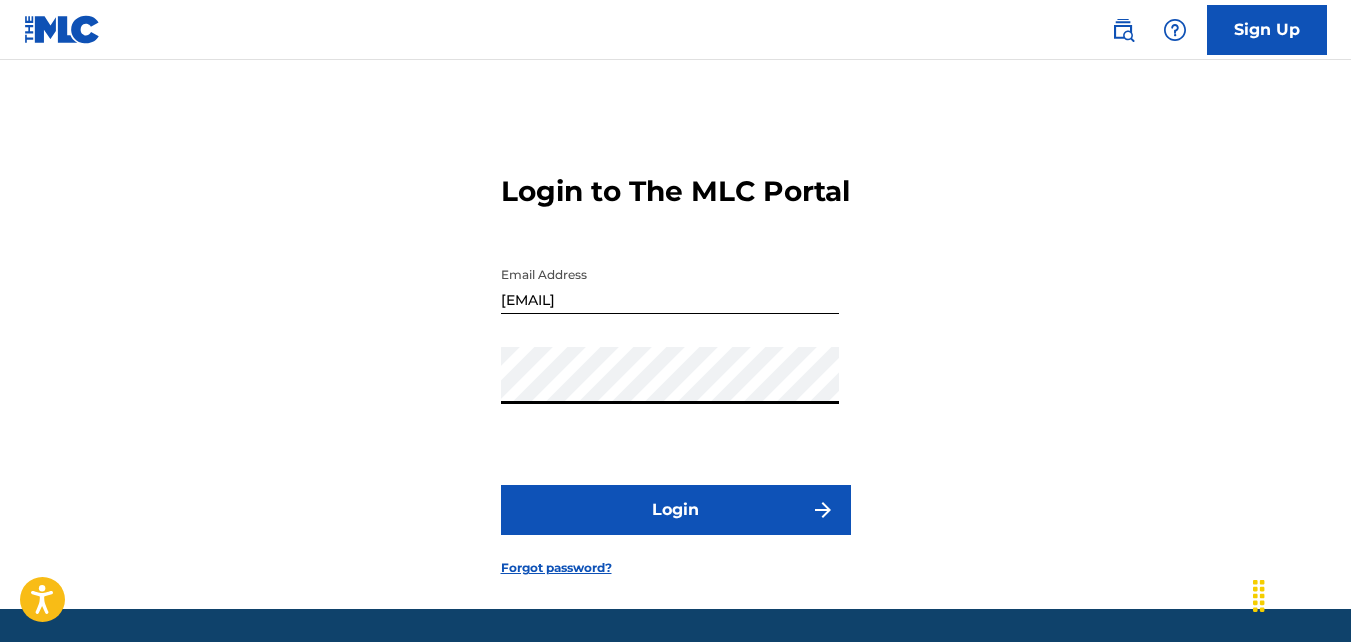 click on "Login" at bounding box center (676, 510) 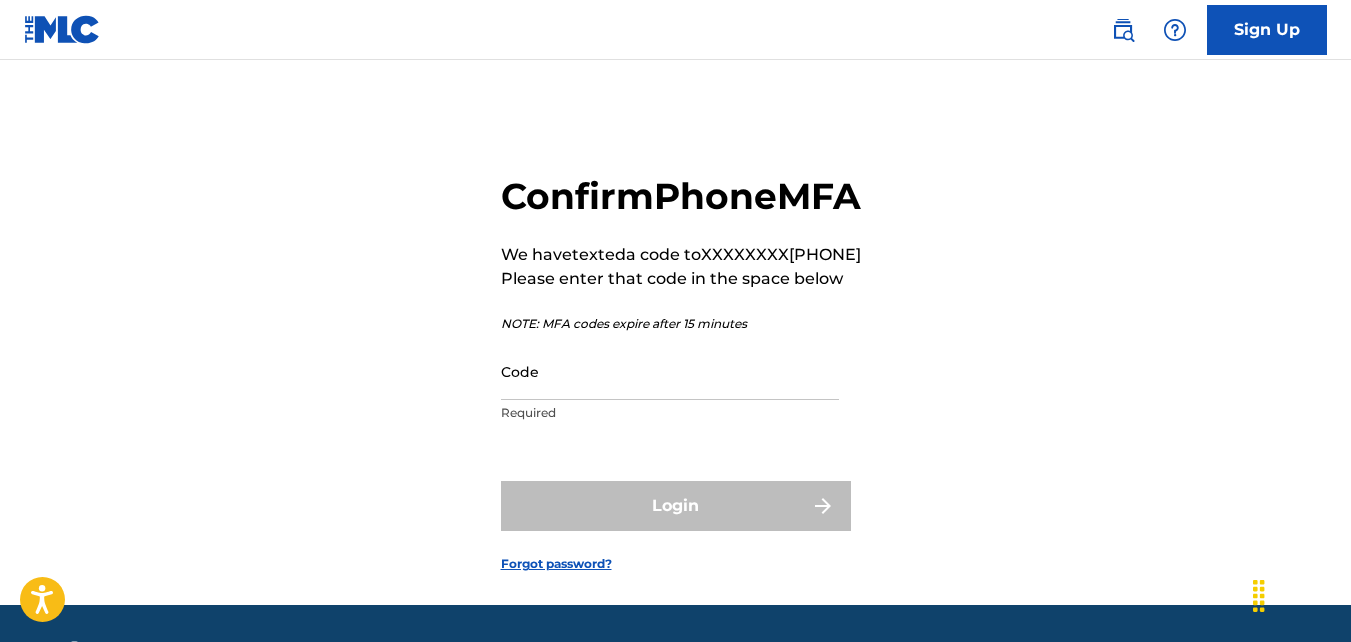 scroll, scrollTop: 104, scrollLeft: 0, axis: vertical 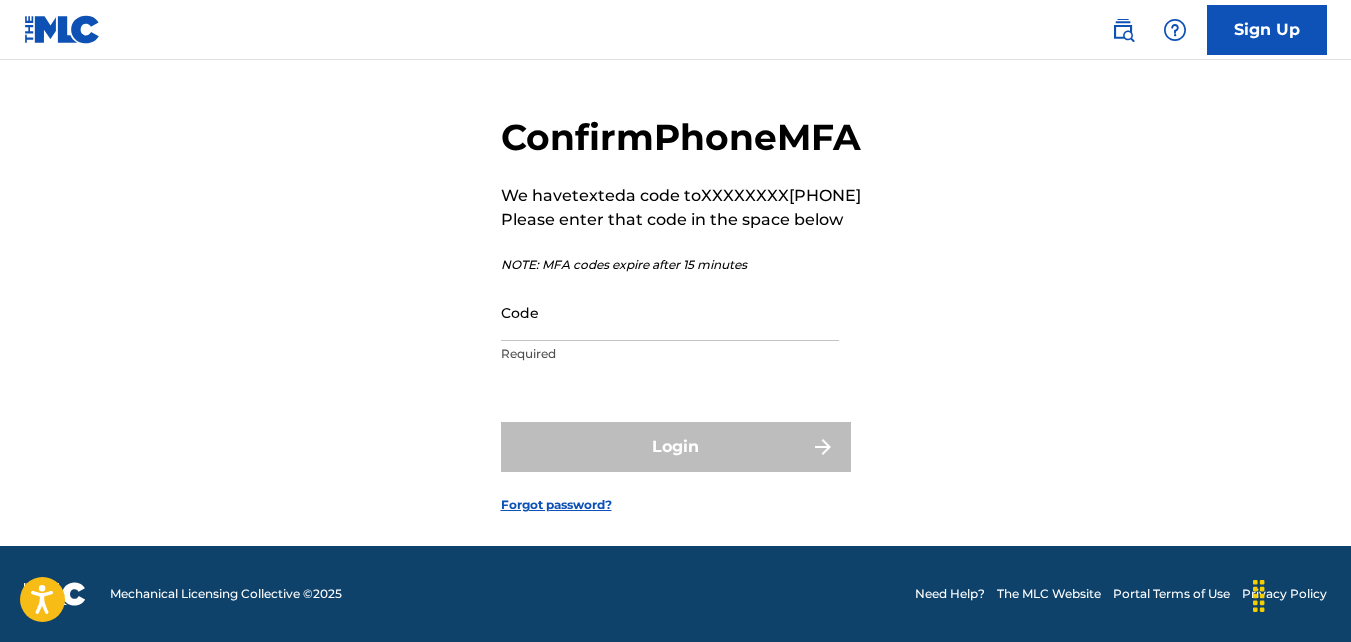 click on "Code" at bounding box center [670, 312] 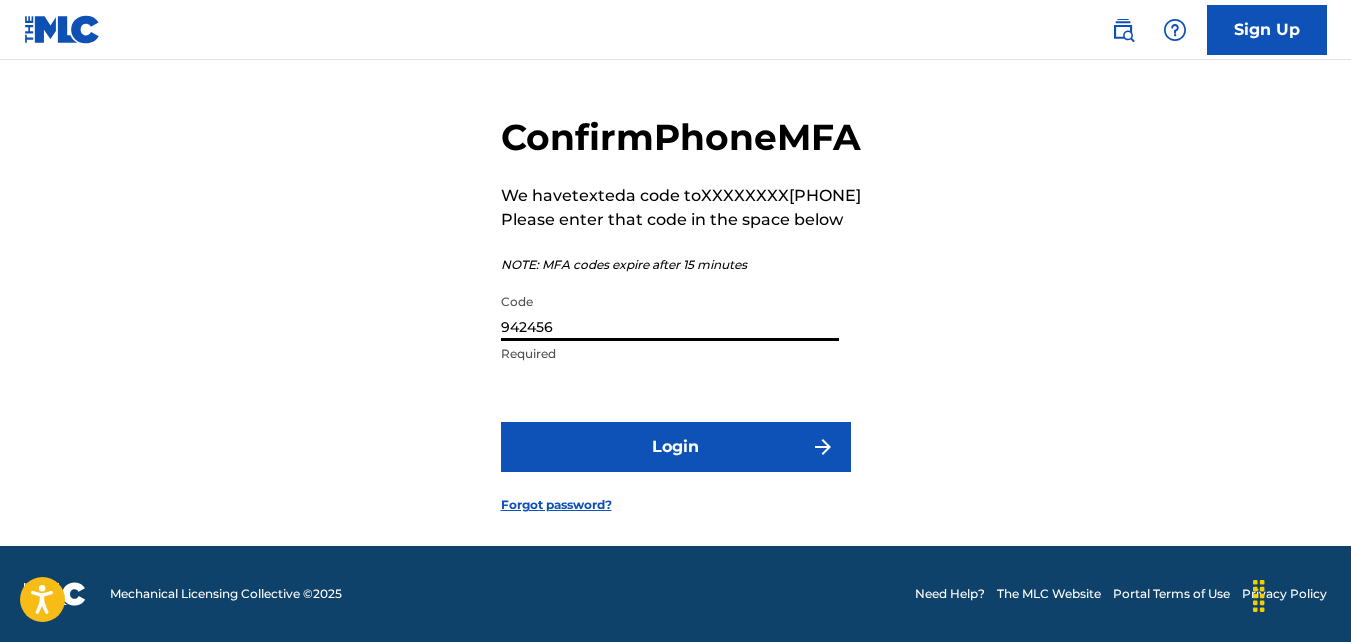 type on "942456" 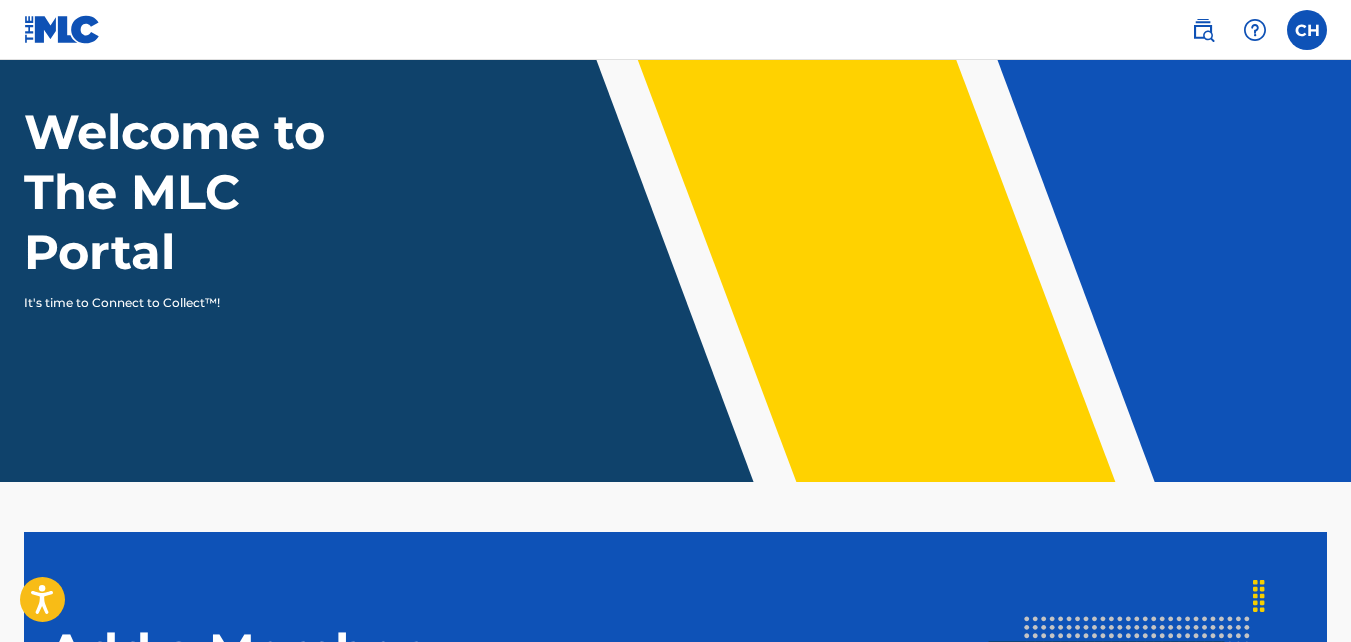 scroll, scrollTop: 0, scrollLeft: 0, axis: both 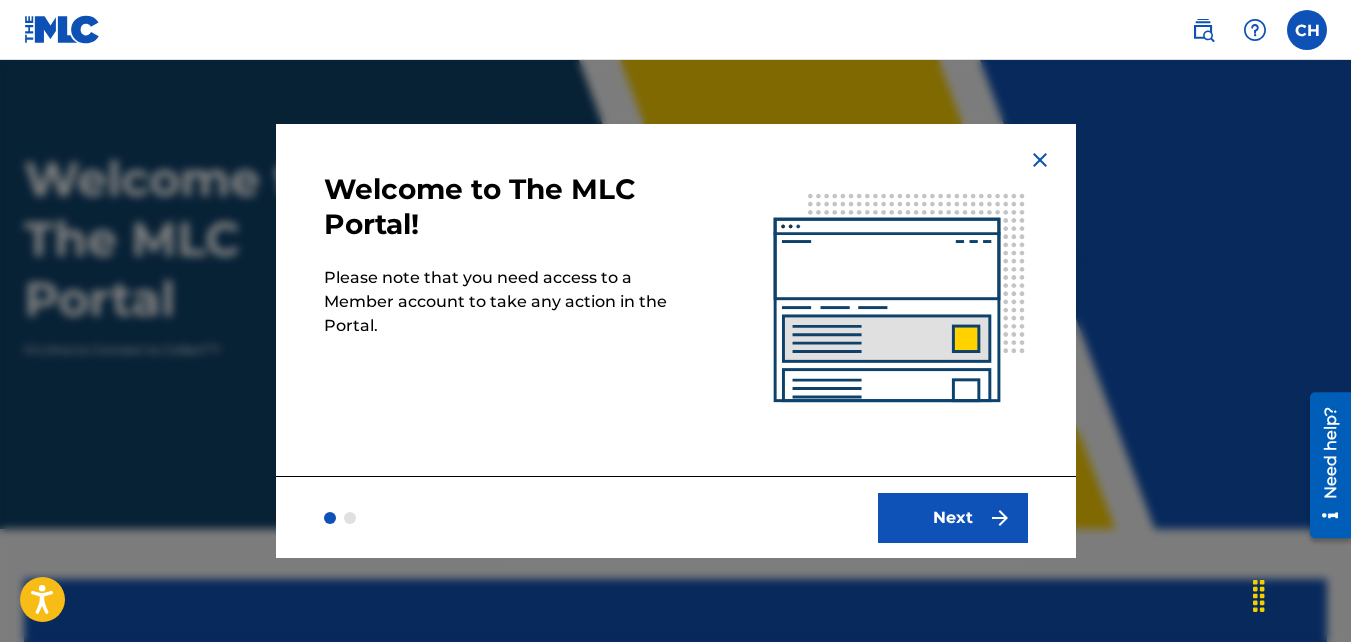 click on "Next" at bounding box center (953, 518) 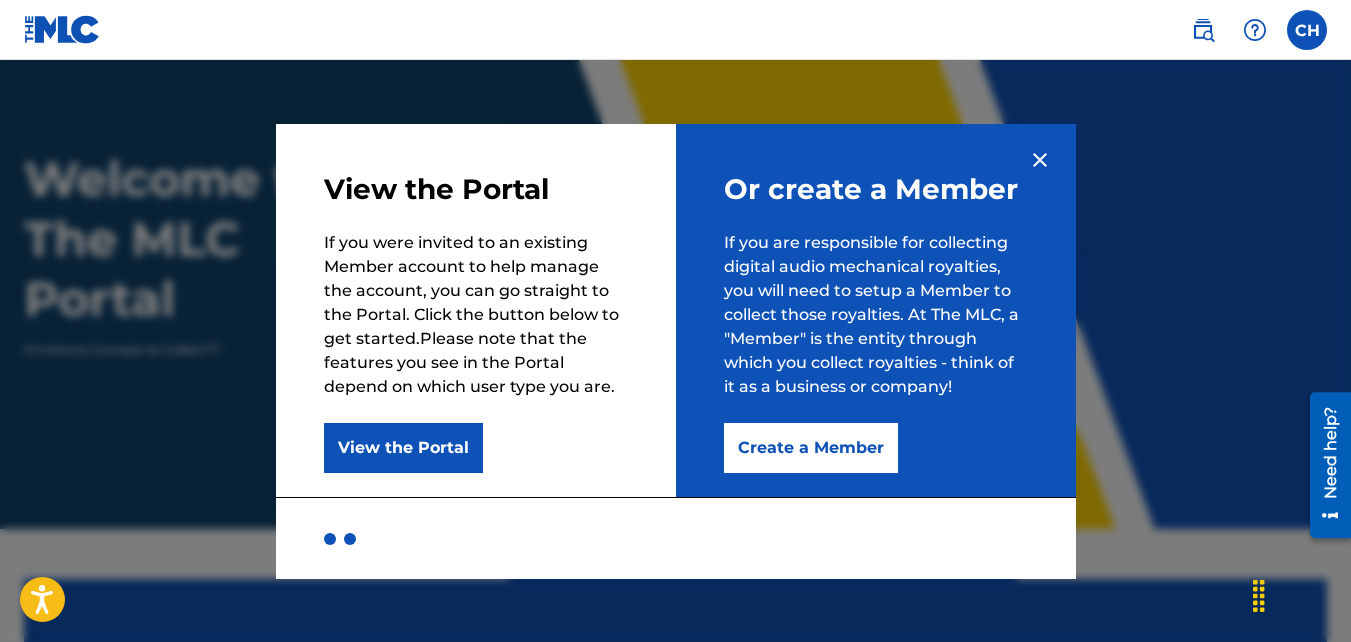 click on "Create a Member" at bounding box center (811, 448) 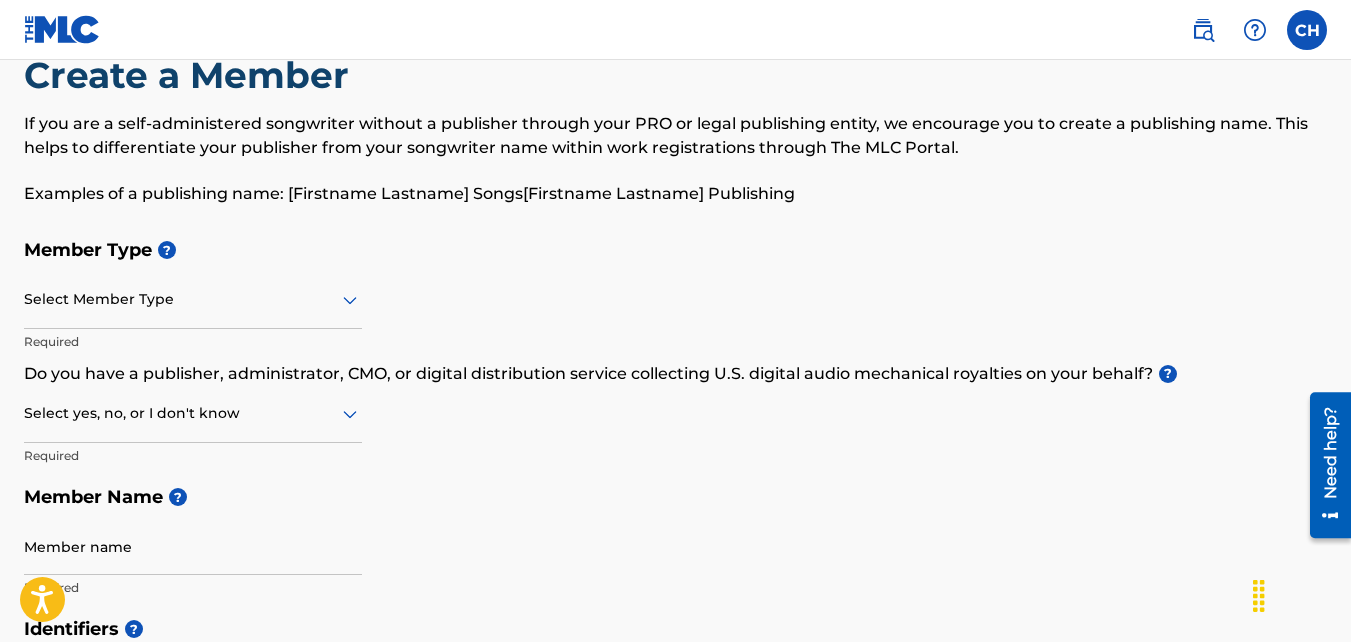 scroll, scrollTop: 0, scrollLeft: 0, axis: both 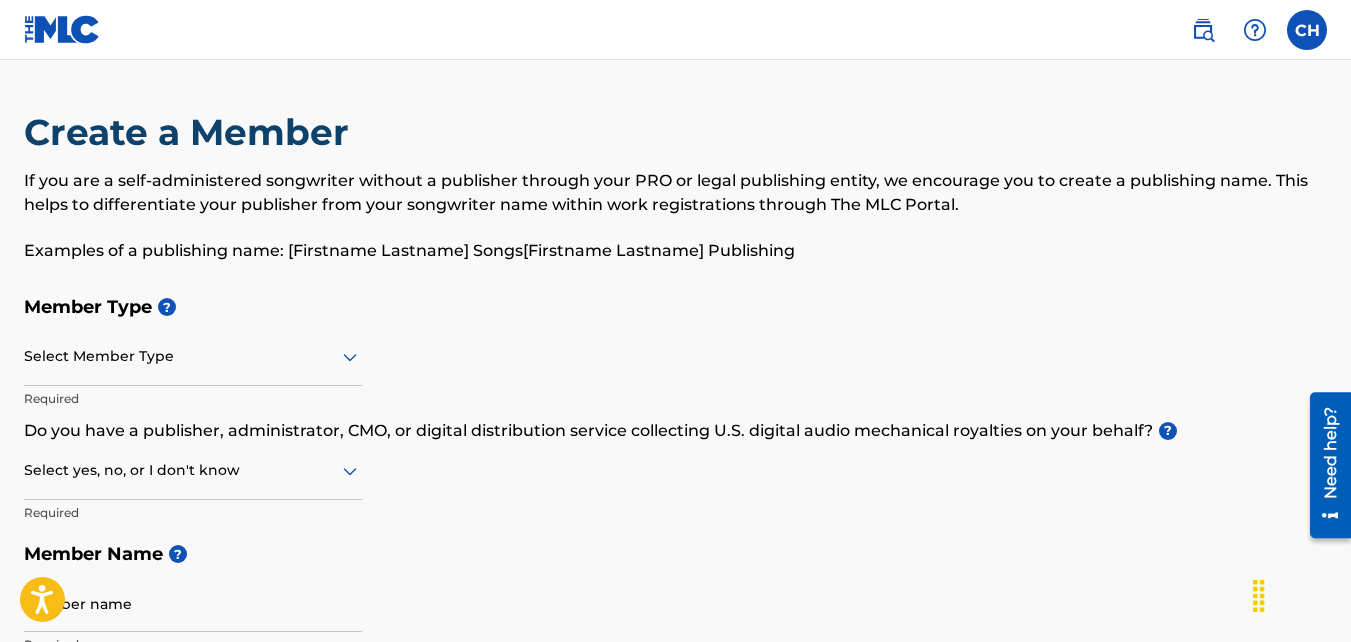 click 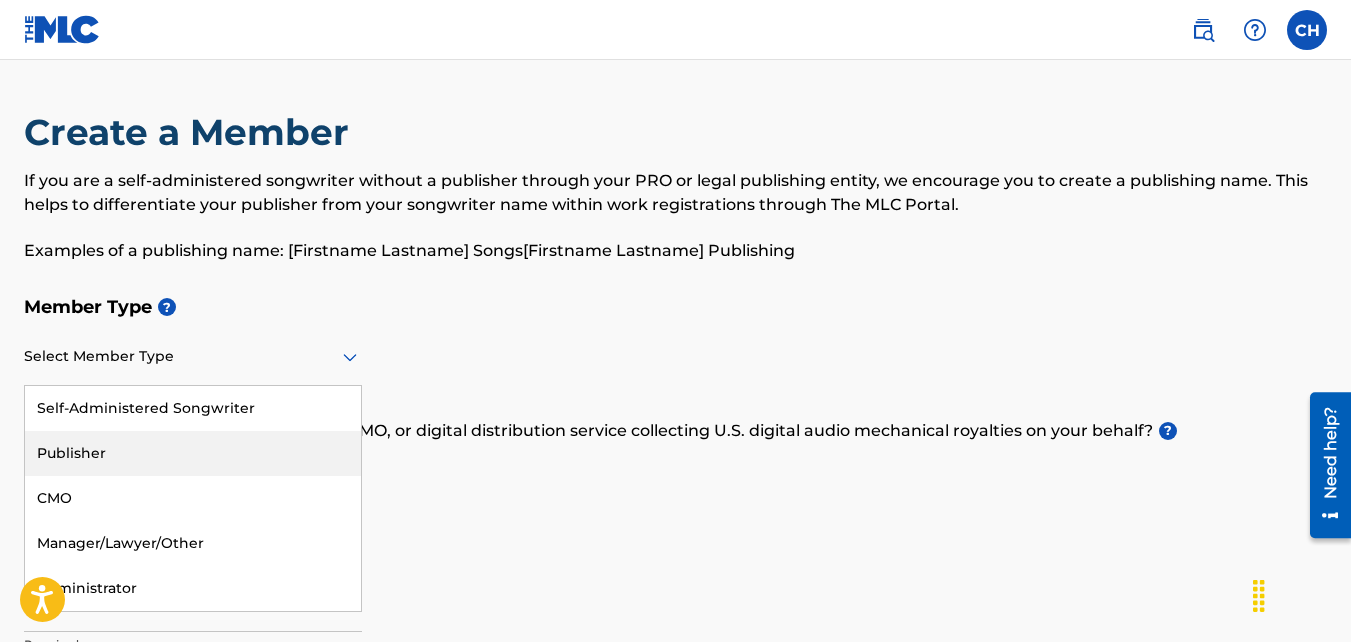 click on "Publisher" at bounding box center [193, 453] 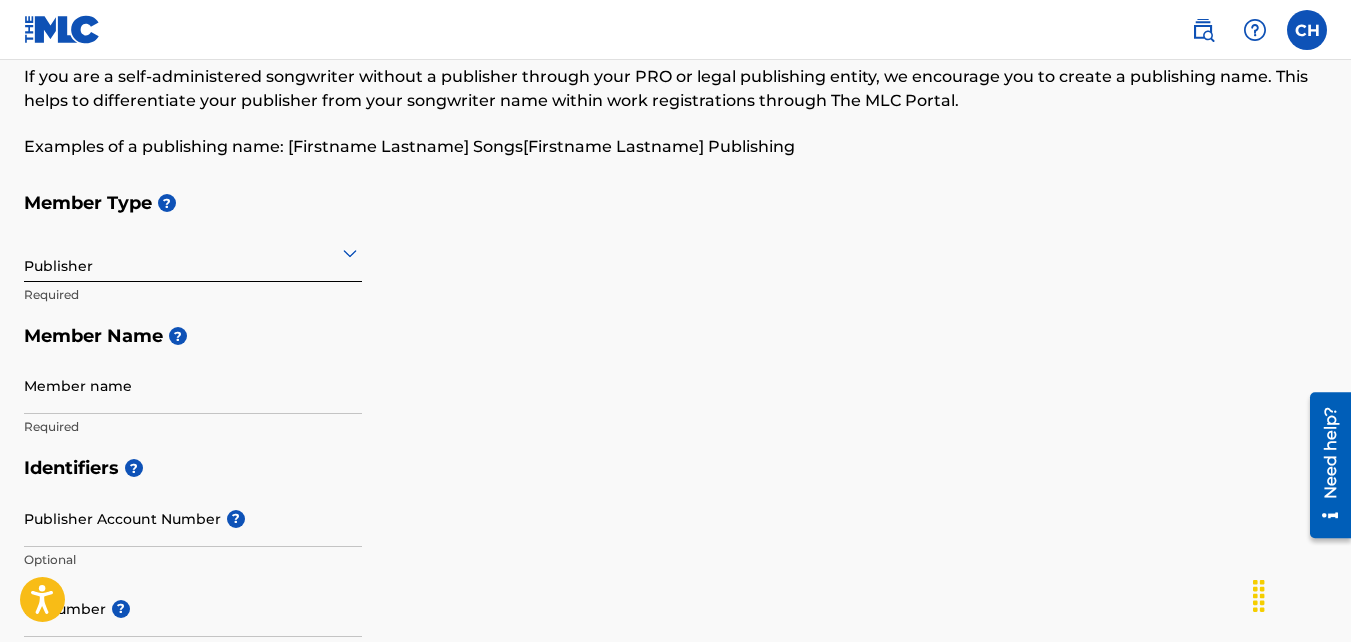 scroll, scrollTop: 118, scrollLeft: 0, axis: vertical 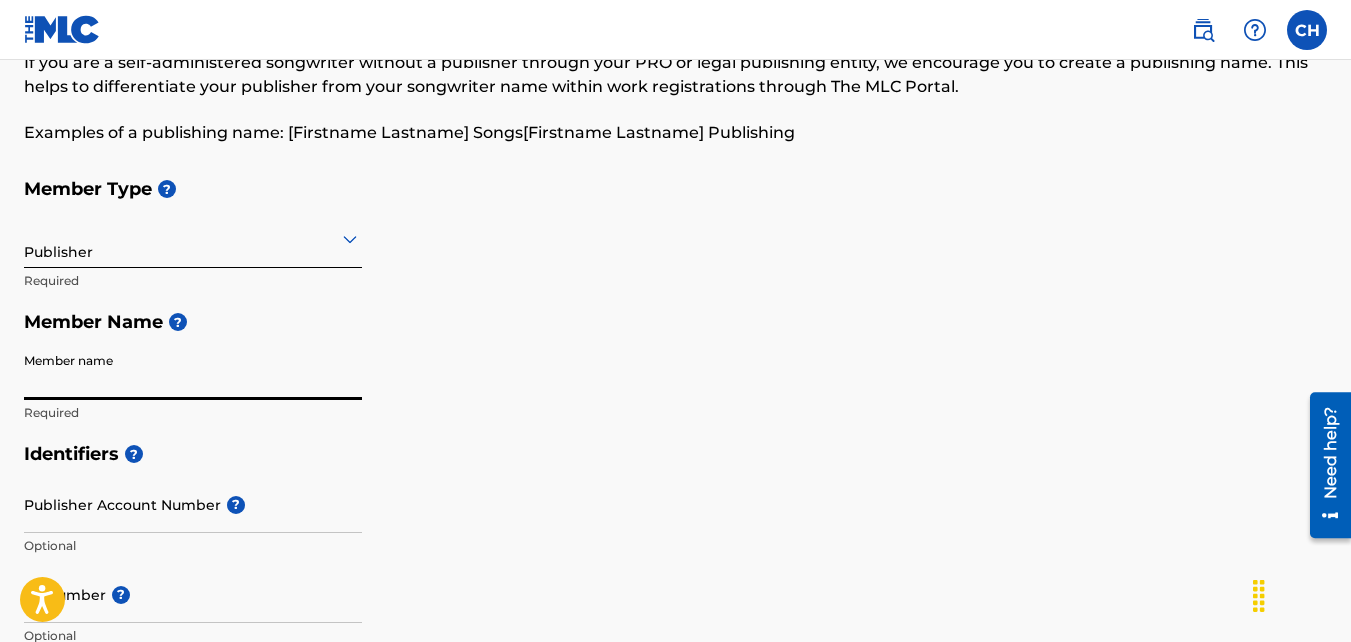 click on "Member name" at bounding box center [193, 371] 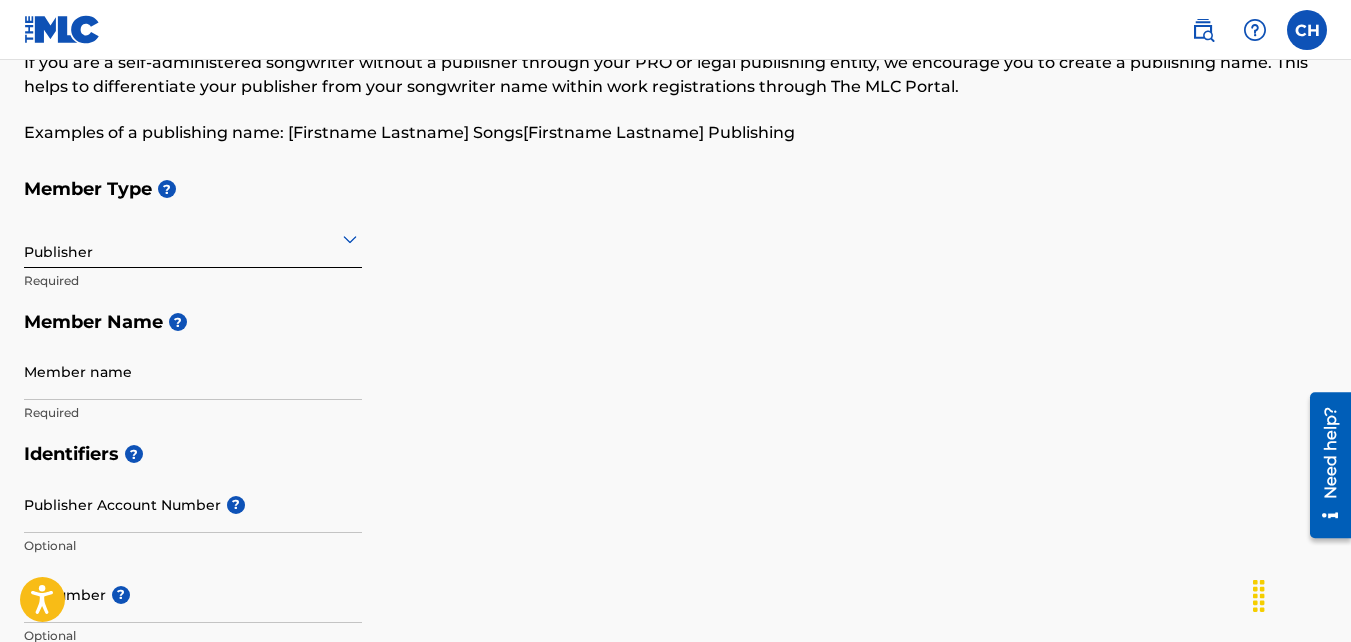 click on "Member Type ? Publisher Required Member Name ? Member name Required" at bounding box center [675, 300] 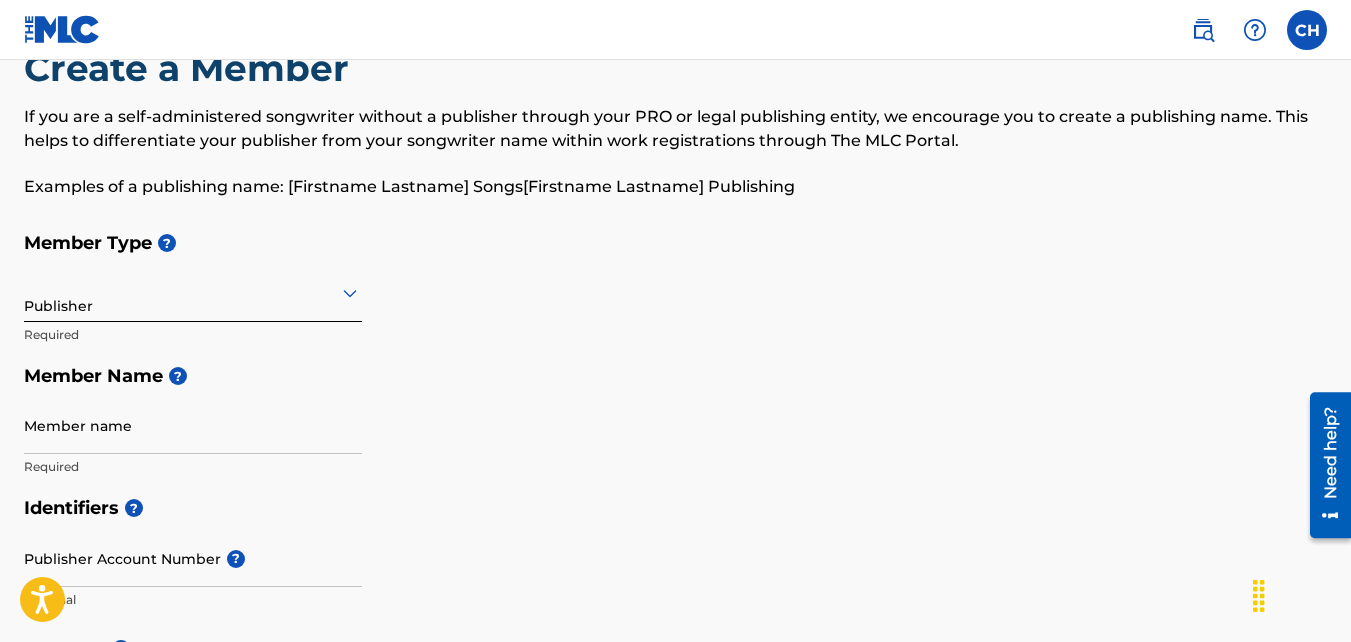 scroll, scrollTop: 66, scrollLeft: 0, axis: vertical 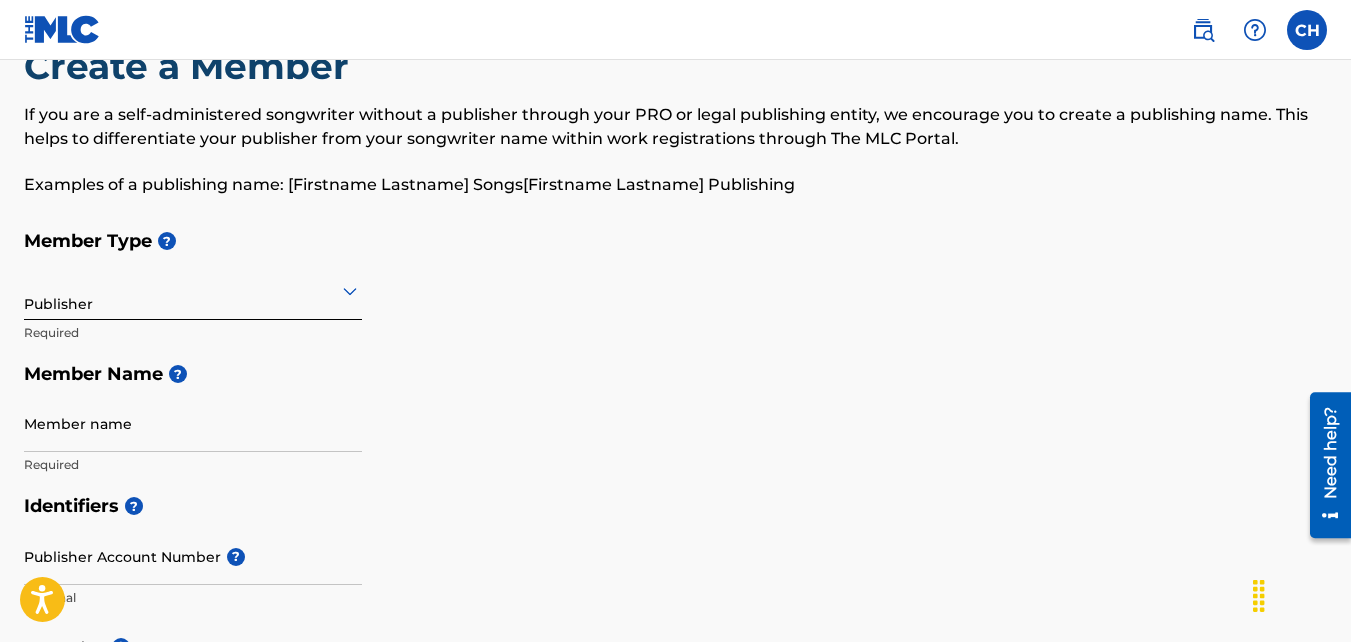 click on "Member name" at bounding box center (193, 423) 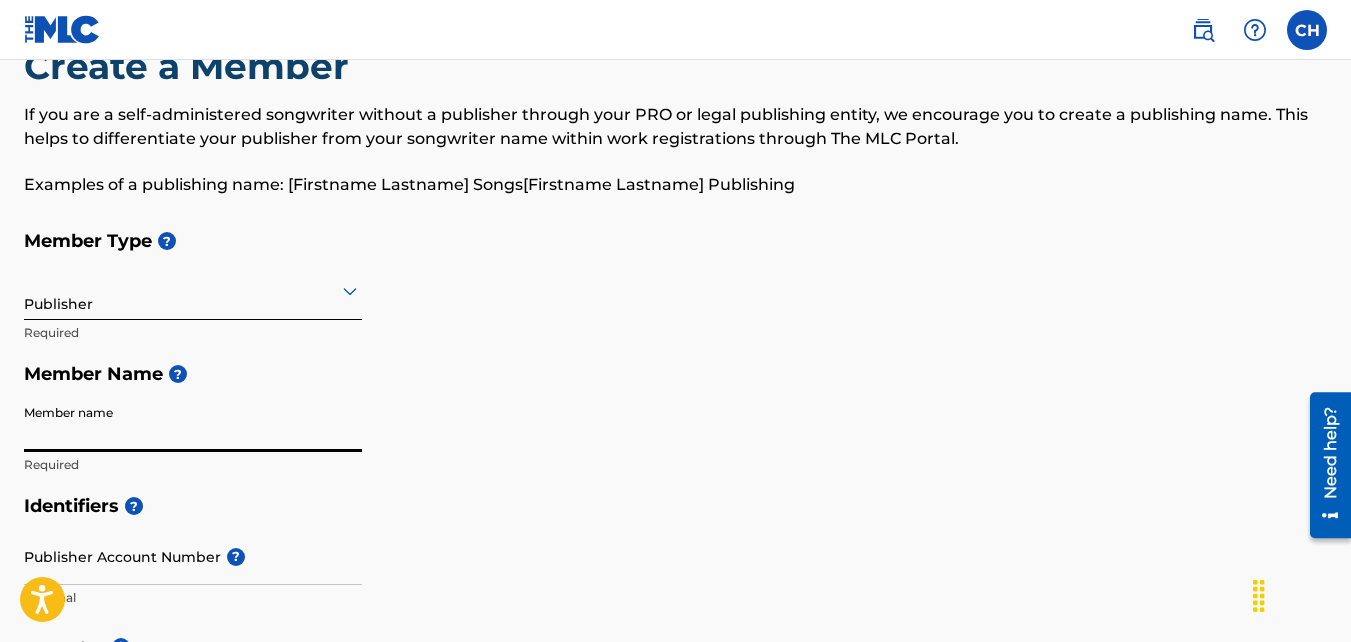 type on "[CITY] [LAST]" 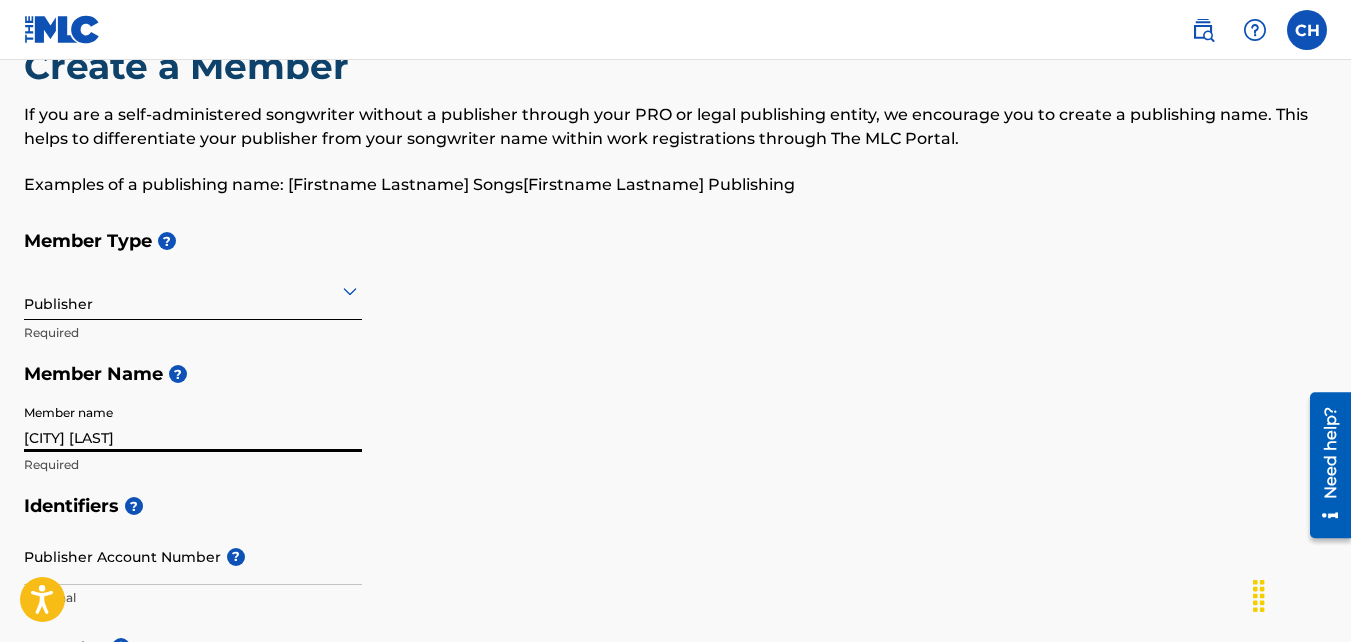 type on "[STREET] [STREET]" 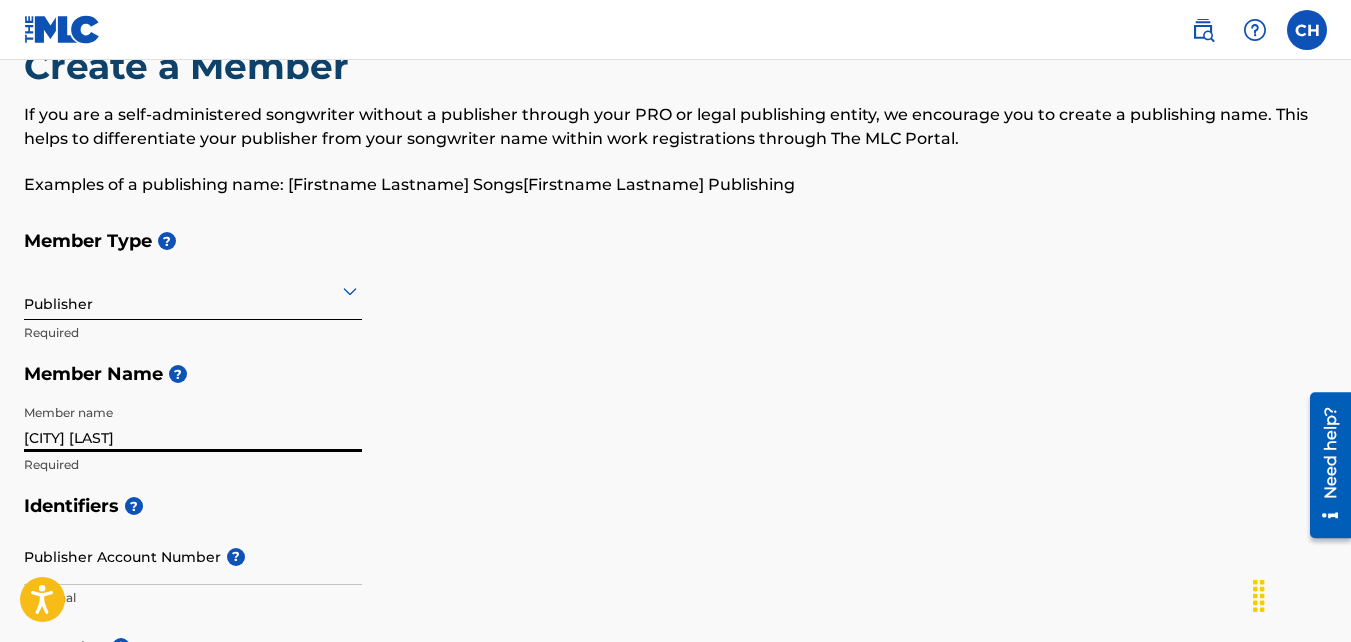 scroll, scrollTop: 1082, scrollLeft: 0, axis: vertical 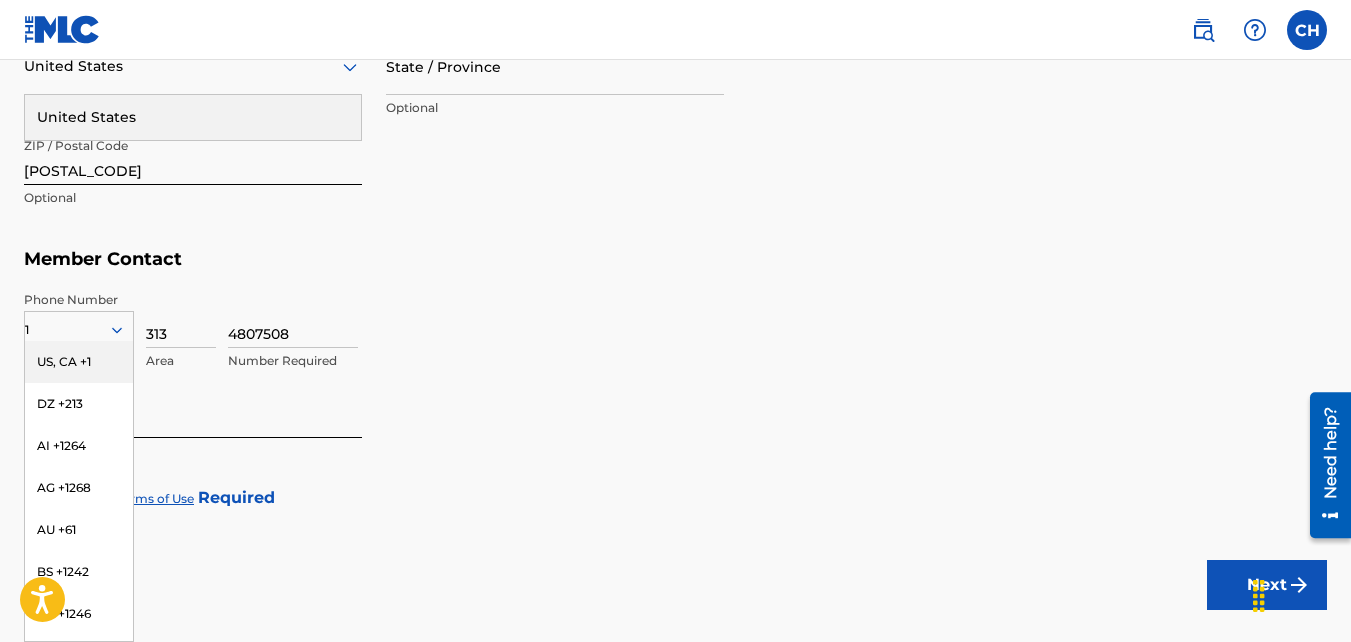 click on "Member Type ? Publisher Required Member Name ? Member name [CITY] [LAST][CITY][LAST] Required Identifiers ? Publisher Account Number ? Optional IPI Number ? [IPI] Optional ISNI Optional Member Address ? Use my existing user account details Street Address [STREET] [STREET] Required Unit Number Optional Attention Optional City / Town Required United States United States Required State / Province Optional ZIP / Postal Code [POSTAL_CODE] Optional Member Contact Phone Number 1 US, CA +1DZ +213AI +1264AG +1268AU +61BS +1242BB +1246BZ +501BM +1441BO +591KY +1345DM +1767DO +1809ER +291ET +251GA +241GD +1473IN +91JM +1876JP +81LV +371LB +961LR +231LY +218MG +261FM +691ME, RS +381MS +1664MA, EH +212NL +31PE +51PT +351KN +1869LC +1758VC +1876SN +221SK +421CH +41TT +1868TN +216TC +1649AE +971VG +1284WF +681 Country Required [AREA] [PHONE] Number Required Email [EMAIL] Required Accept  Terms of Use   Required Next" at bounding box center [675, -143] 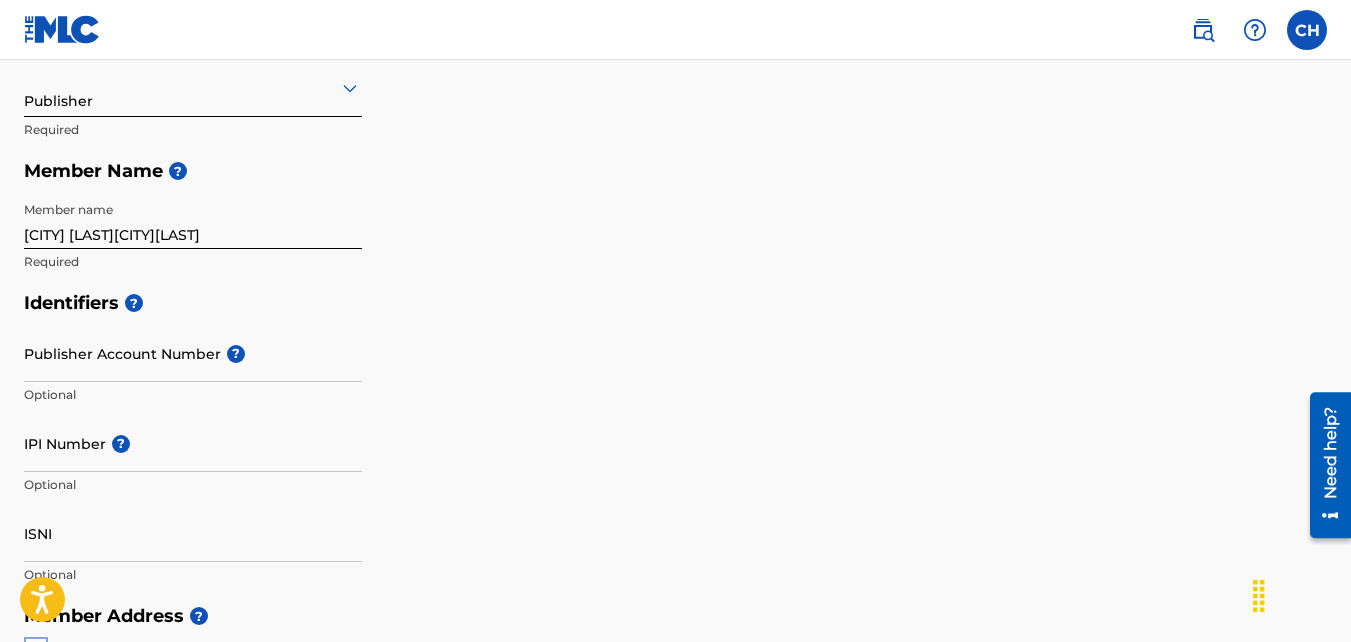 scroll, scrollTop: 267, scrollLeft: 0, axis: vertical 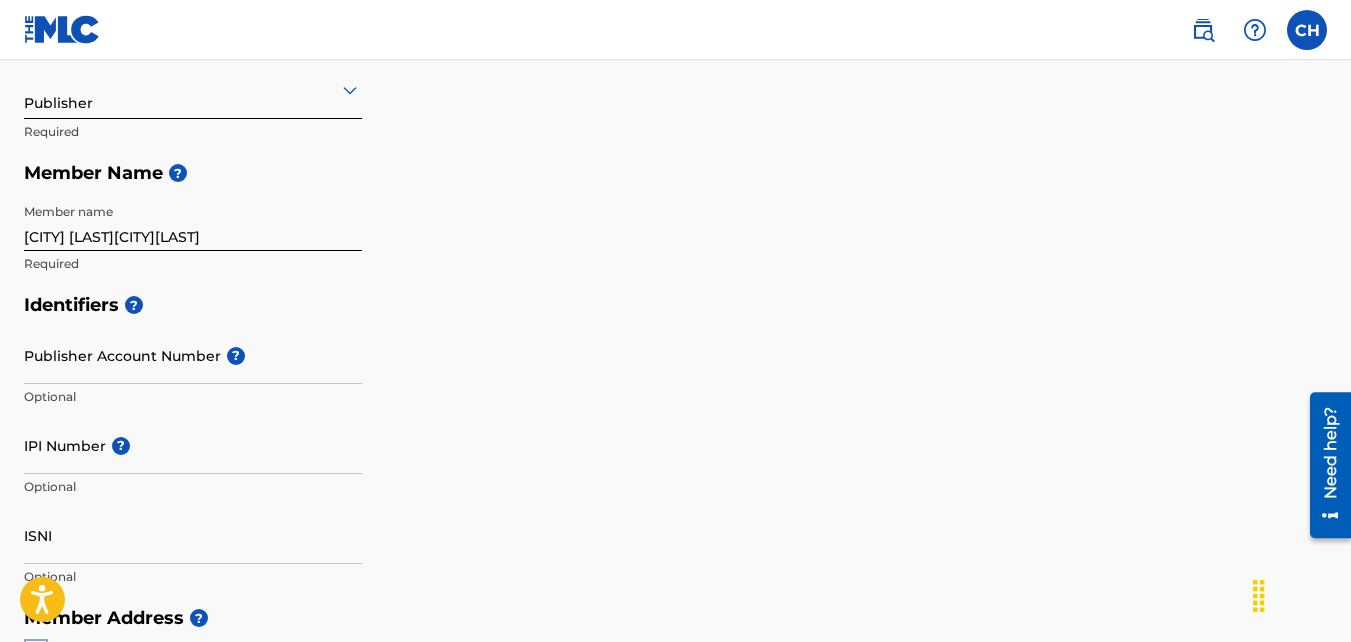 click on "Publisher Account Number ?" at bounding box center [193, 355] 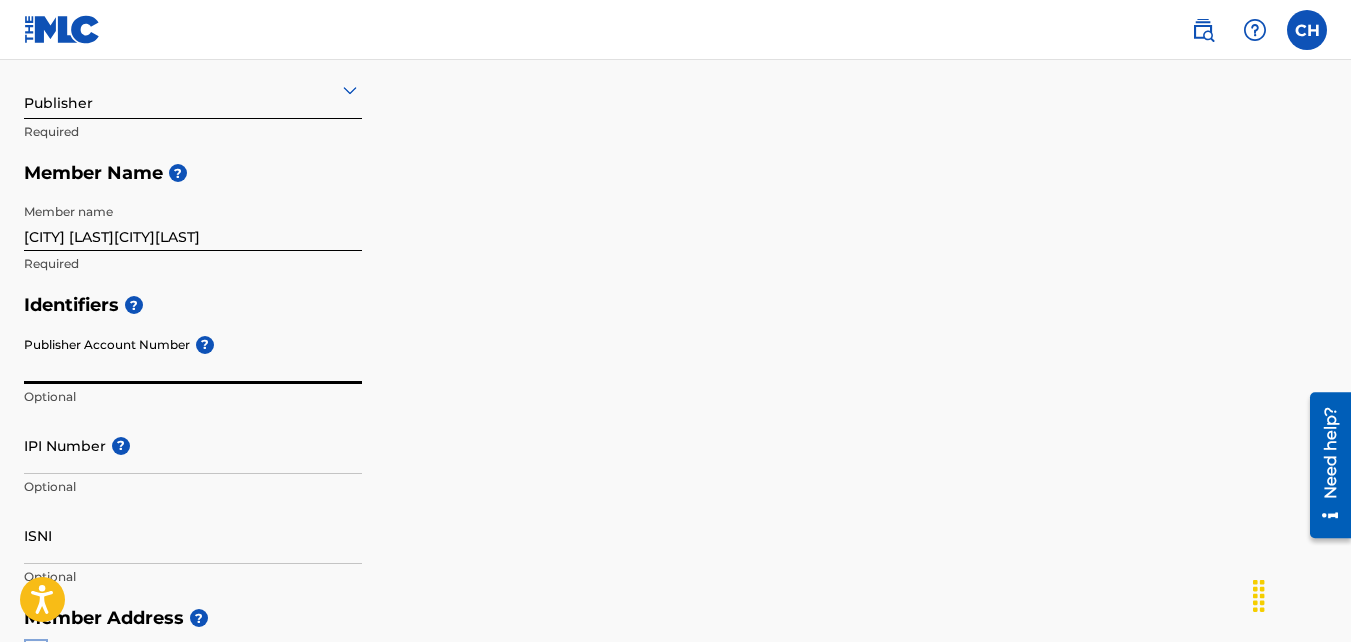 click on "IPI Number ?" at bounding box center [193, 445] 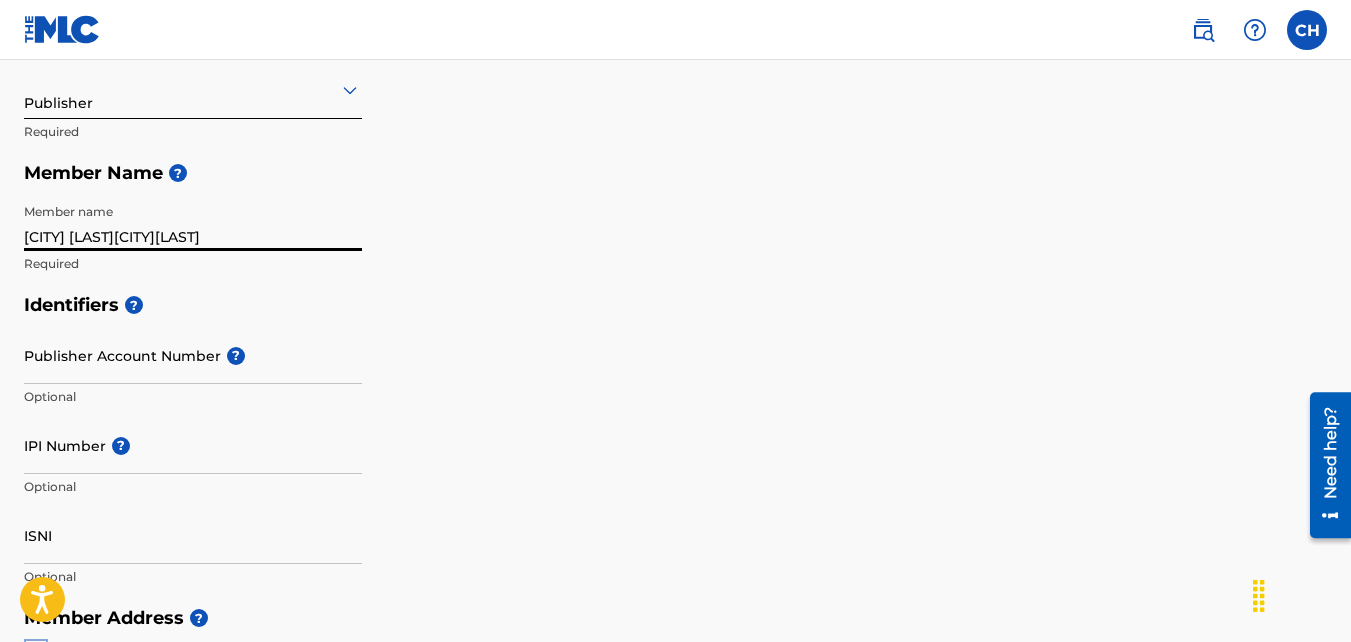click on "[CITY] [LAST][CITY][LAST]" at bounding box center (193, 222) 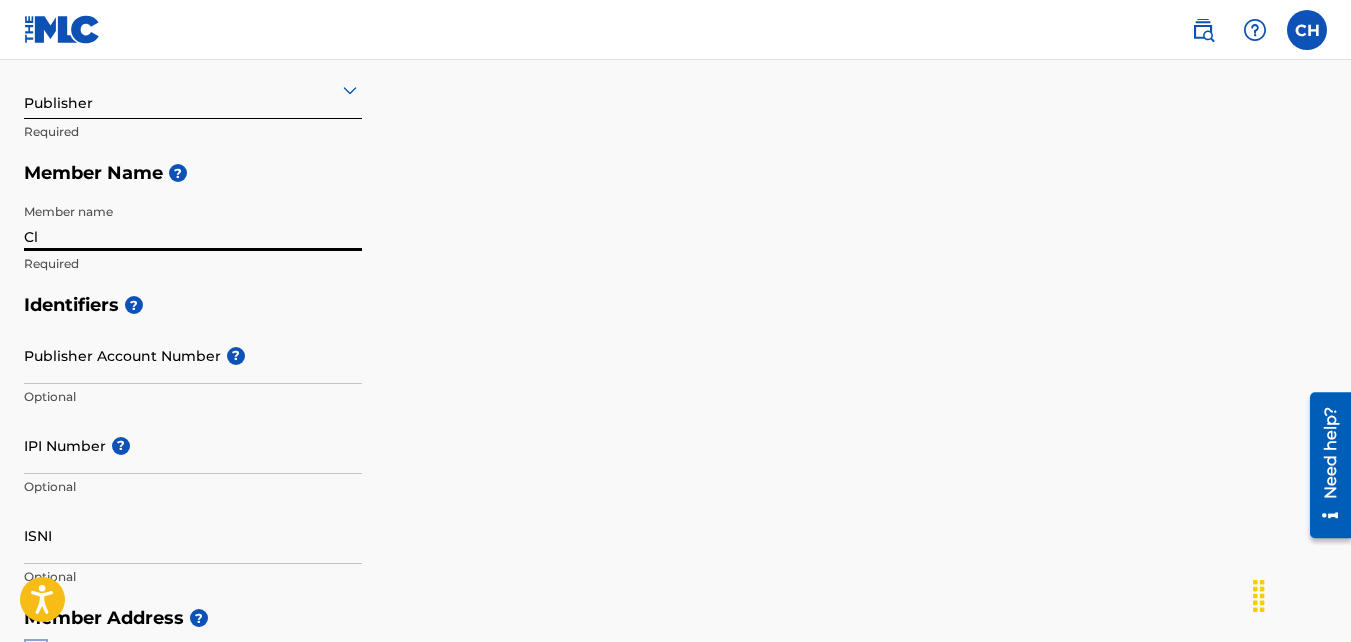 type on "C" 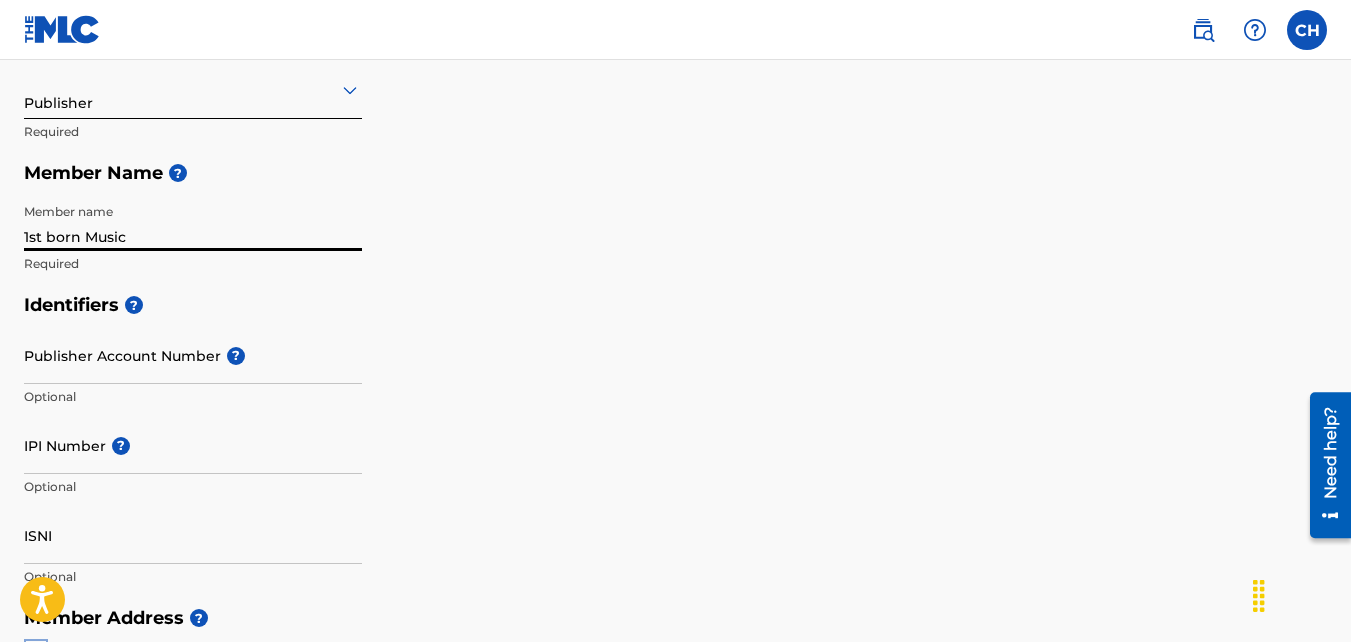 click on "1st born Music" at bounding box center [193, 222] 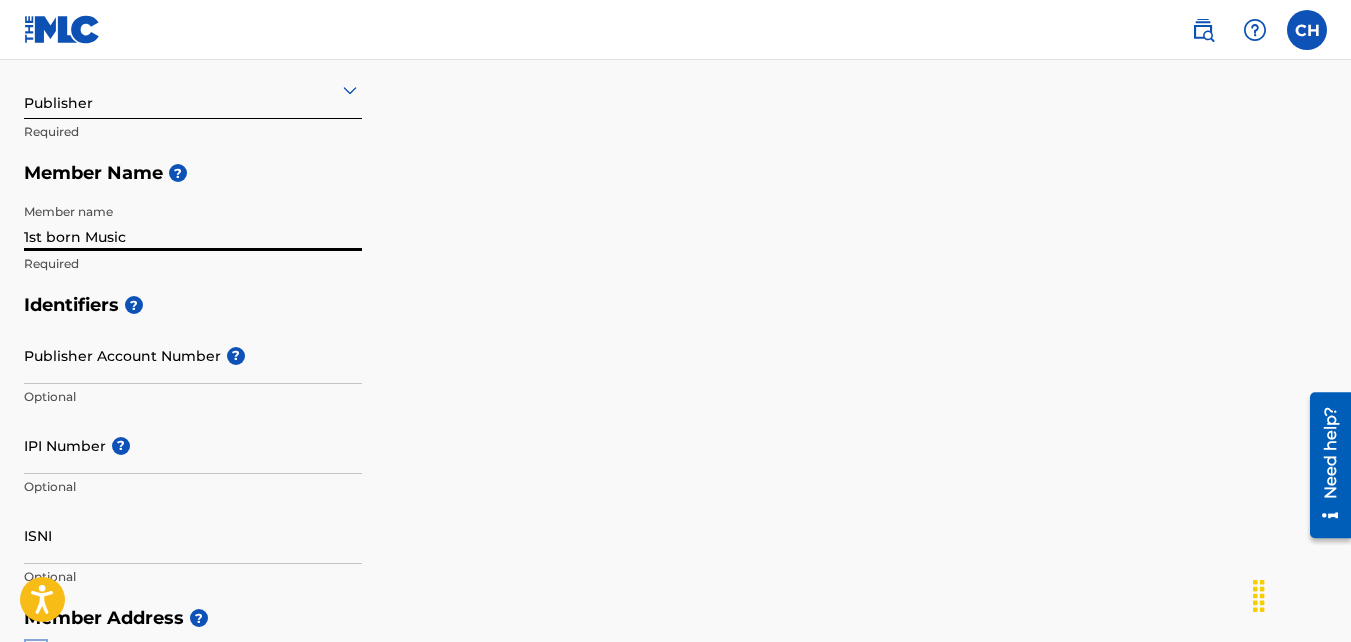 click on "1st born Music" at bounding box center [193, 222] 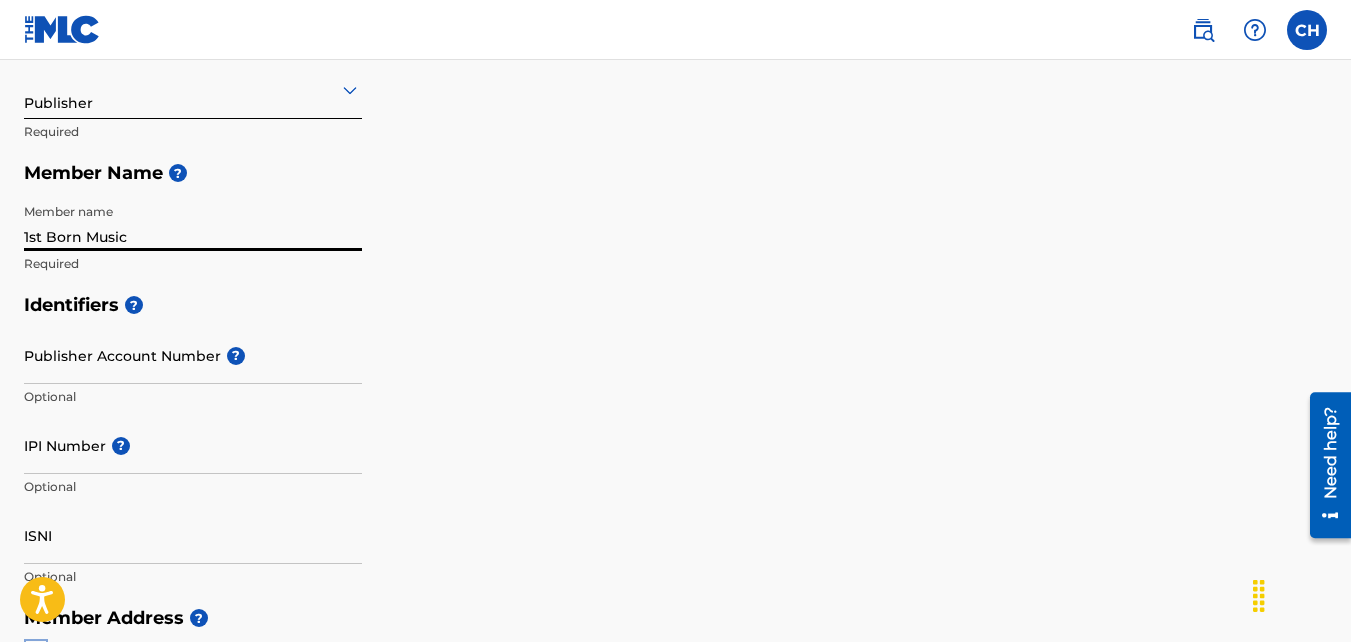 type on "1st Born Music" 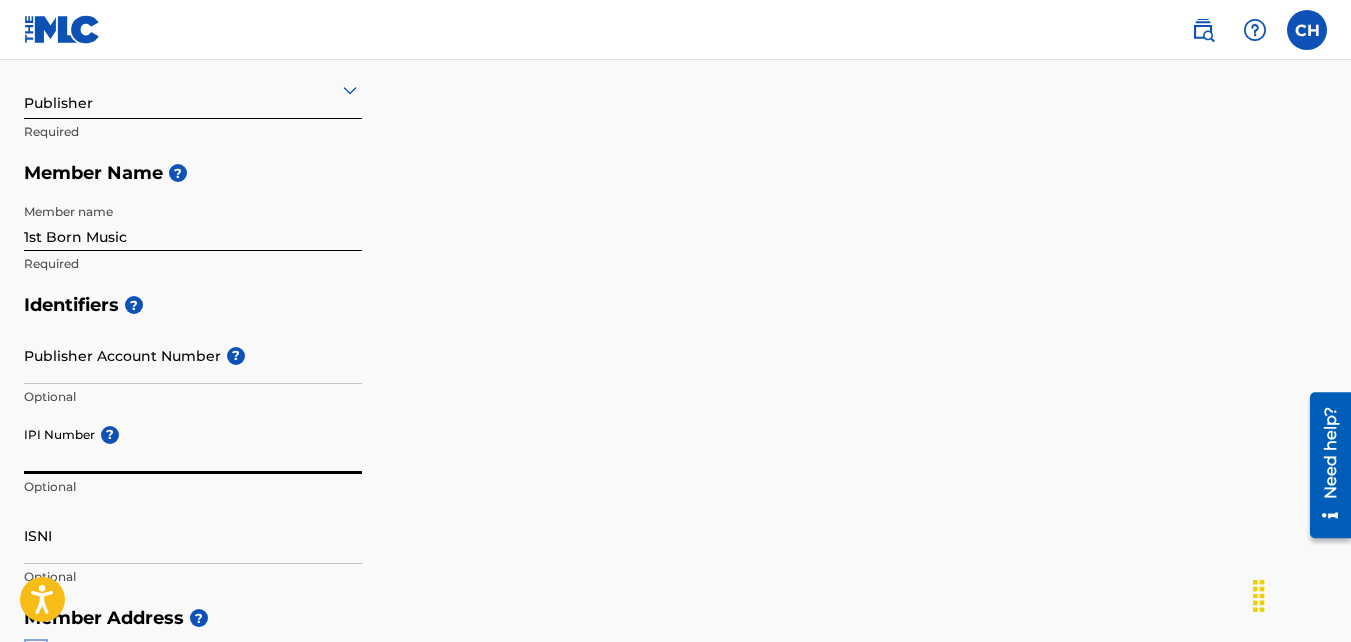 click on "IPI Number ?" at bounding box center (193, 445) 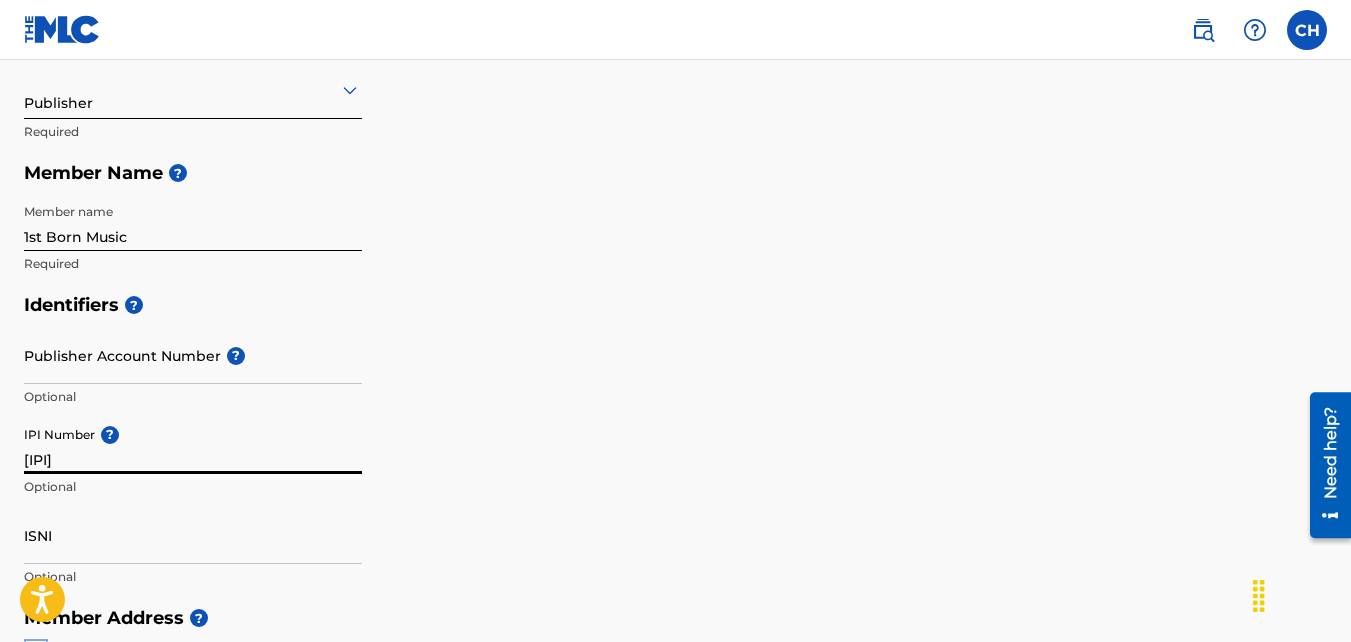 type on "[IPI]" 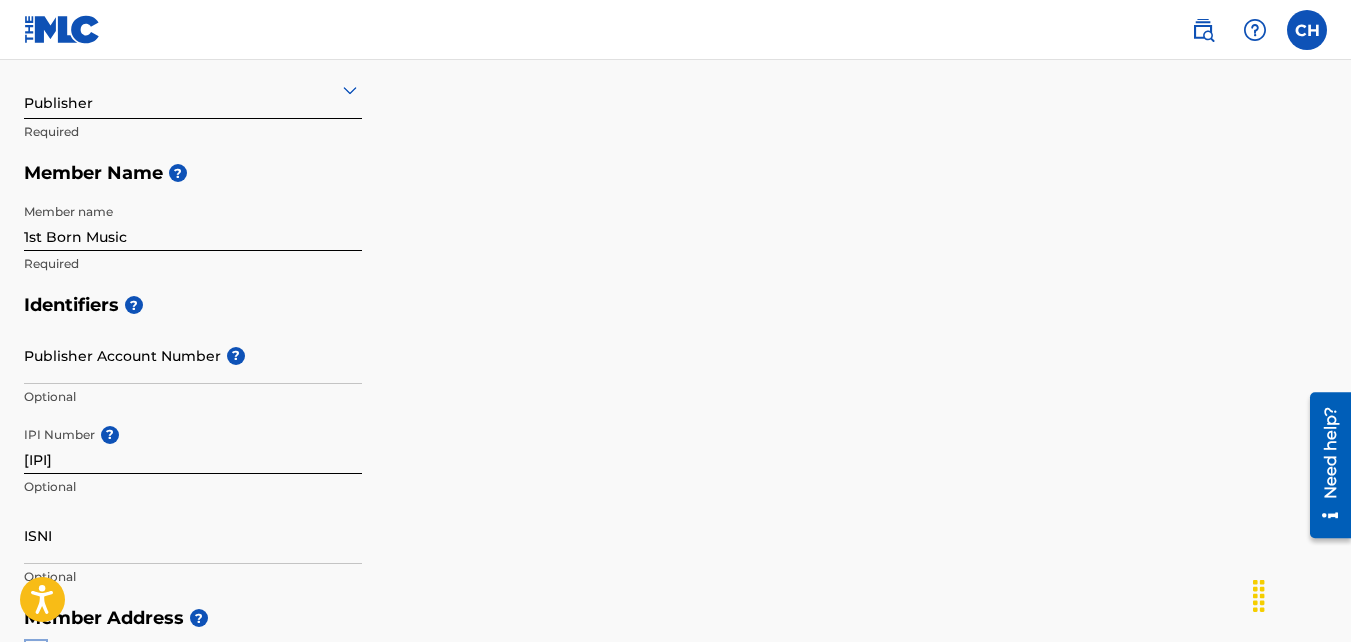 click on "Required" at bounding box center [193, 264] 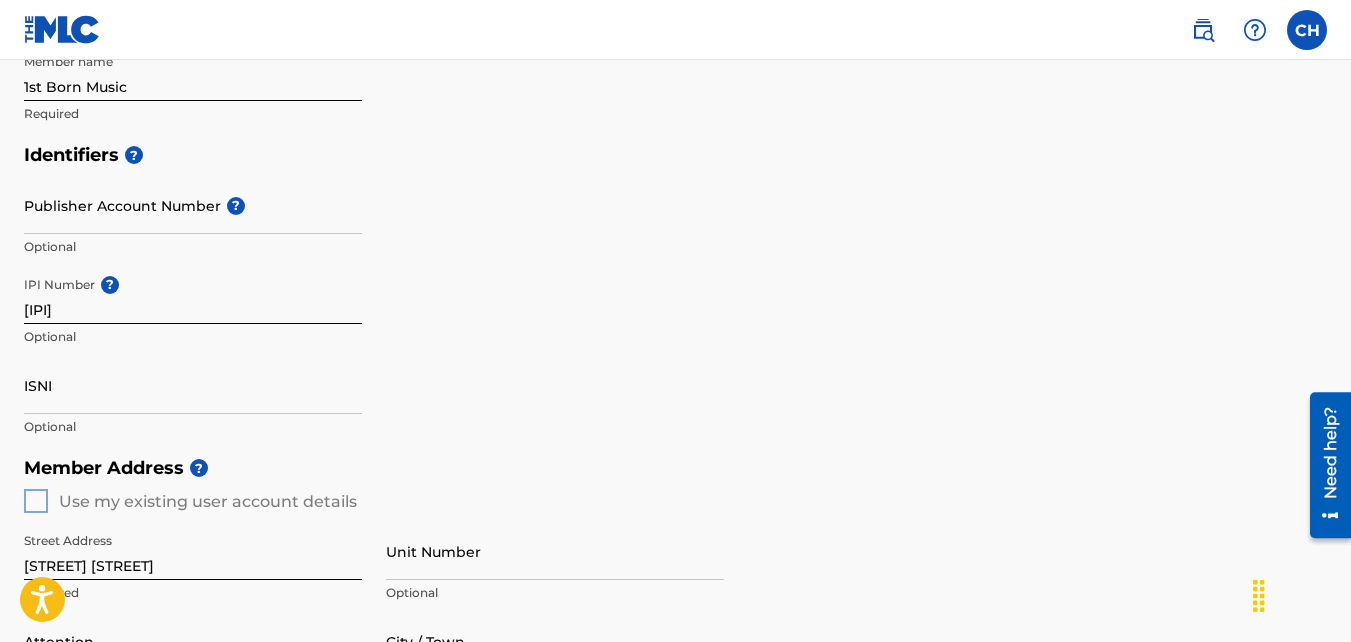scroll, scrollTop: 419, scrollLeft: 0, axis: vertical 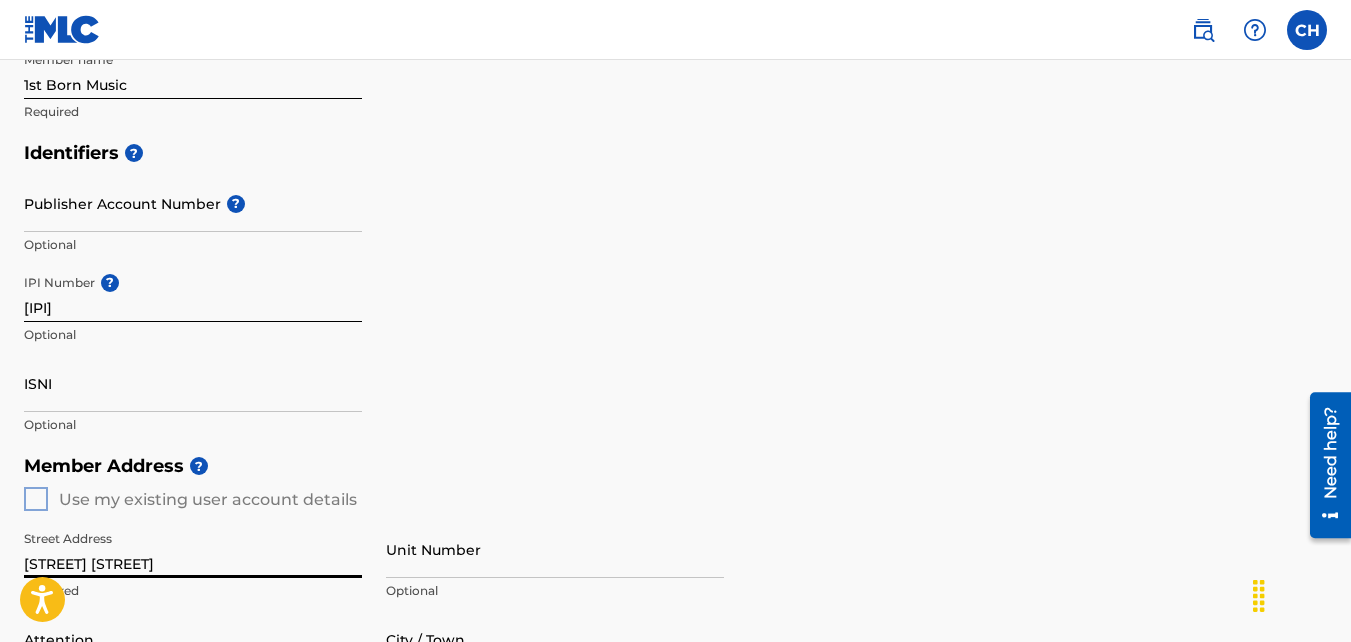 click on "[STREET] [STREET]" at bounding box center [193, 549] 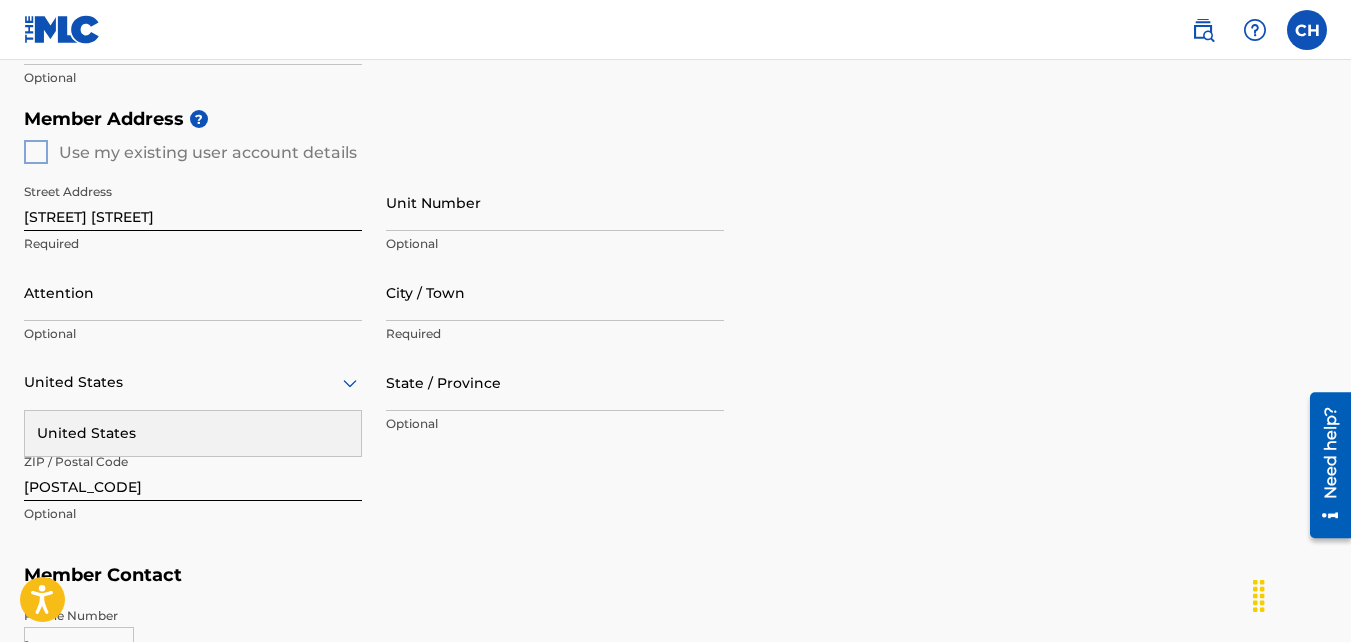 scroll, scrollTop: 773, scrollLeft: 0, axis: vertical 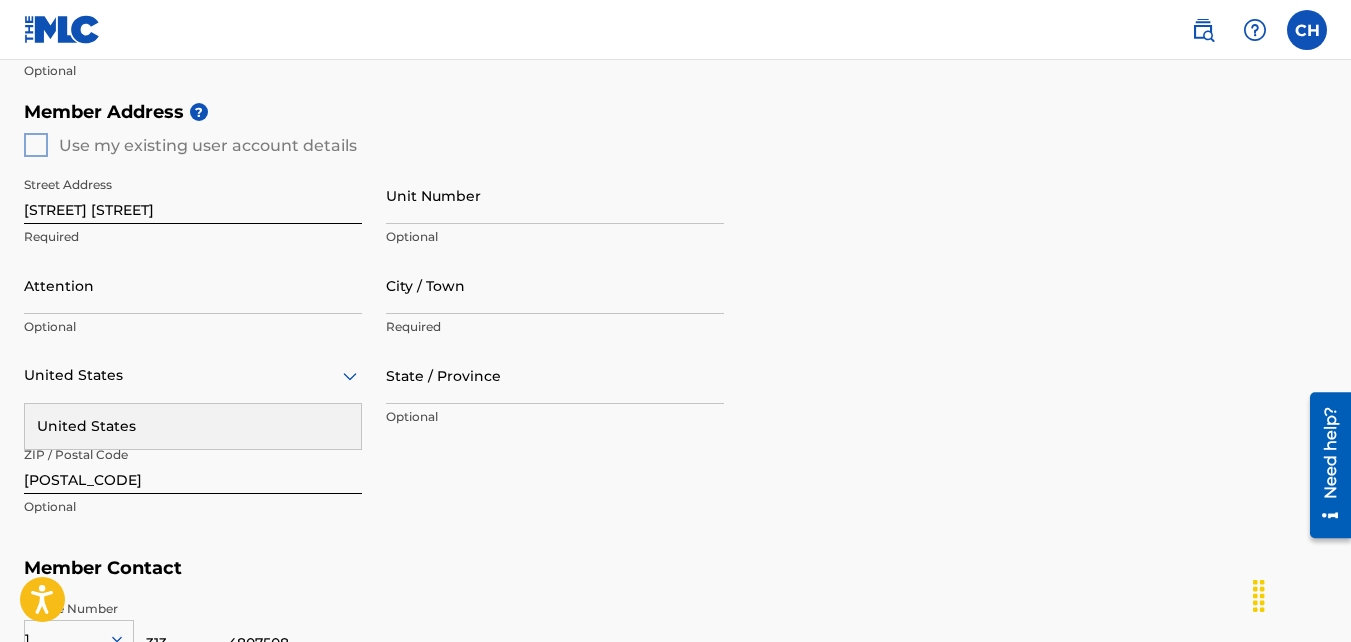 click on "City / Town" at bounding box center (555, 285) 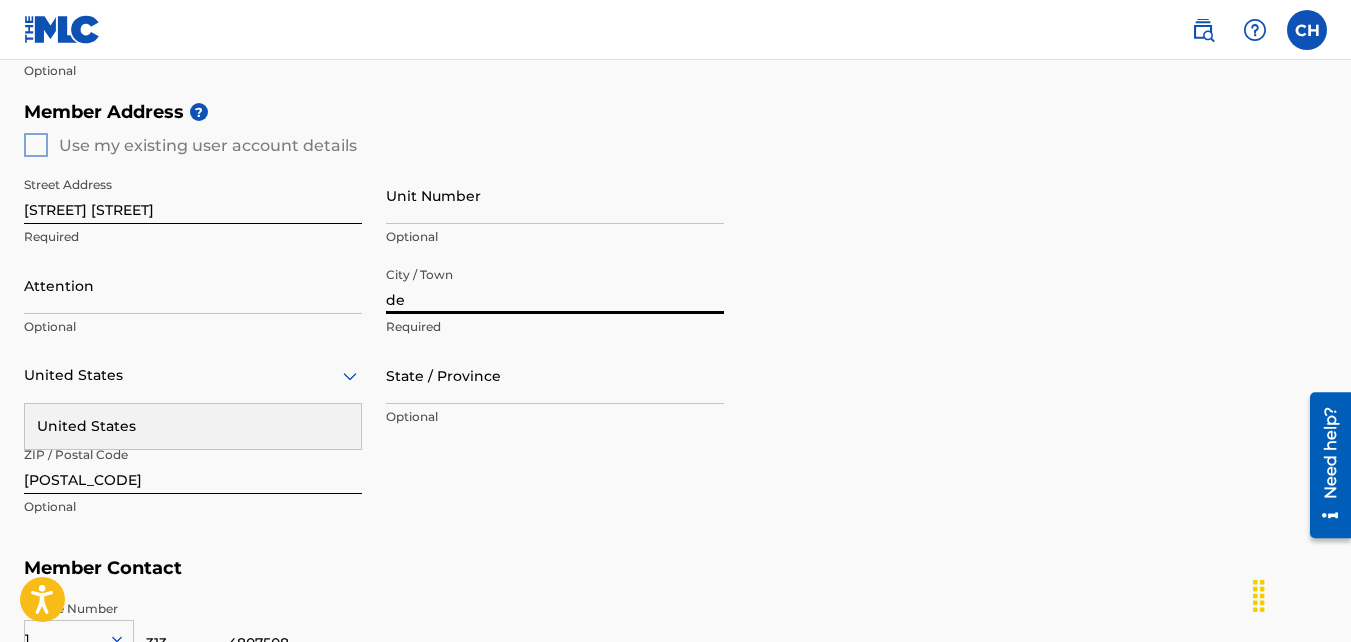 type on "d" 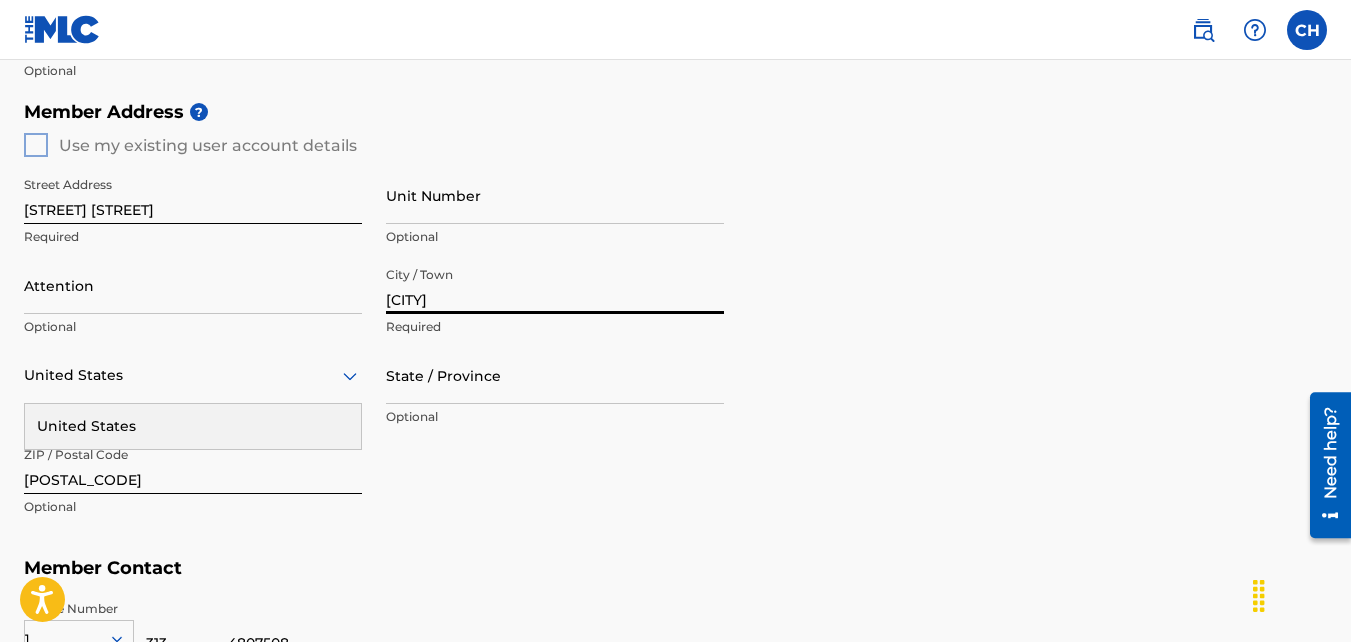 type on "[CITY]" 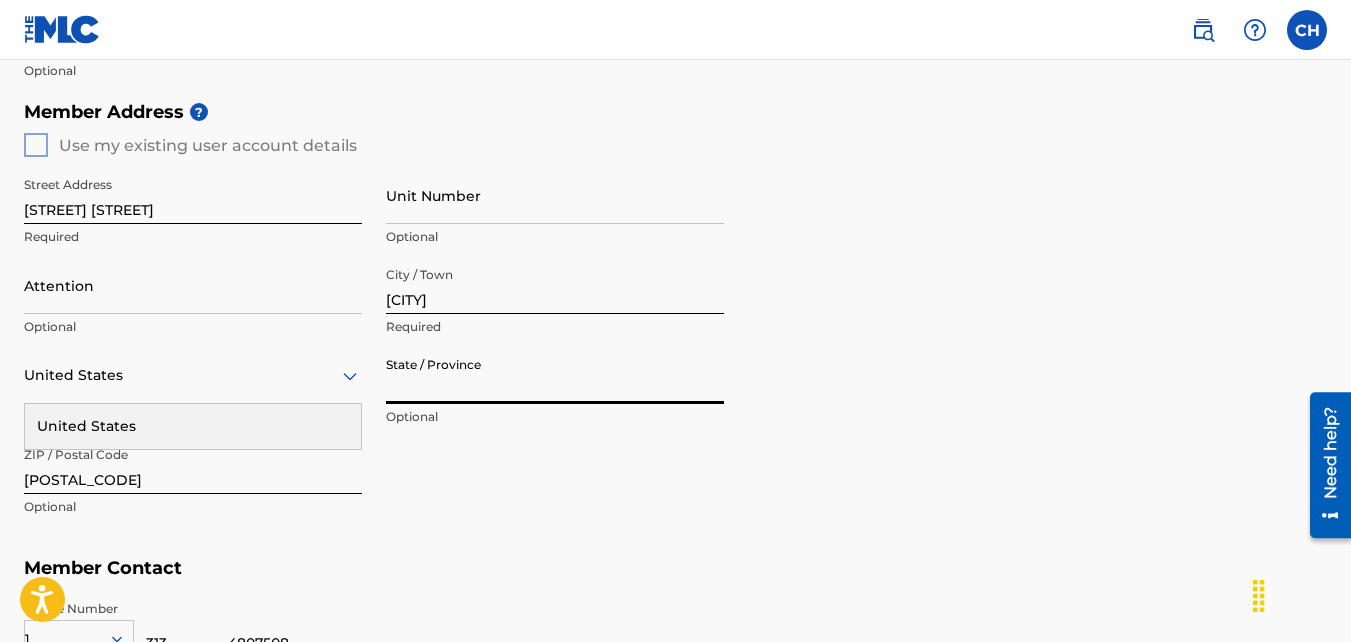click on "State / Province" at bounding box center (555, 375) 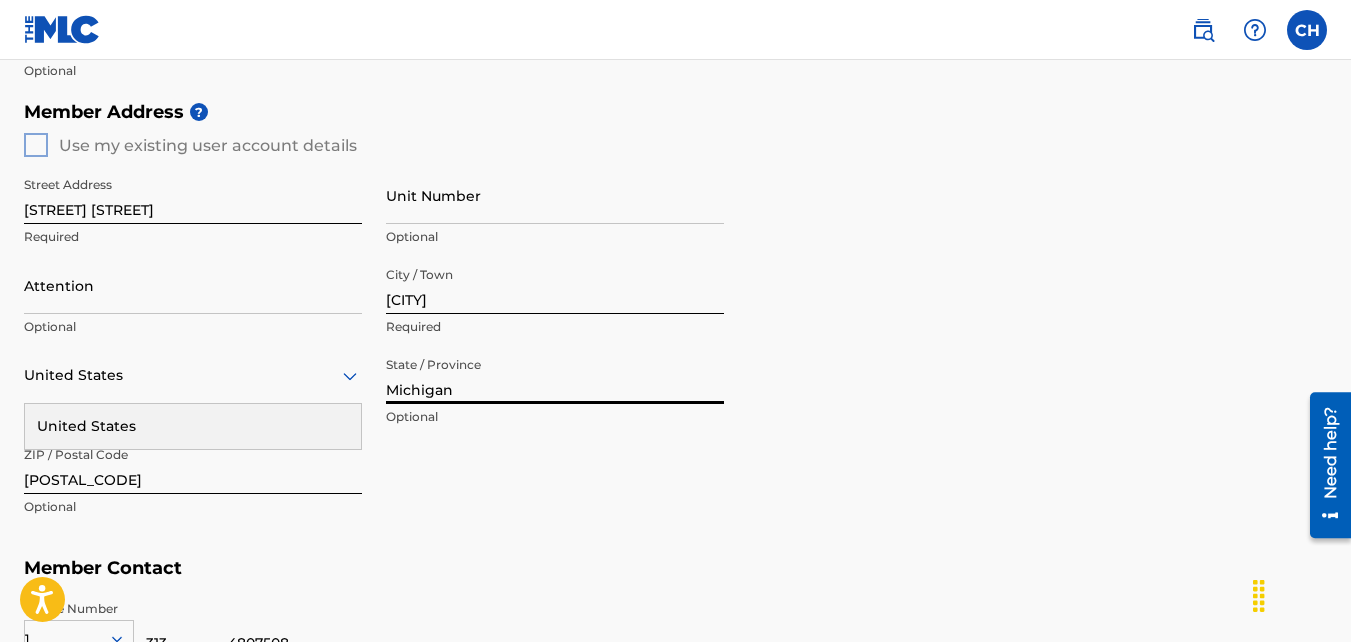 type on "Michigan" 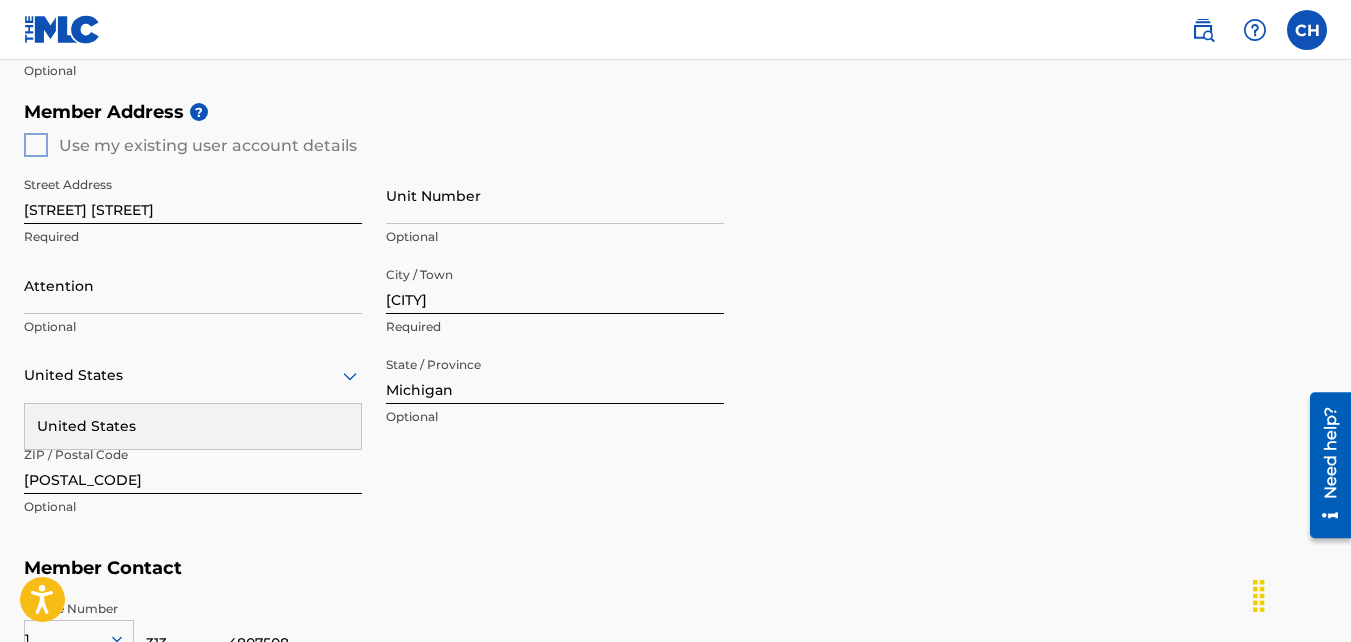 click on "United States" at bounding box center (193, 426) 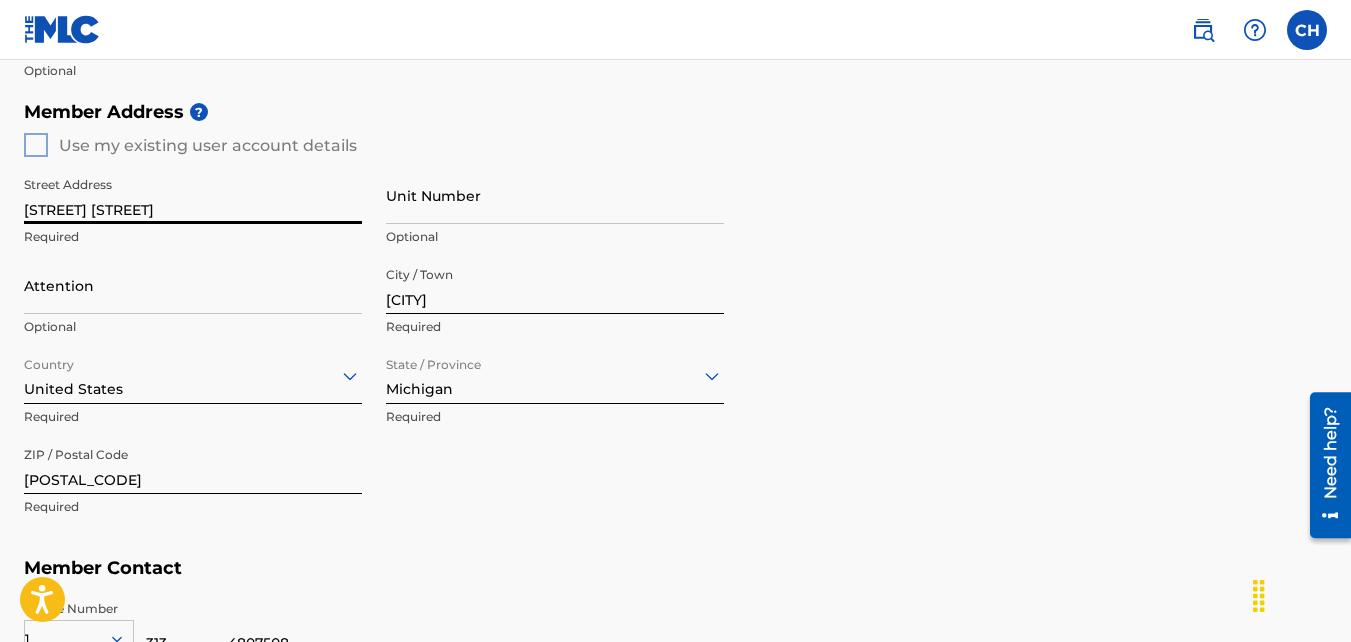 click on "[STREET] [STREET]" at bounding box center (193, 195) 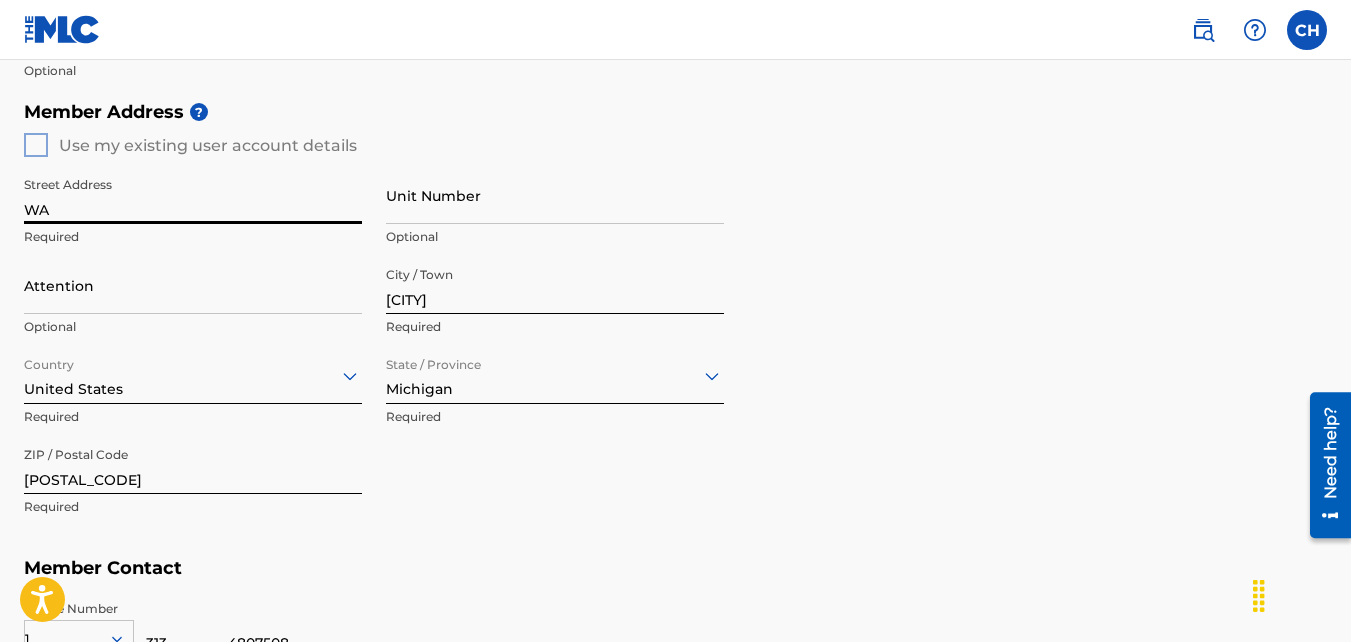 type on "W" 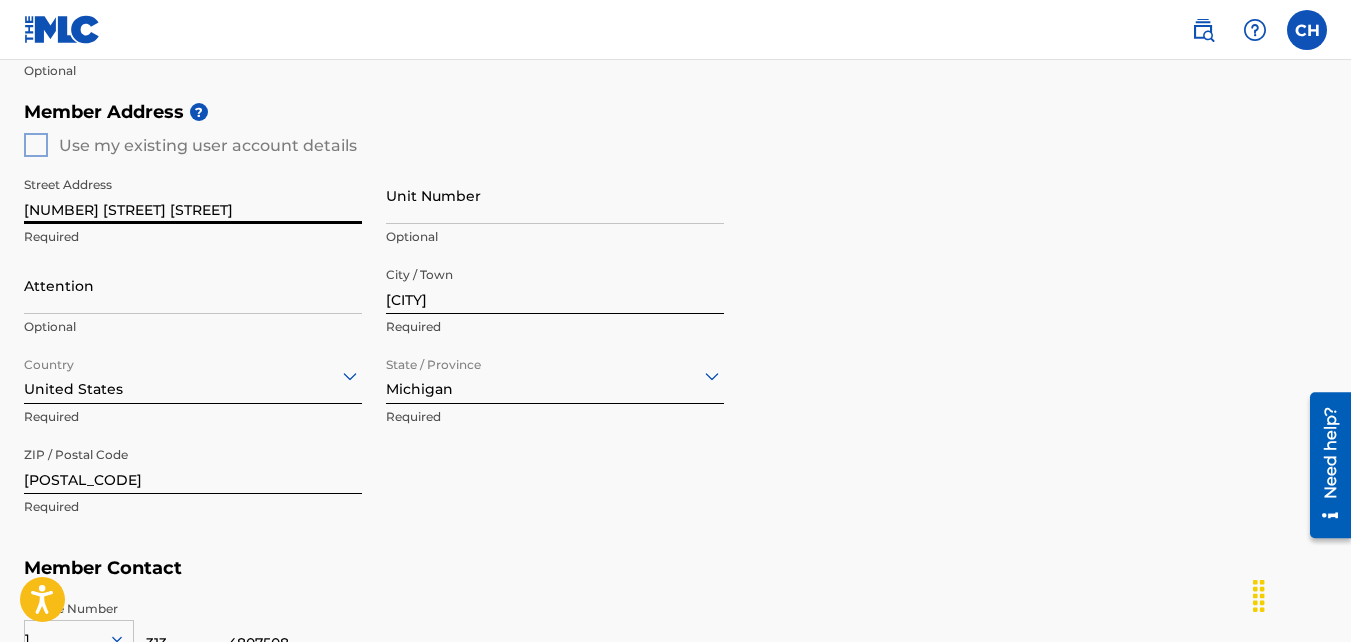 type on "[NUMBER] [STREET] [STREET]" 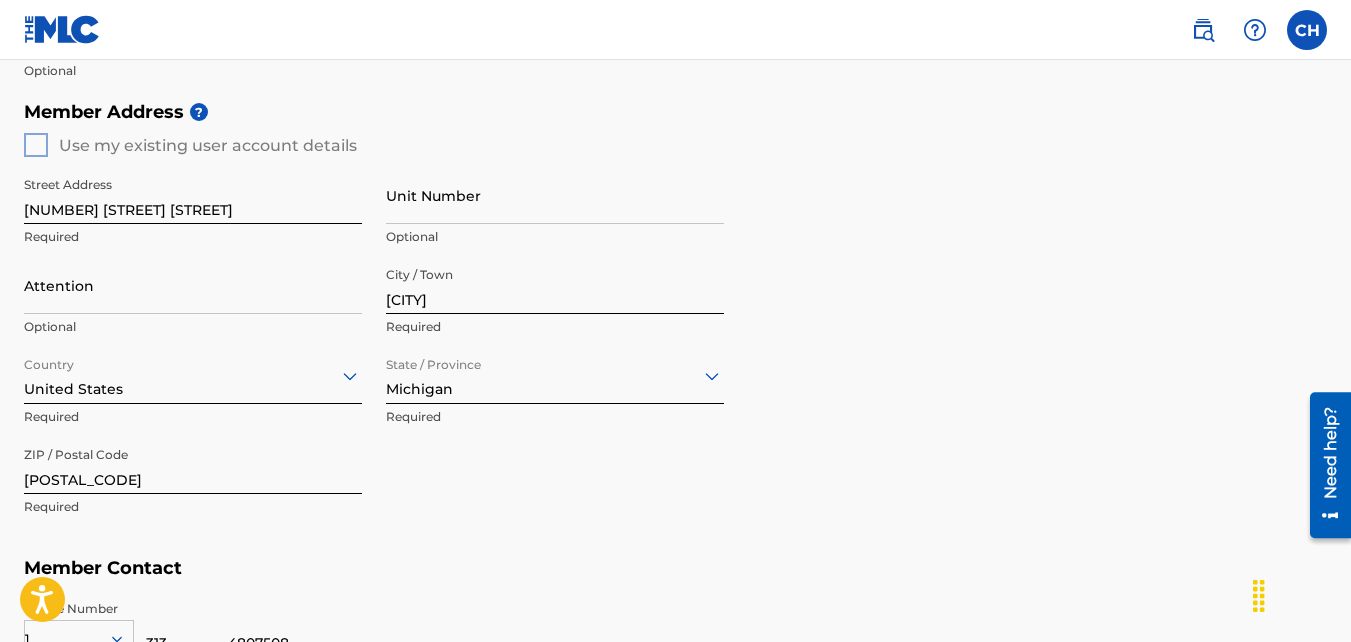 click on "Member Address ? Use my existing user account details Street Address [NUMBER] [STREET] [STREET] Required Unit Number Optional Attention Optional City / Town [CITY] Required Country United States Required State / Province [STATE] Required ZIP / Postal Code [POSTAL_CODE] Required" at bounding box center (675, 319) 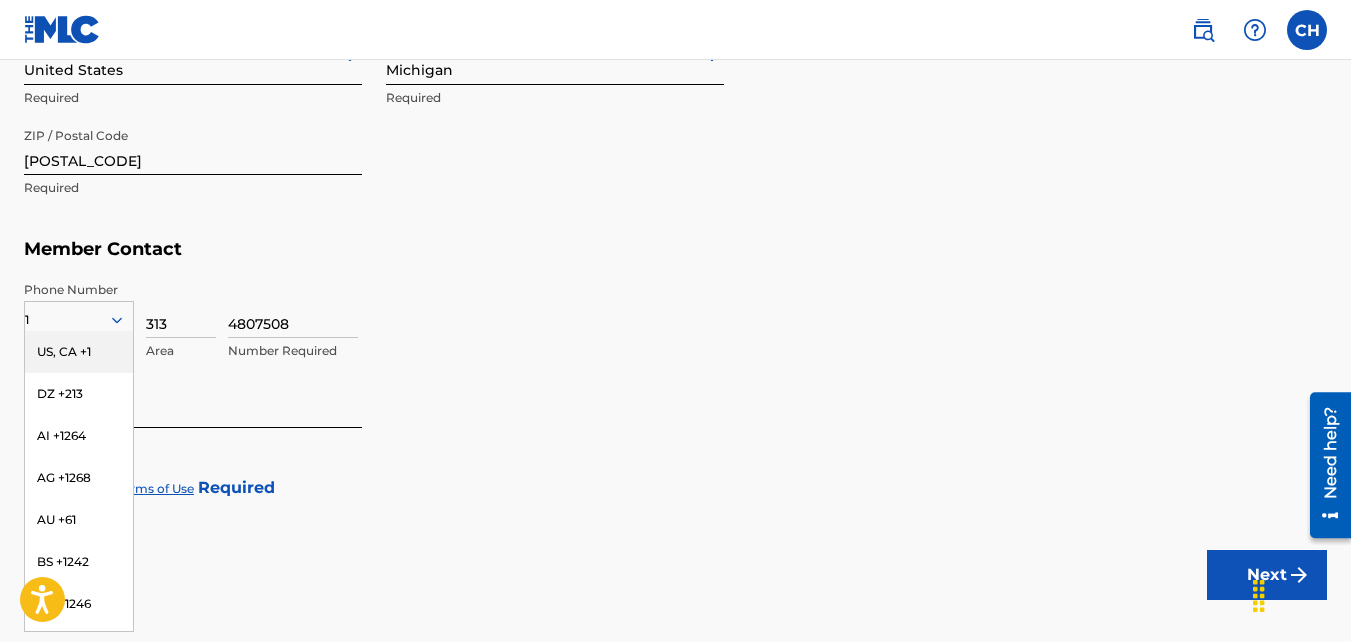 scroll, scrollTop: 1113, scrollLeft: 0, axis: vertical 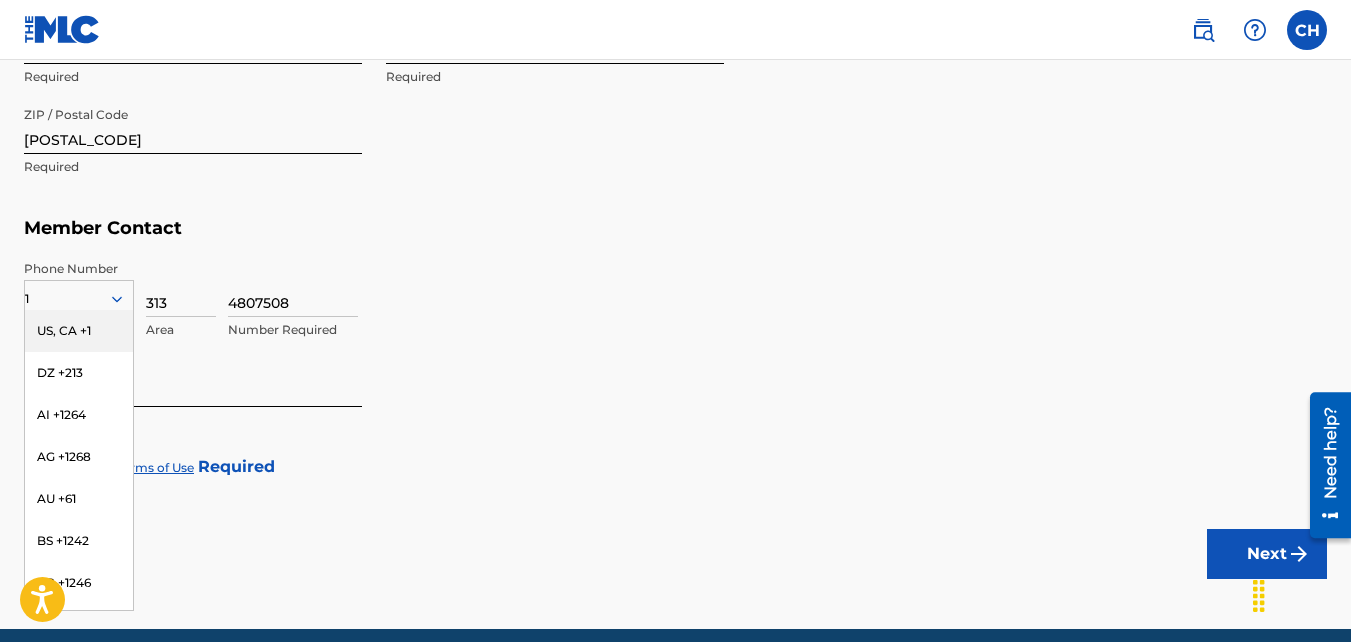 click on "US, CA +1" at bounding box center [79, 331] 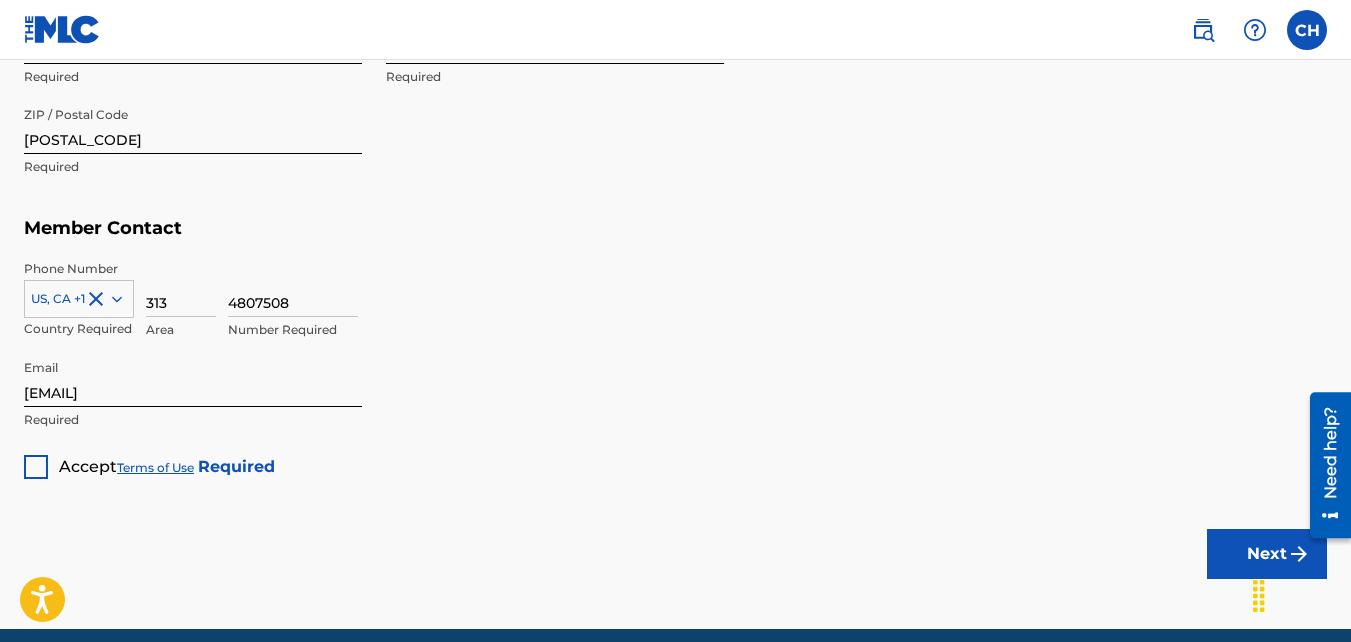 click at bounding box center (36, 467) 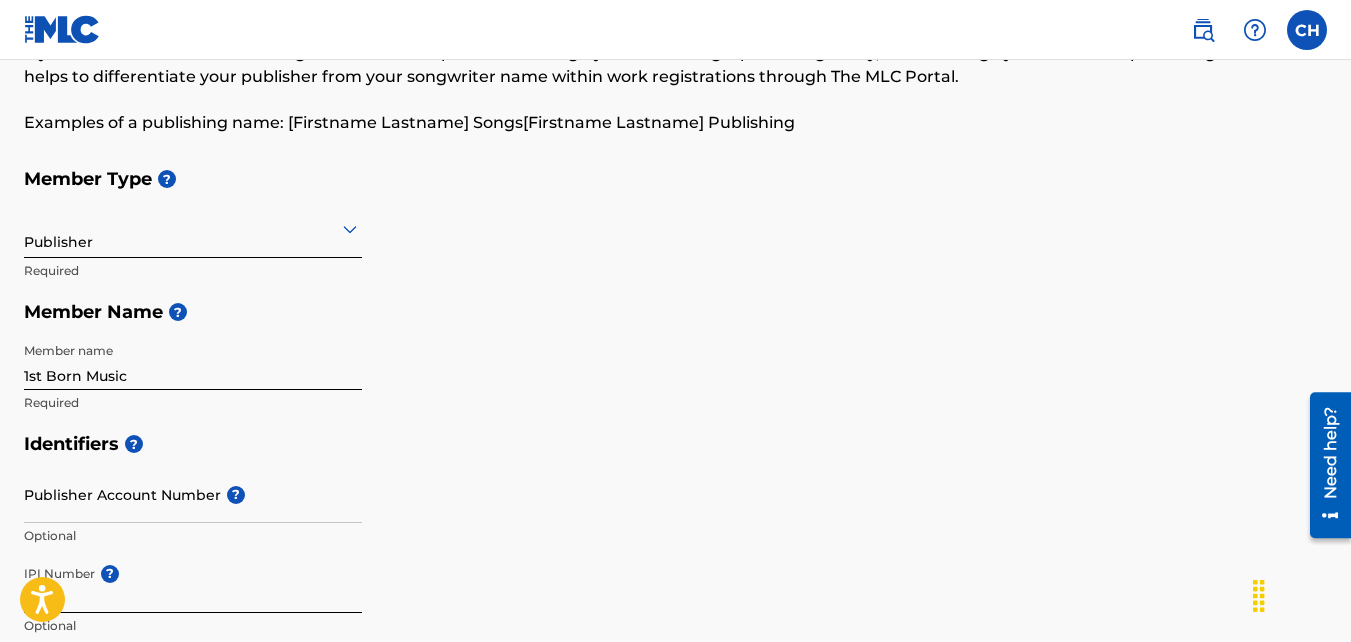 scroll, scrollTop: 127, scrollLeft: 0, axis: vertical 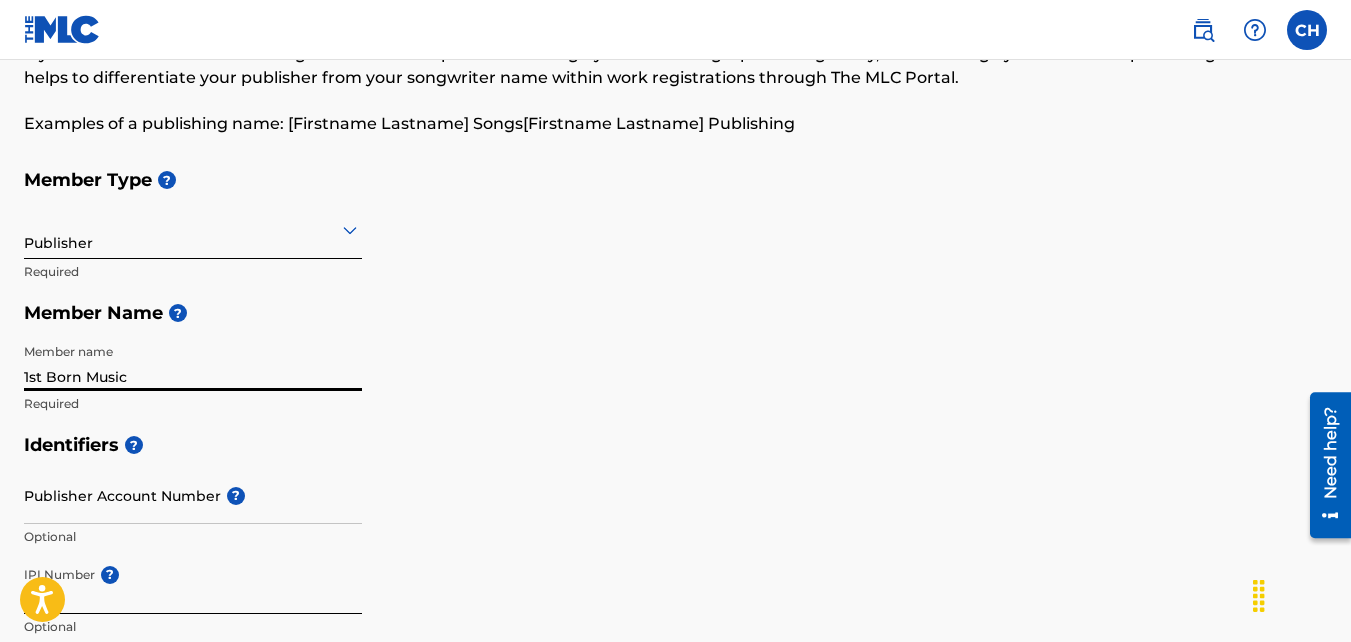 drag, startPoint x: 147, startPoint y: 376, endPoint x: -4, endPoint y: 371, distance: 151.08276 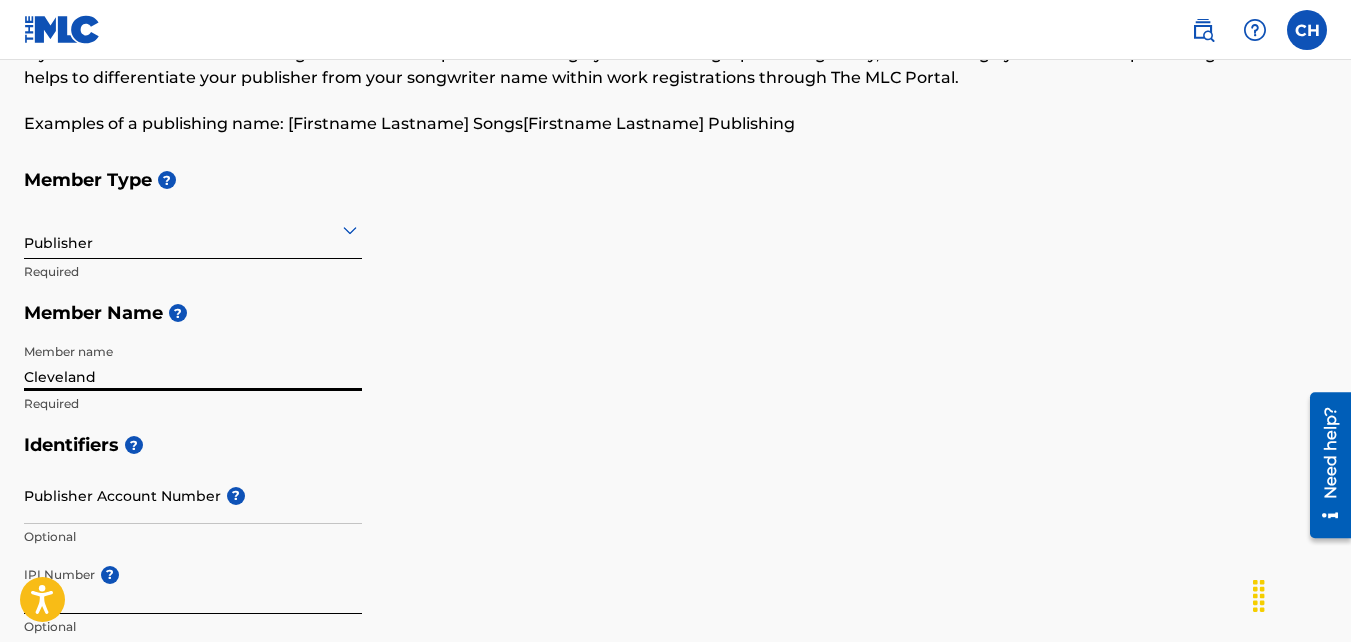 type on "[CITY] [LAST]" 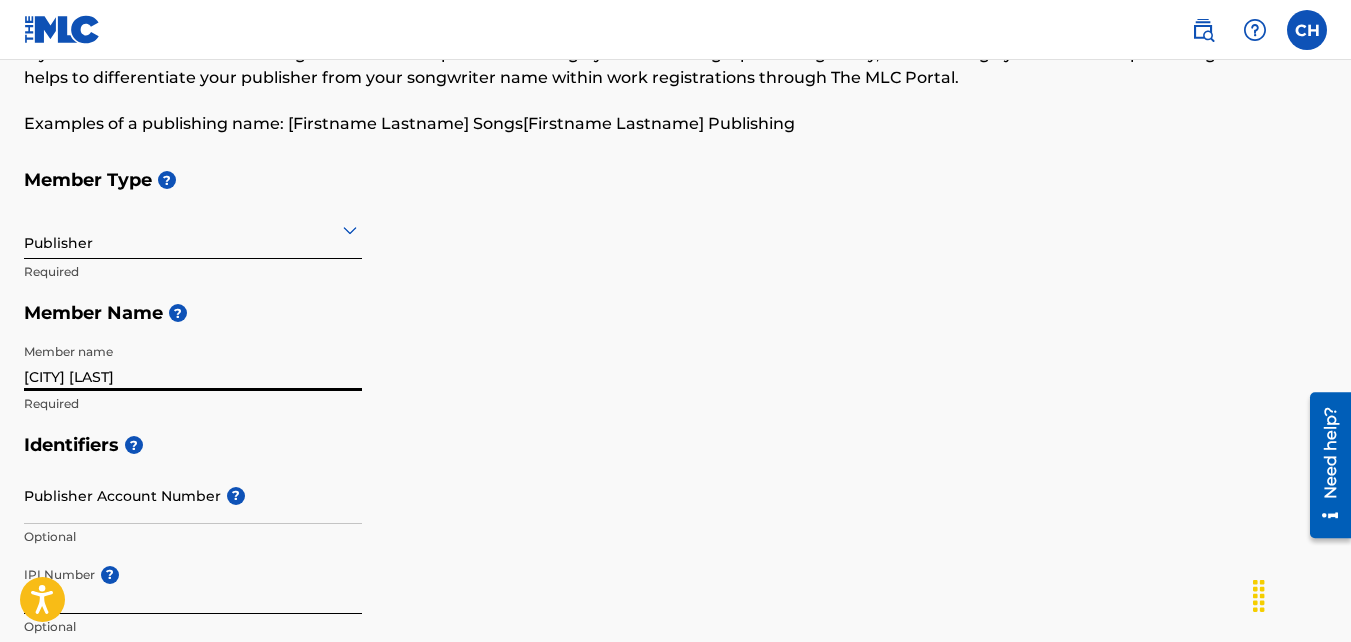 type on "United States" 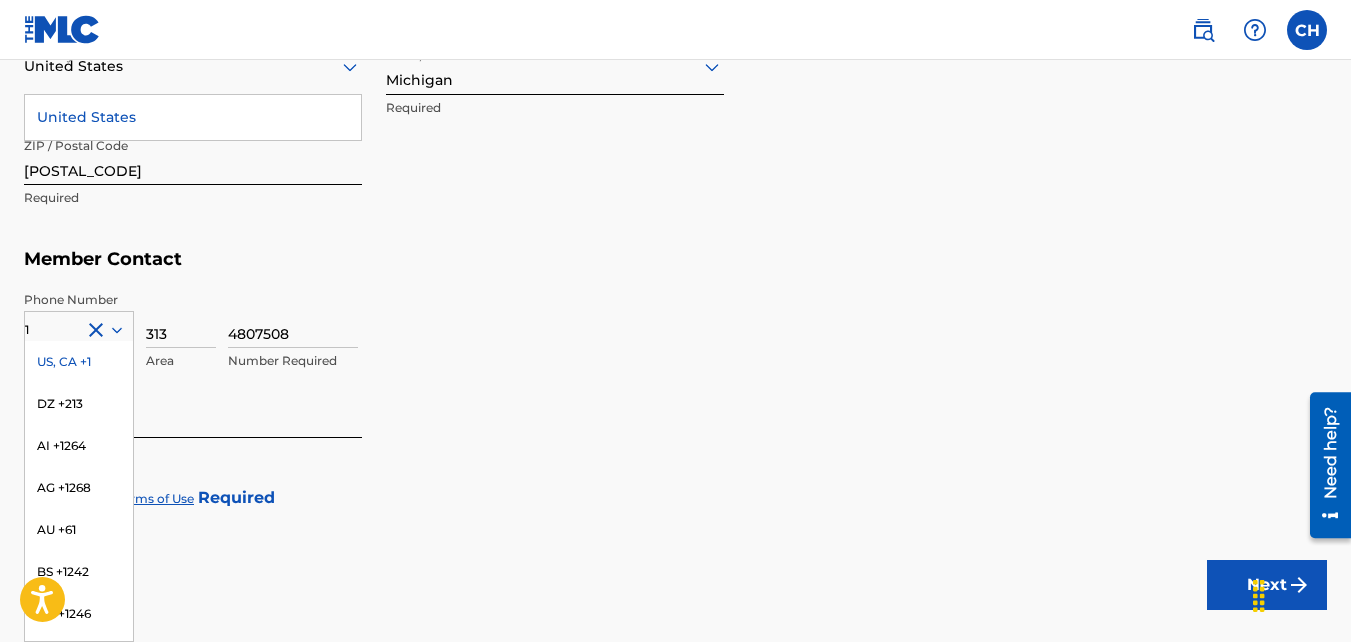 click on "[PHONE] Number Required" at bounding box center (777, 336) 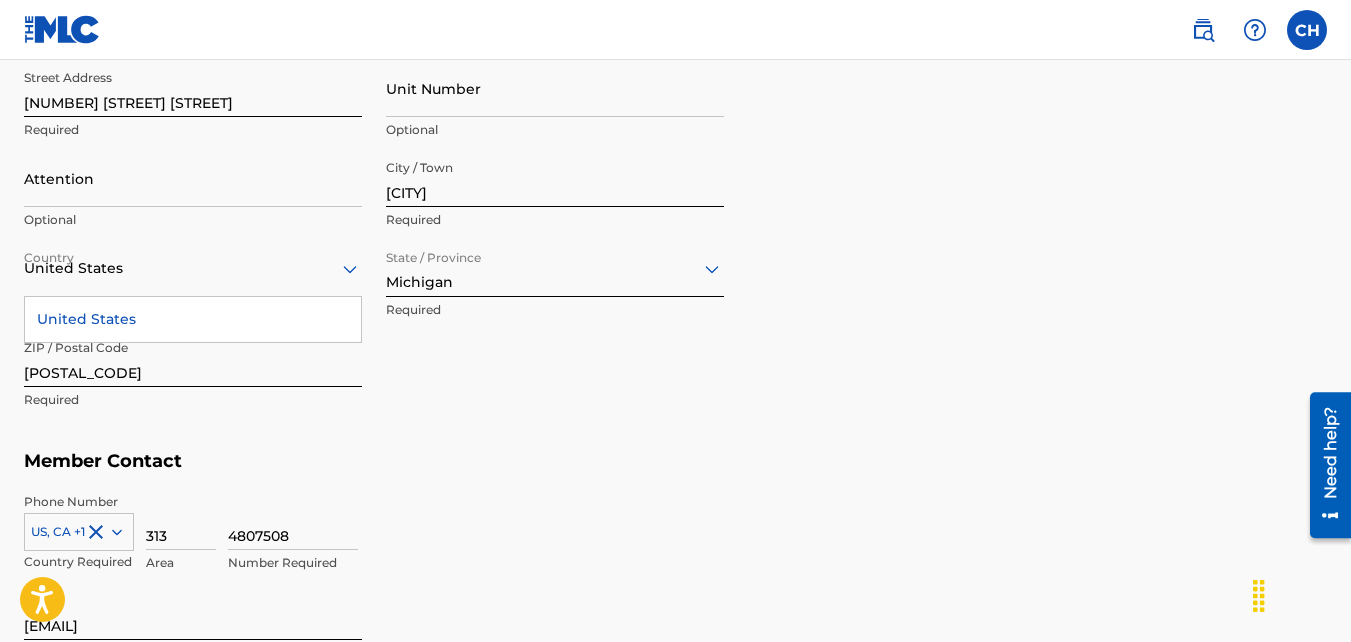 scroll, scrollTop: 879, scrollLeft: 0, axis: vertical 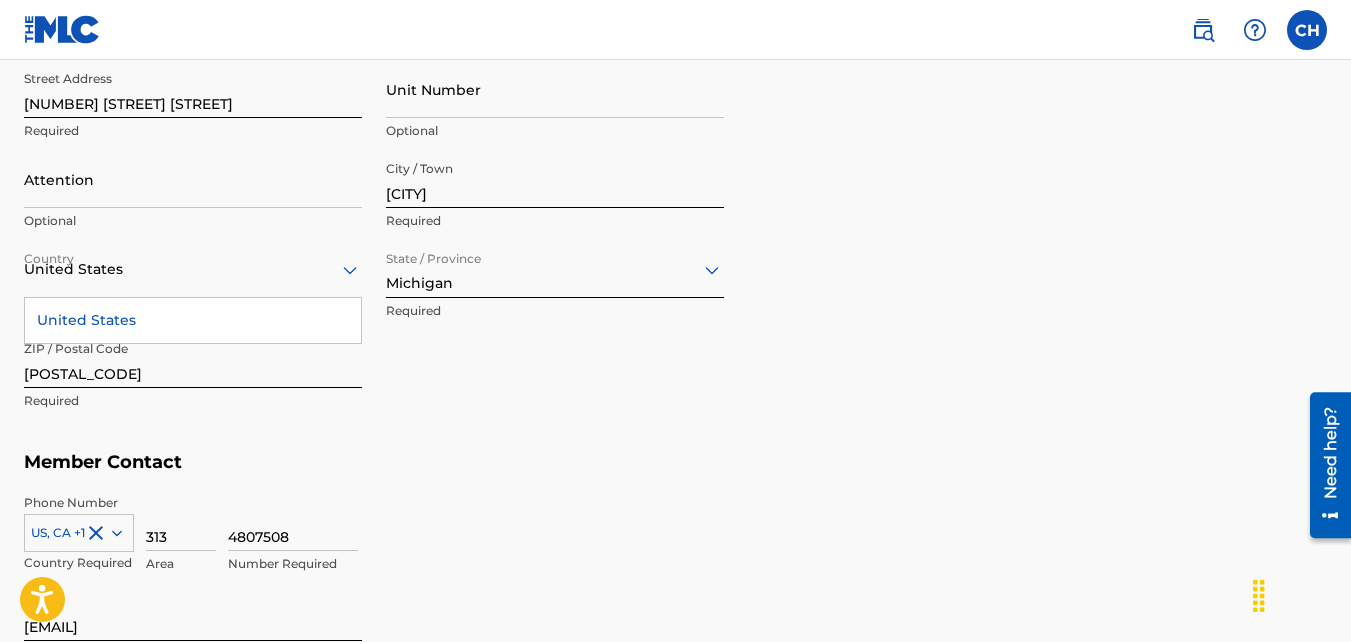click on "United States" at bounding box center [193, 320] 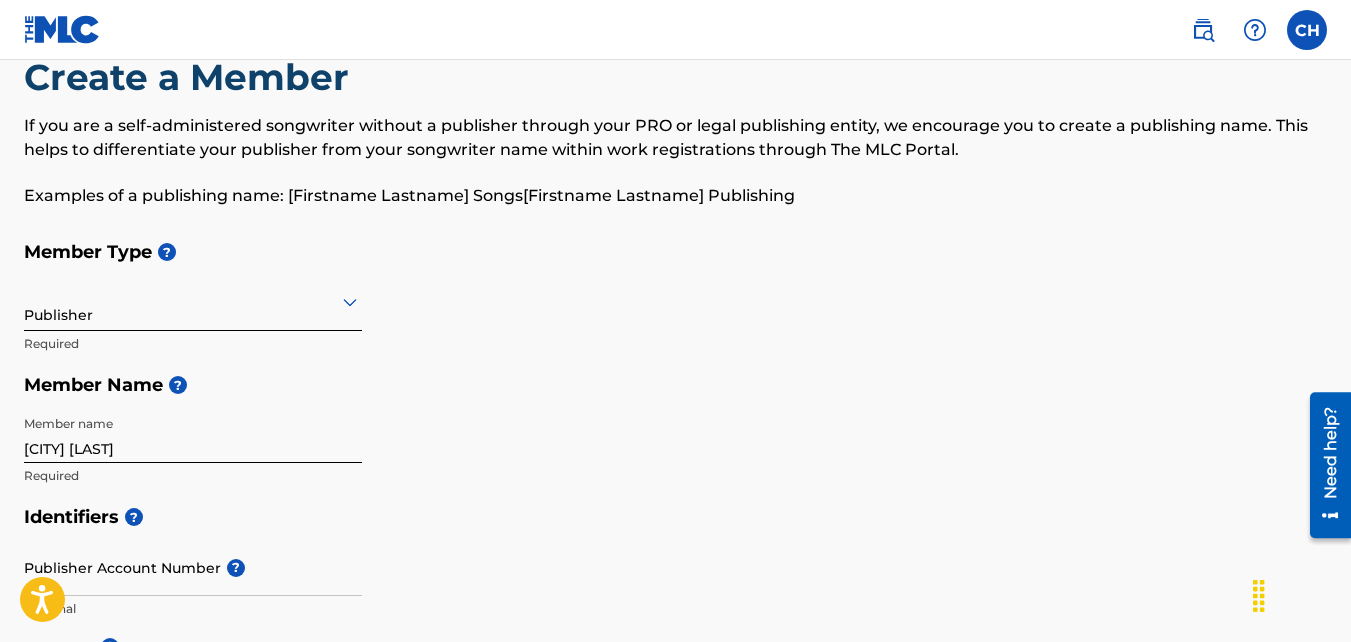 scroll, scrollTop: 80, scrollLeft: 0, axis: vertical 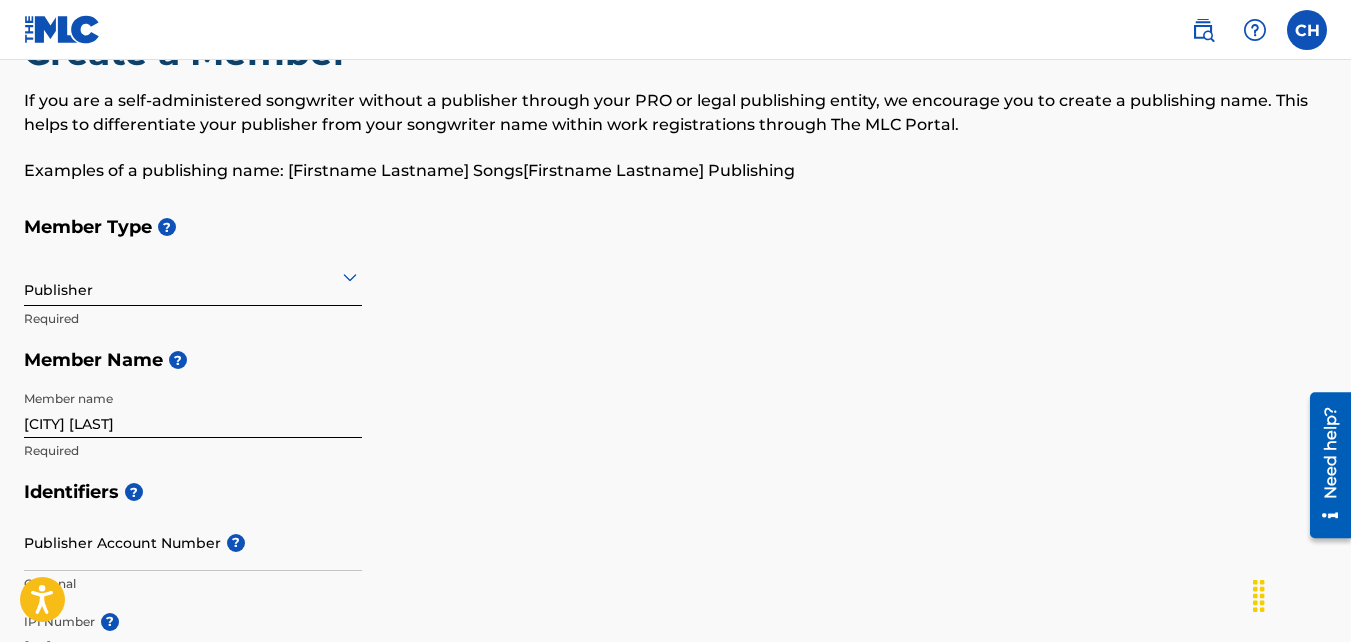 drag, startPoint x: 207, startPoint y: 377, endPoint x: 659, endPoint y: 362, distance: 452.24884 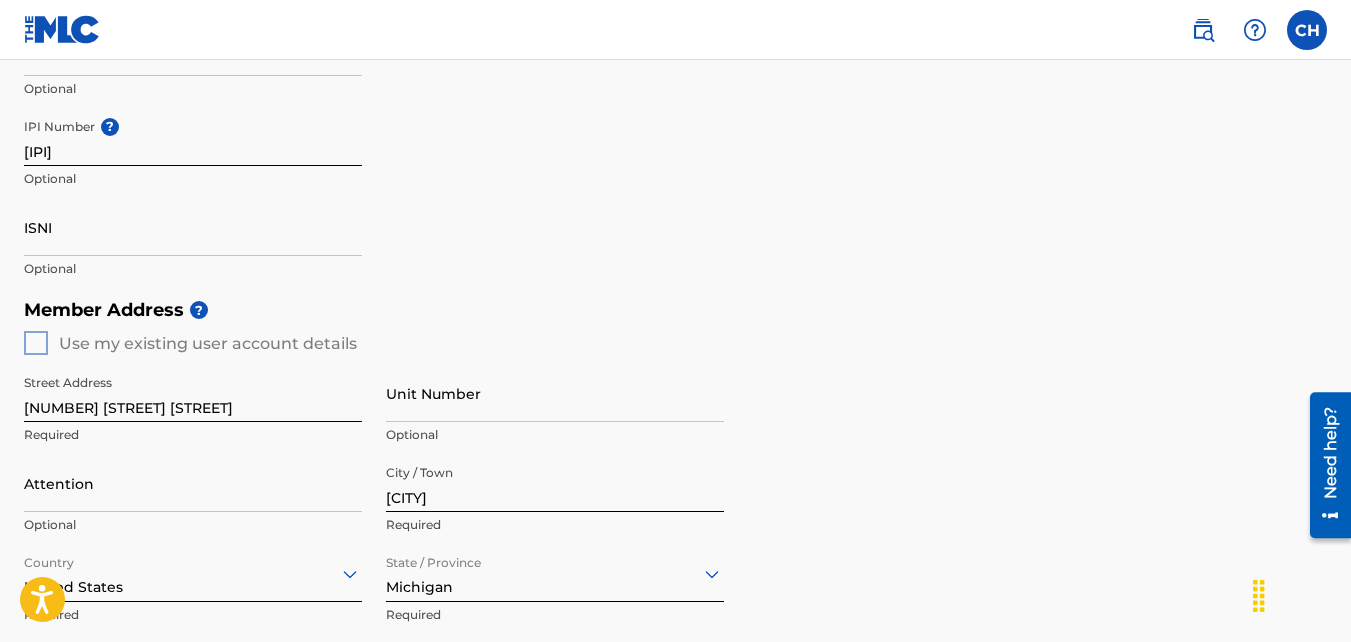 scroll, scrollTop: 585, scrollLeft: 0, axis: vertical 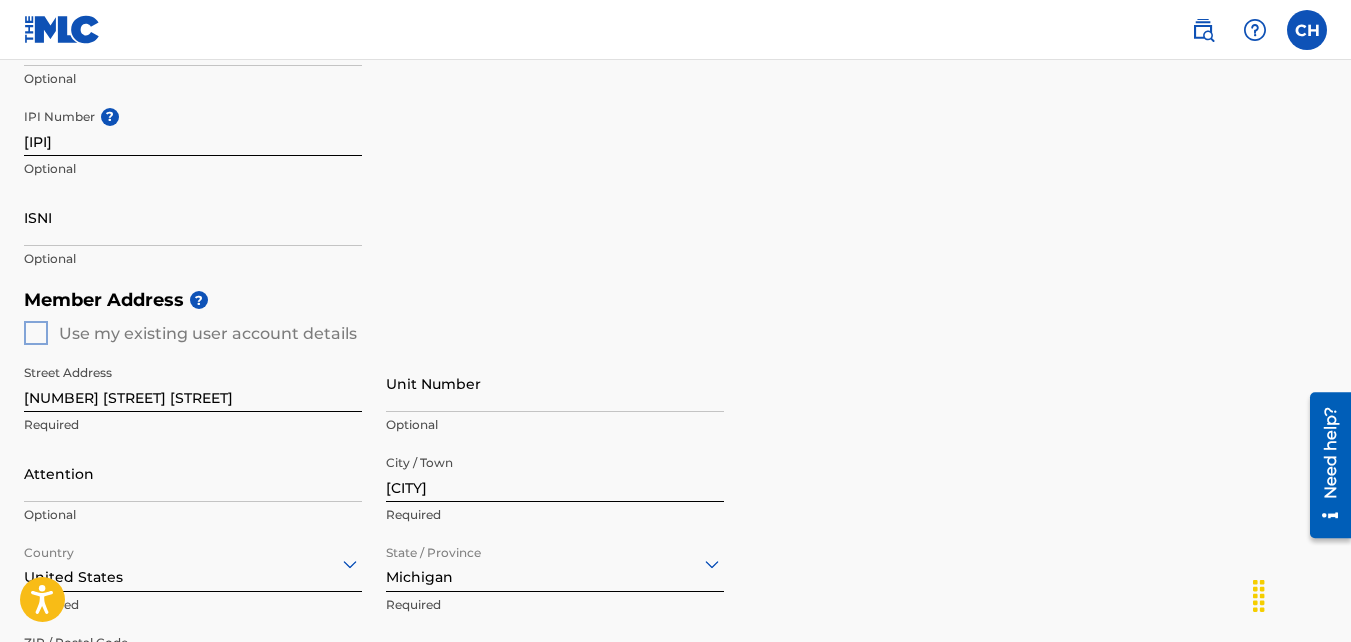click on "Member Address ? Use my existing user account details Street Address [NUMBER] [STREET] [STREET] Required Unit Number Optional Attention Optional City / Town [CITY] Required Country United States Required State / Province [STATE] Required ZIP / Postal Code [POSTAL_CODE] Required" at bounding box center [675, 507] 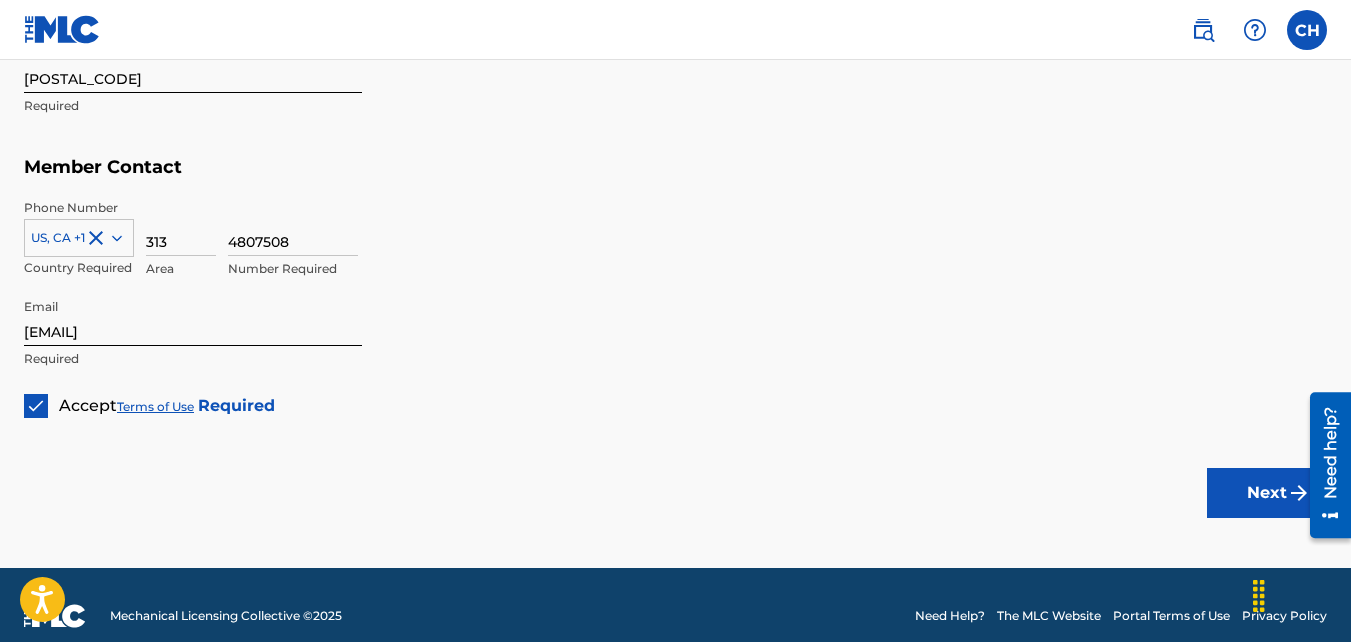 scroll, scrollTop: 1196, scrollLeft: 0, axis: vertical 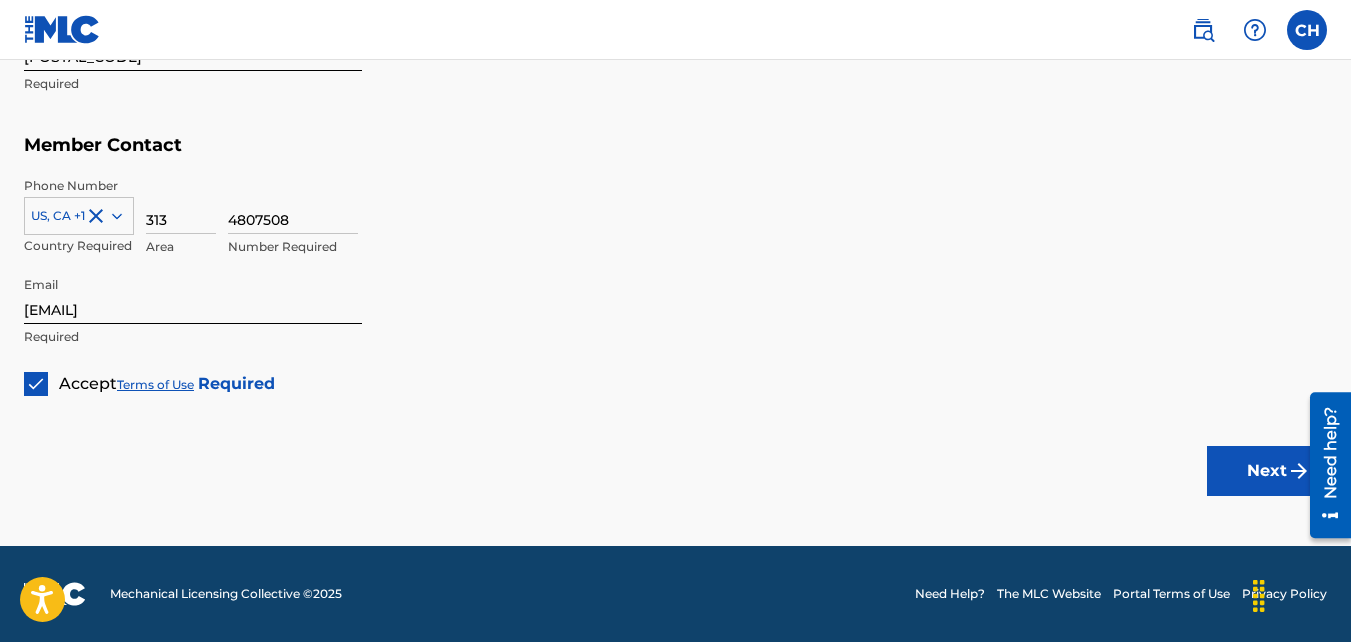 click on "Next" at bounding box center [1267, 471] 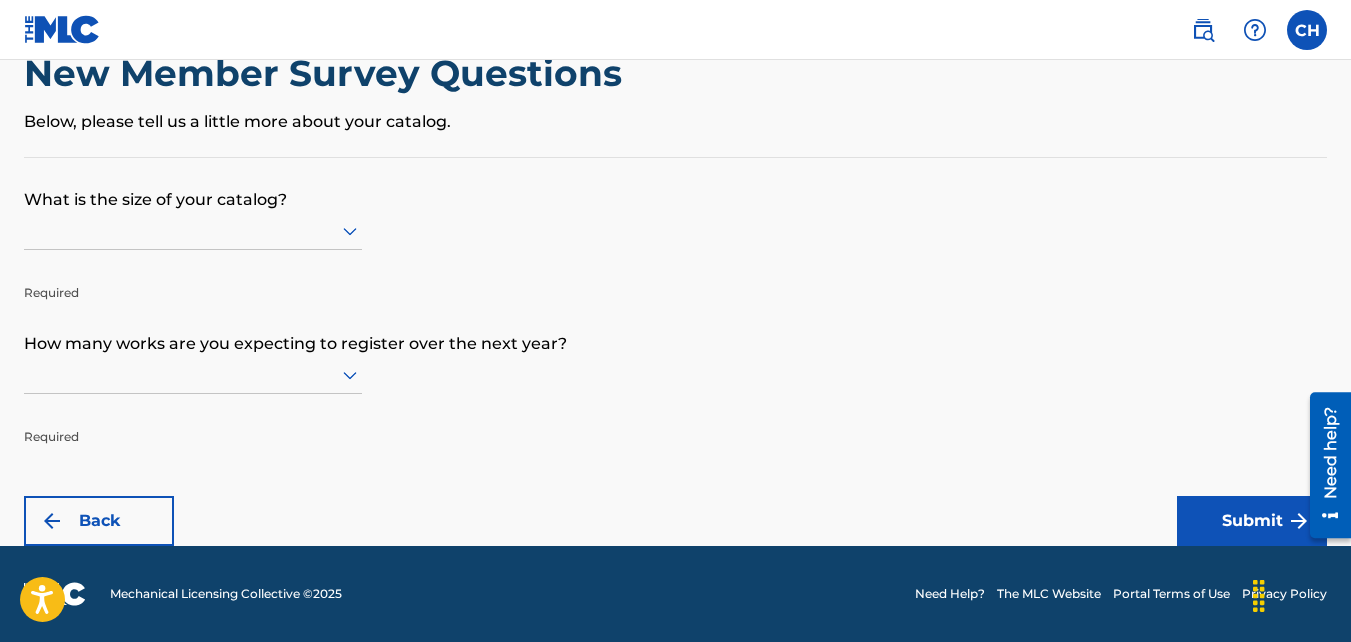 scroll, scrollTop: 0, scrollLeft: 0, axis: both 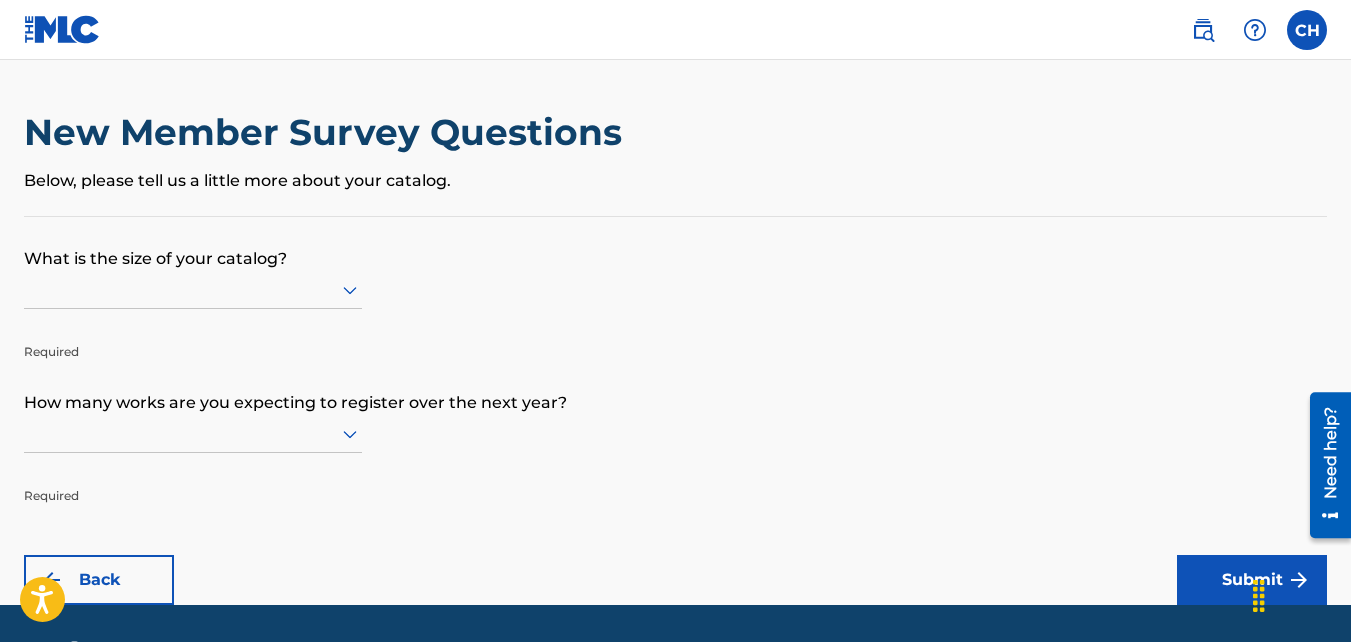 click 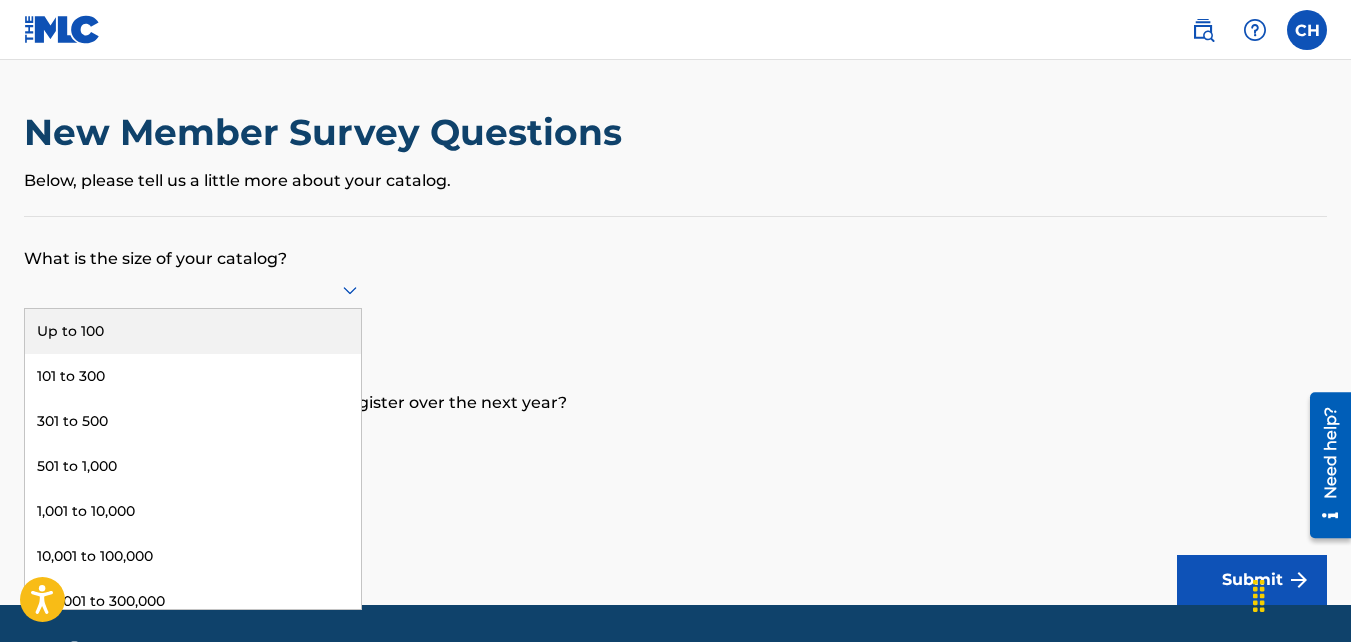 click on "Up to 100" at bounding box center (193, 331) 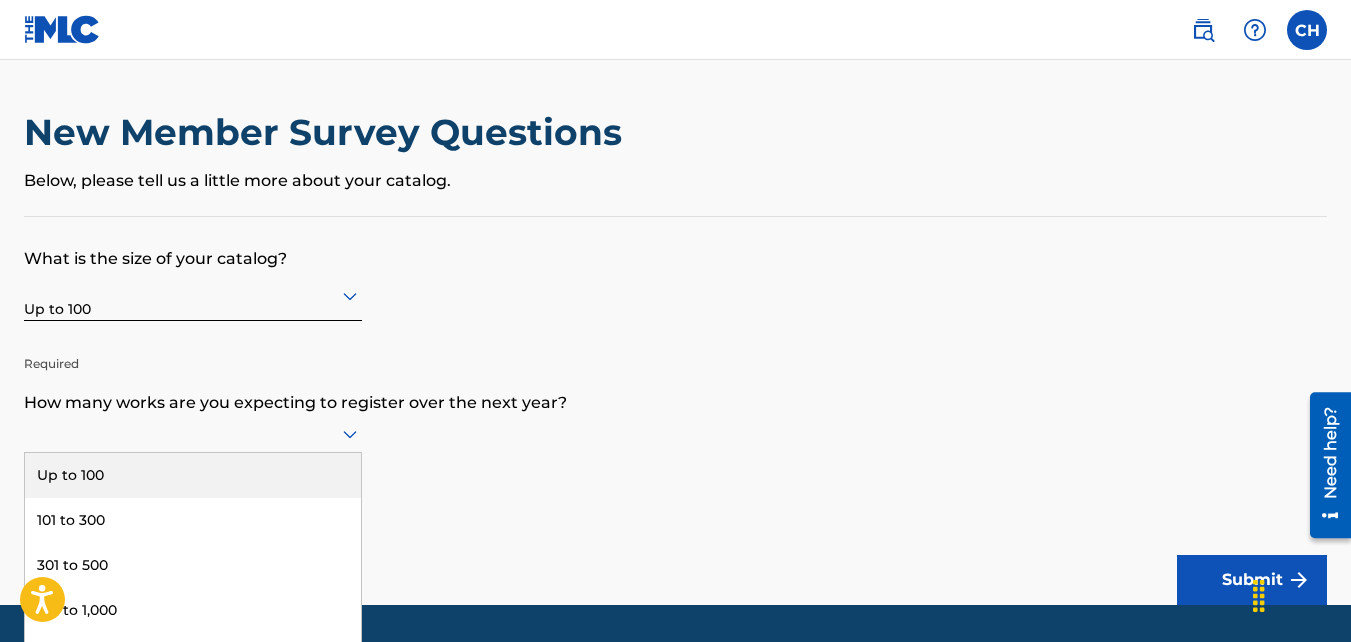 scroll, scrollTop: 59, scrollLeft: 0, axis: vertical 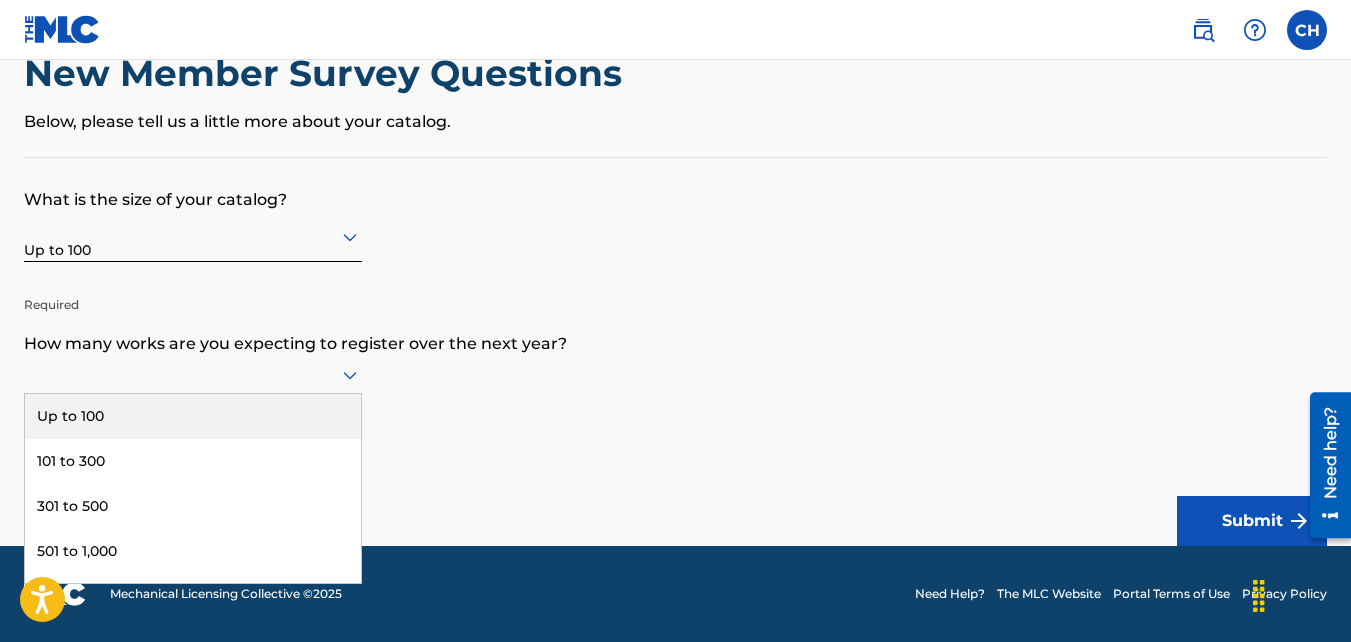 click on "9 results available. Use Up and Down to choose options, press Enter to select the currently focused option, press Escape to exit the menu, press Tab to select the option and exit the menu. Up to 100 101 to 300 301 to 500 501 to 1,000 1,001 to 10,000 10,001 to 100,000 100,001 to 300,000 301,000 to 500,000 Over 500,000" at bounding box center [193, 375] 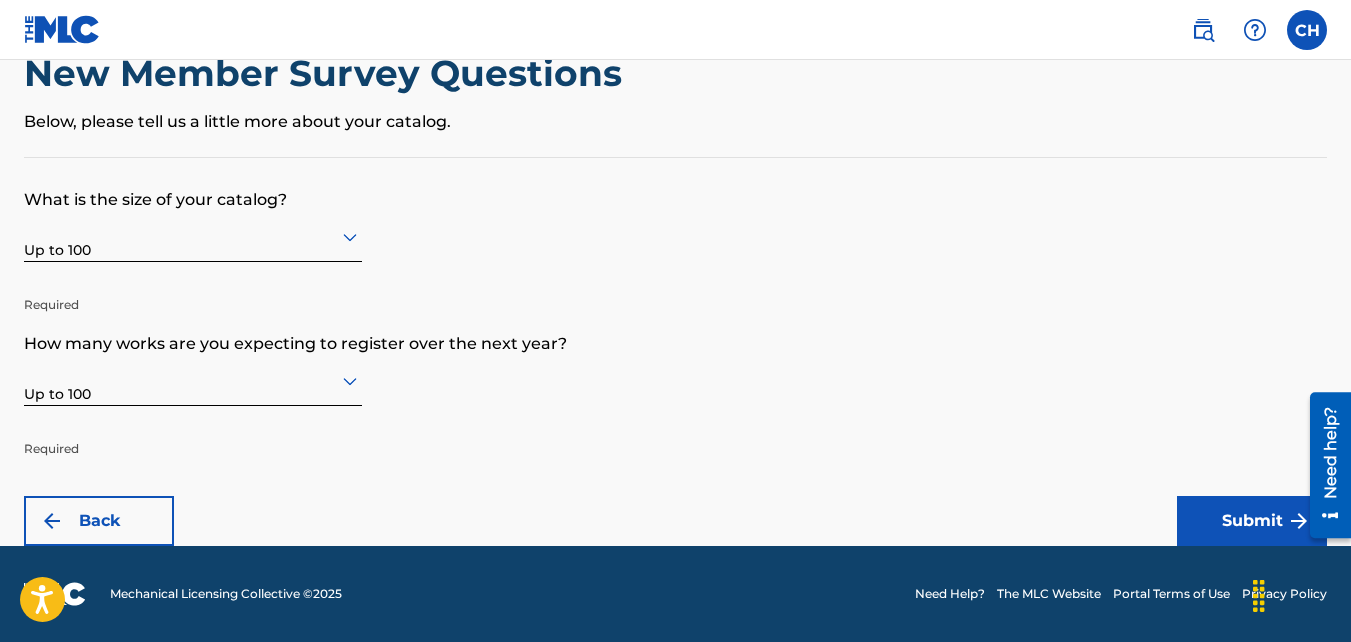 click on "Submit" at bounding box center [1252, 521] 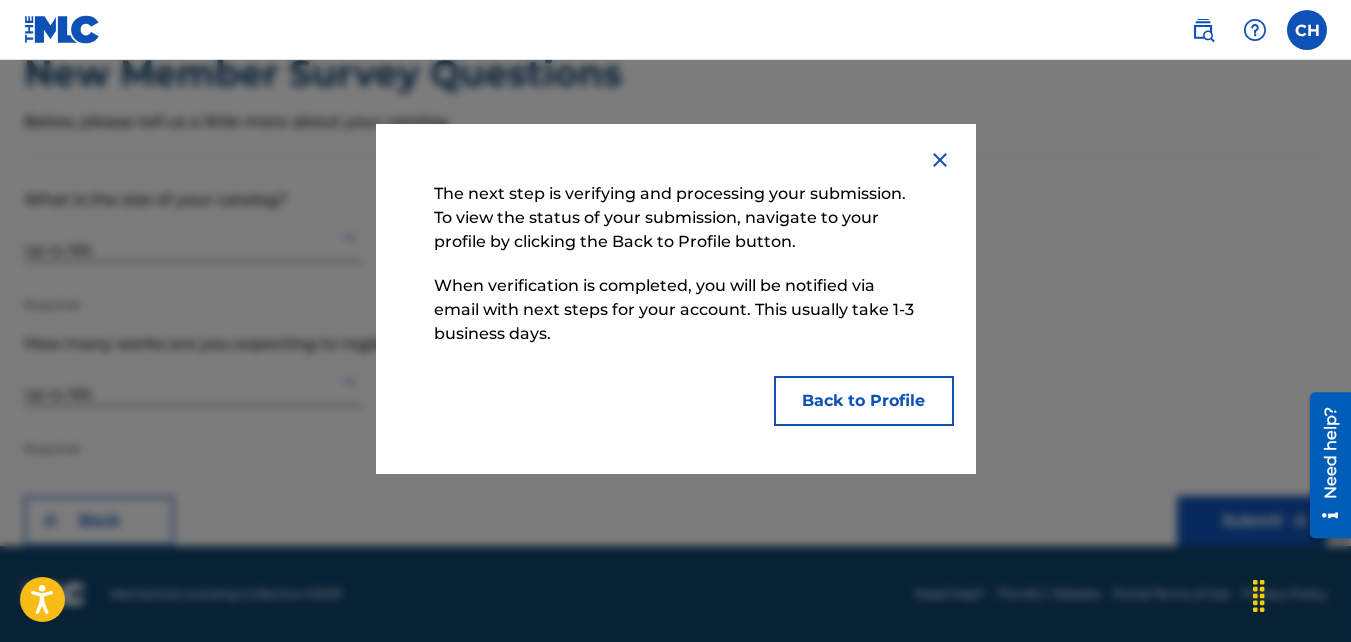 click on "Back to Profile" at bounding box center [864, 401] 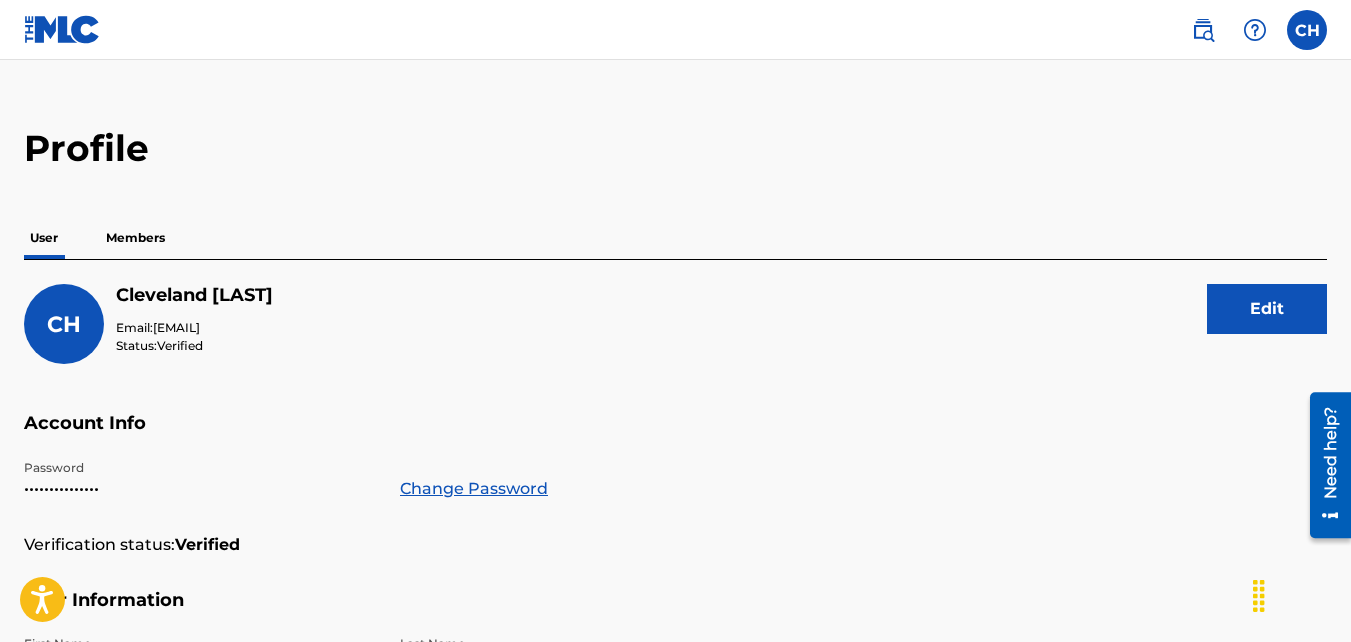 scroll, scrollTop: 0, scrollLeft: 0, axis: both 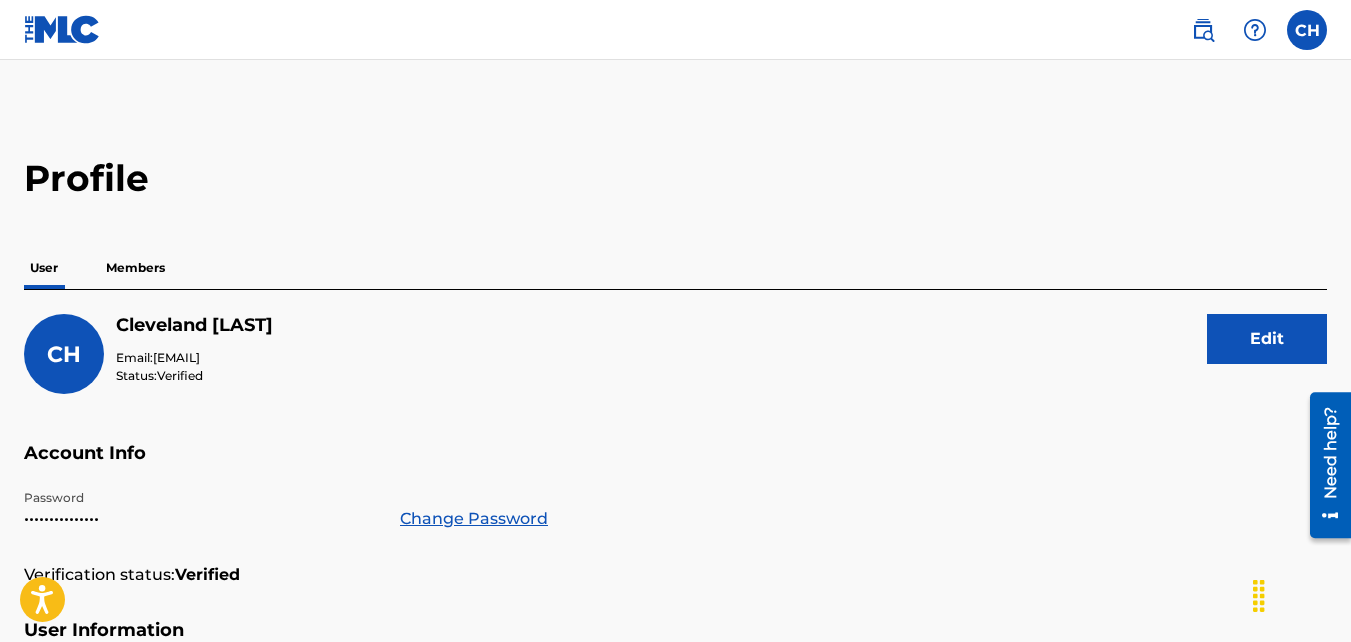 click on "Profile User Members CH [CITY]   [LAST] Email:  [EMAIL] Status:  Verified Edit Account Info Password ••••••••••••••• Change Password Verification status:   Verified User Information First Name [CITY] Last Name [LAST] Date Of Birth [DATE] Address Street Address [STREET] [STREET] Unit Number City / Town [CITY] State / Province [STATE] Country United States ZIP / Postal Code [POSTAL_CODE] Contact Information Phone Number +1-[PHONE] Email Address [EMAIL]" at bounding box center (675, 655) 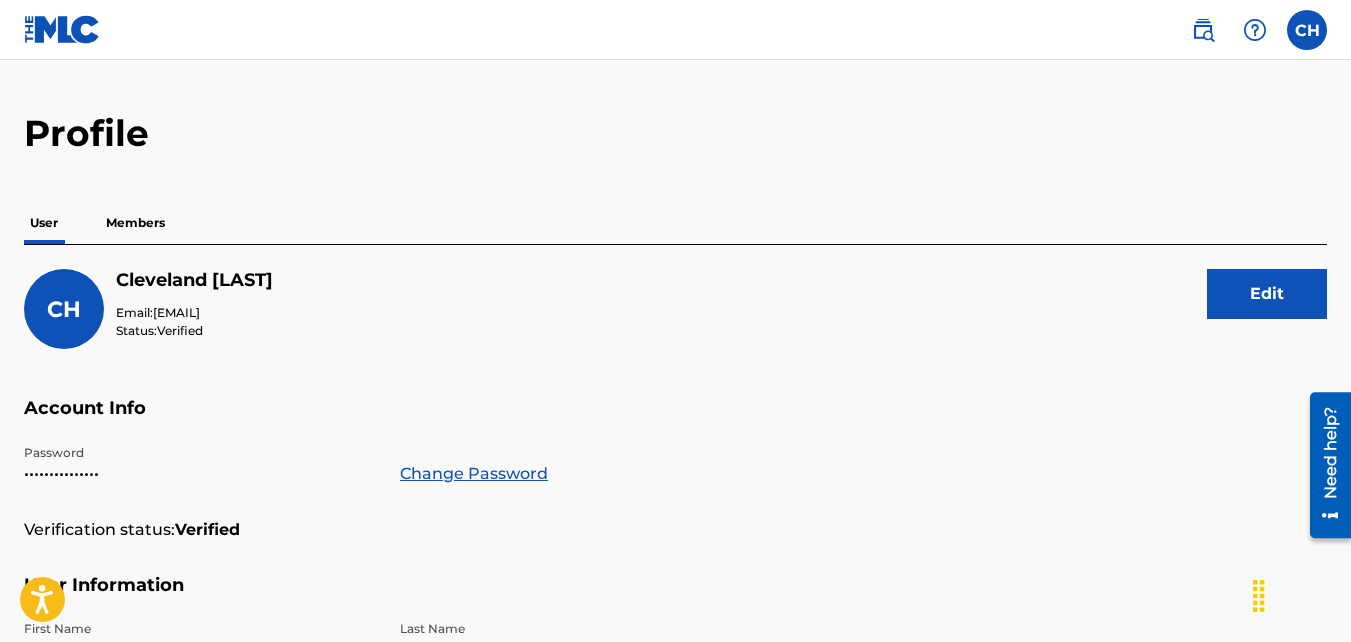 scroll, scrollTop: 0, scrollLeft: 0, axis: both 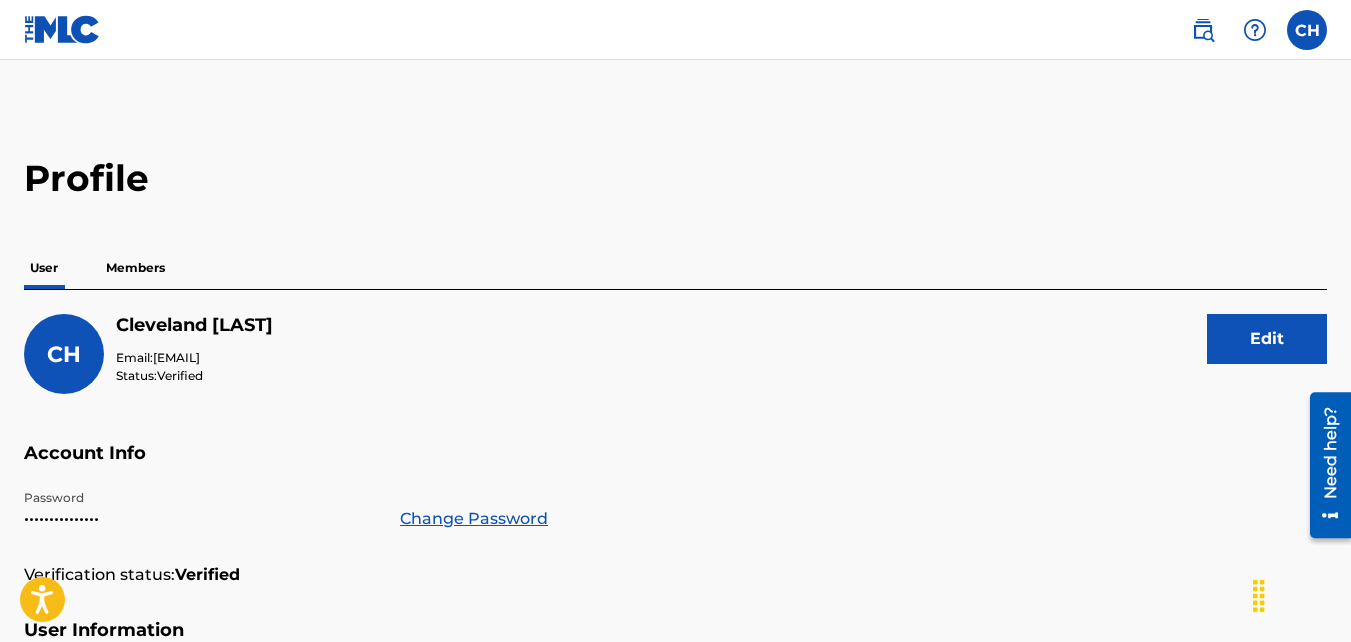 click at bounding box center (1307, 30) 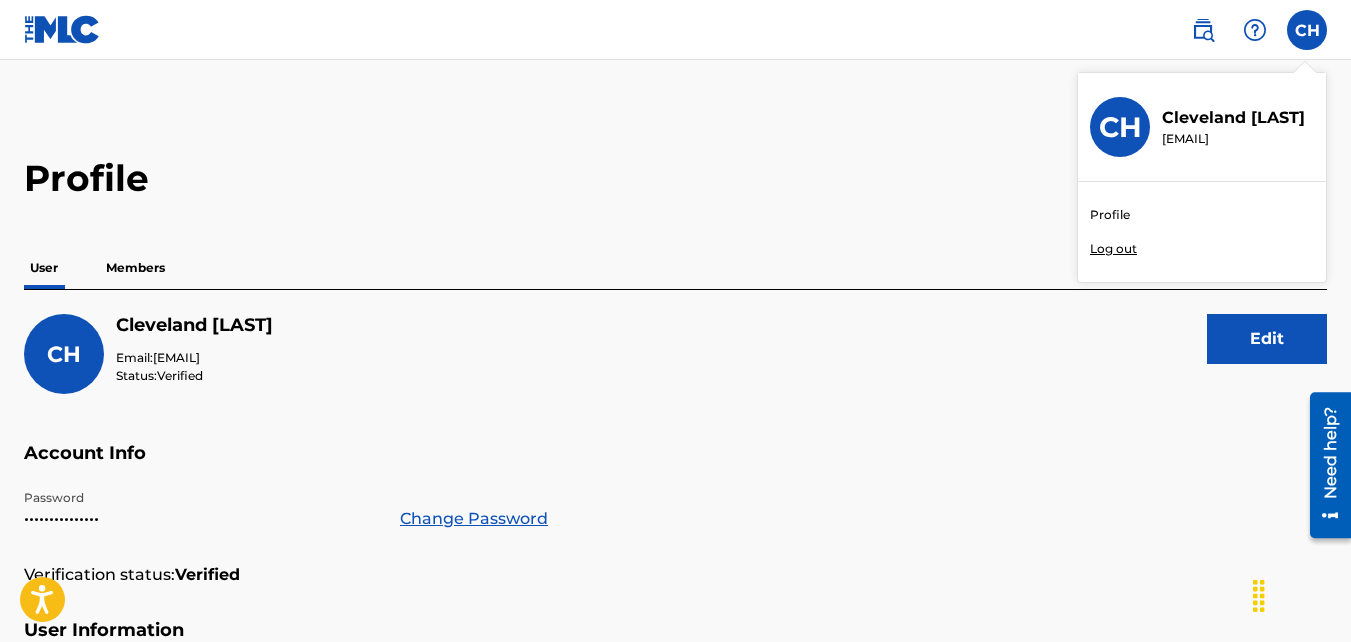 click on "Profile Log out" at bounding box center (1202, 232) 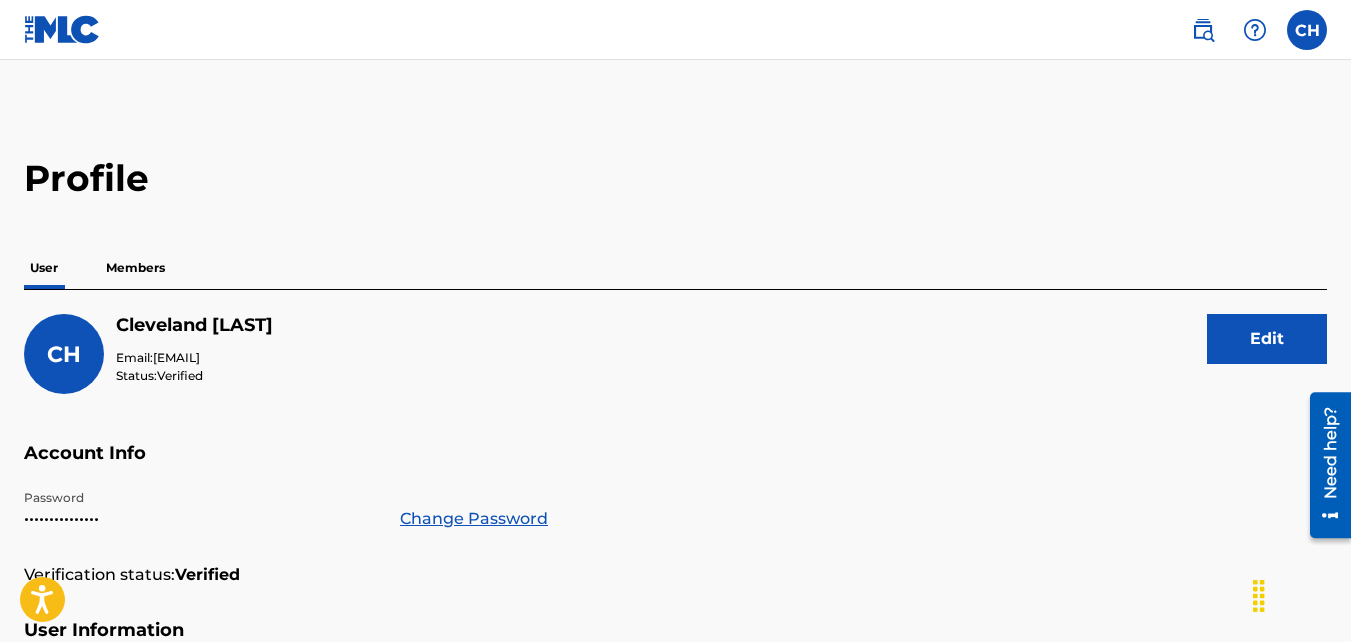 click on "Members" at bounding box center (135, 268) 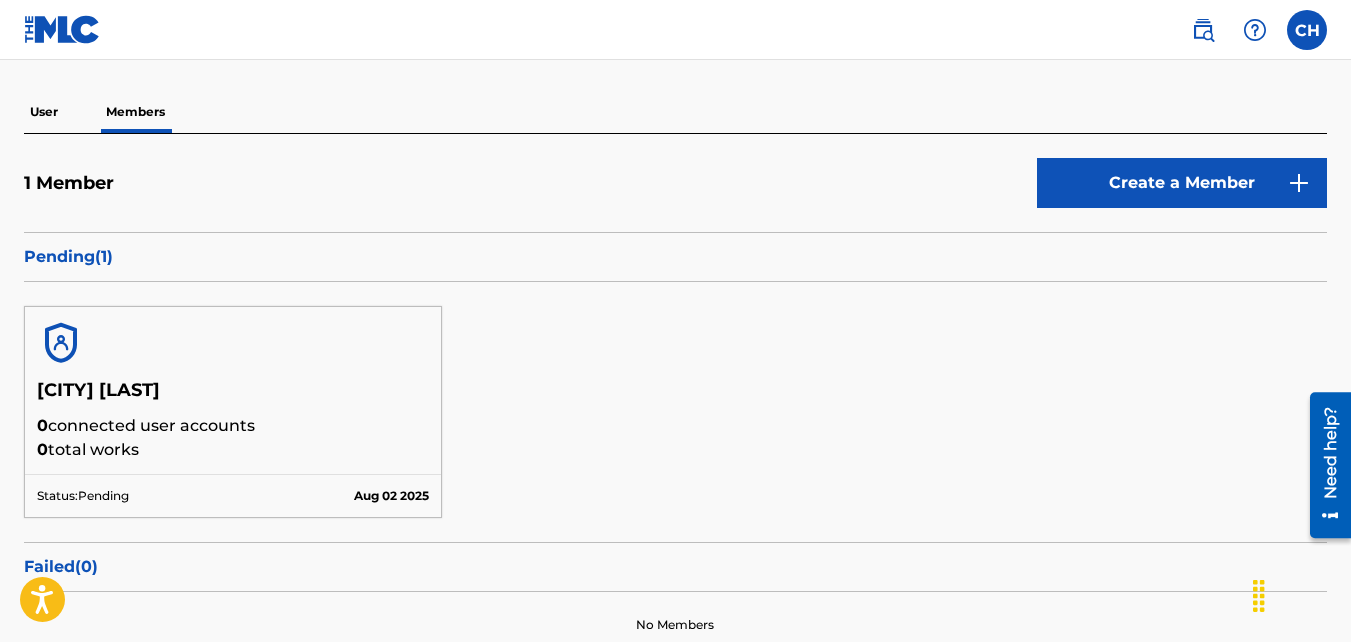 scroll, scrollTop: 0, scrollLeft: 0, axis: both 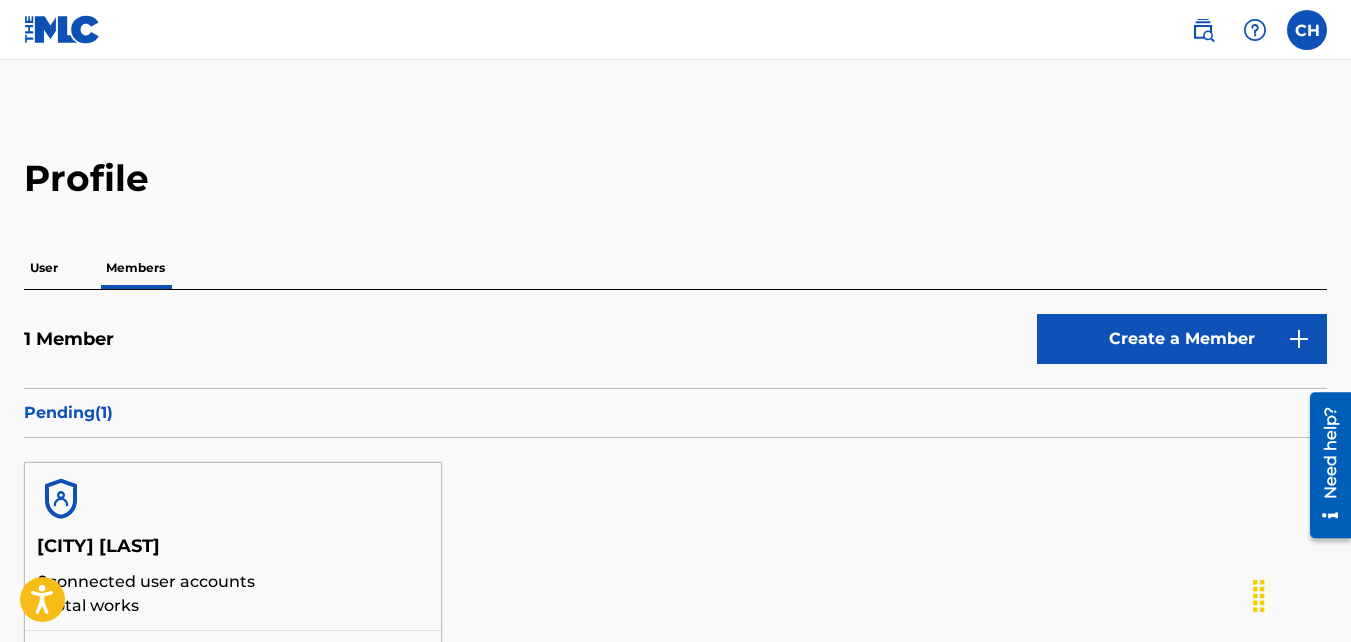 click on "User" at bounding box center [44, 268] 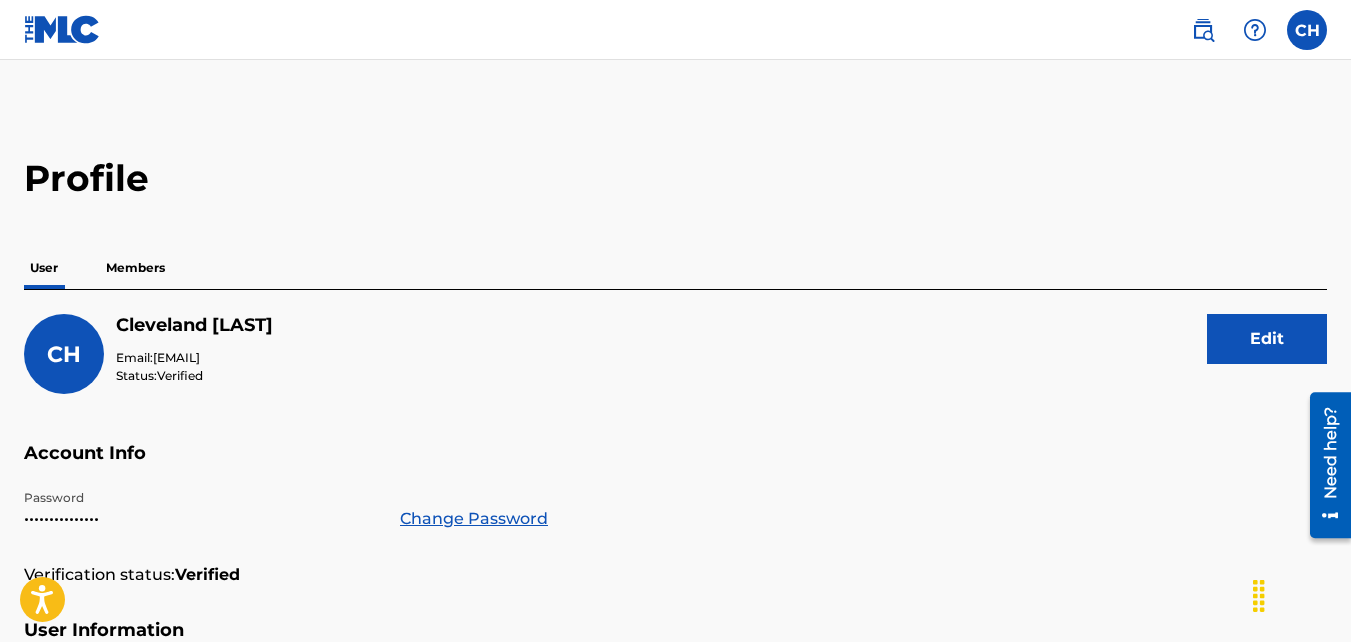 click on "Members" at bounding box center [135, 268] 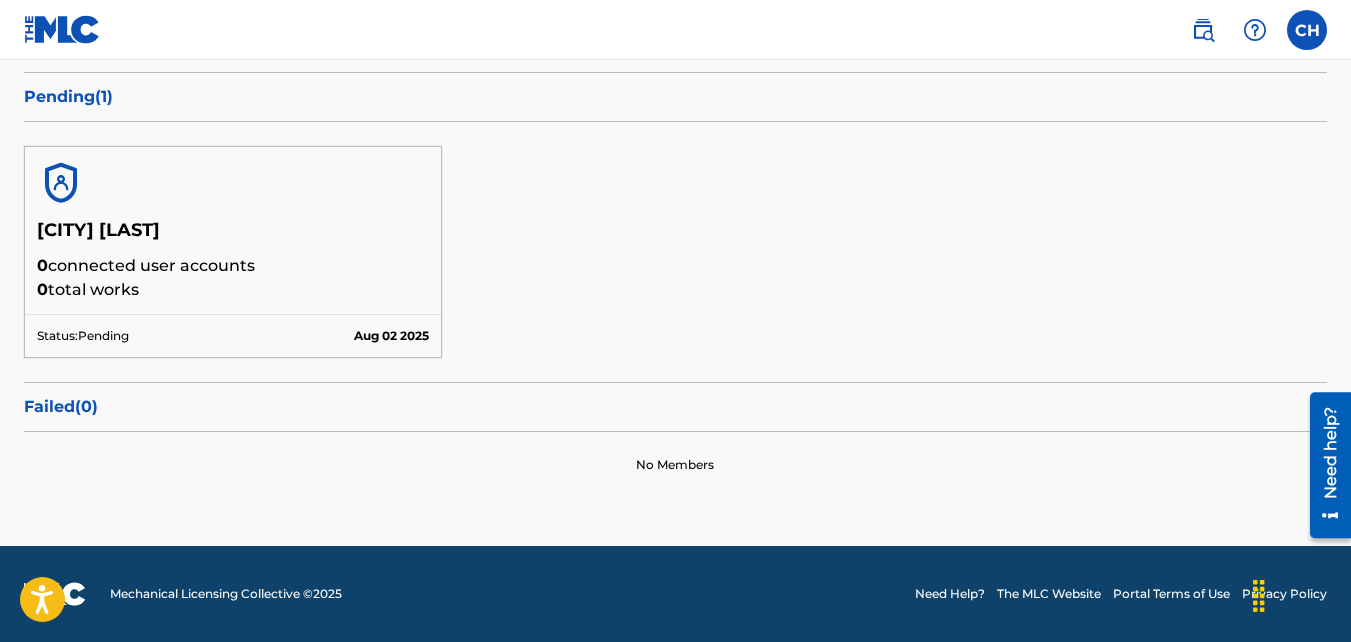 scroll, scrollTop: 0, scrollLeft: 0, axis: both 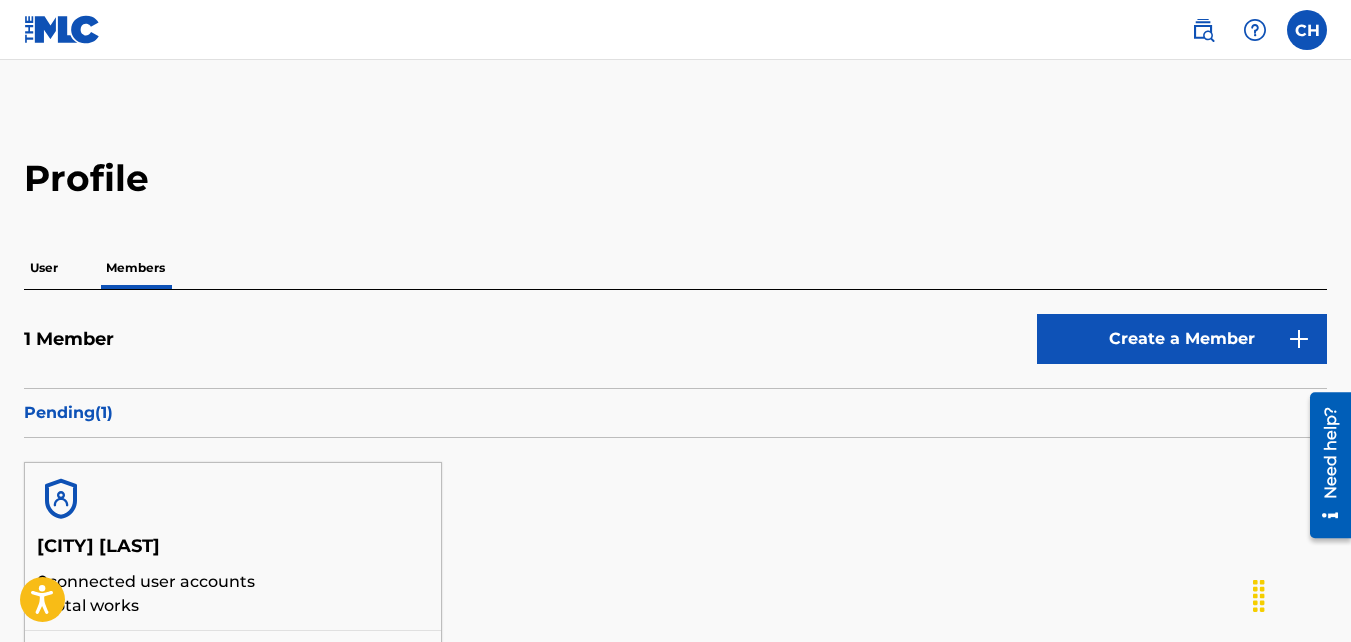 click at bounding box center (1203, 30) 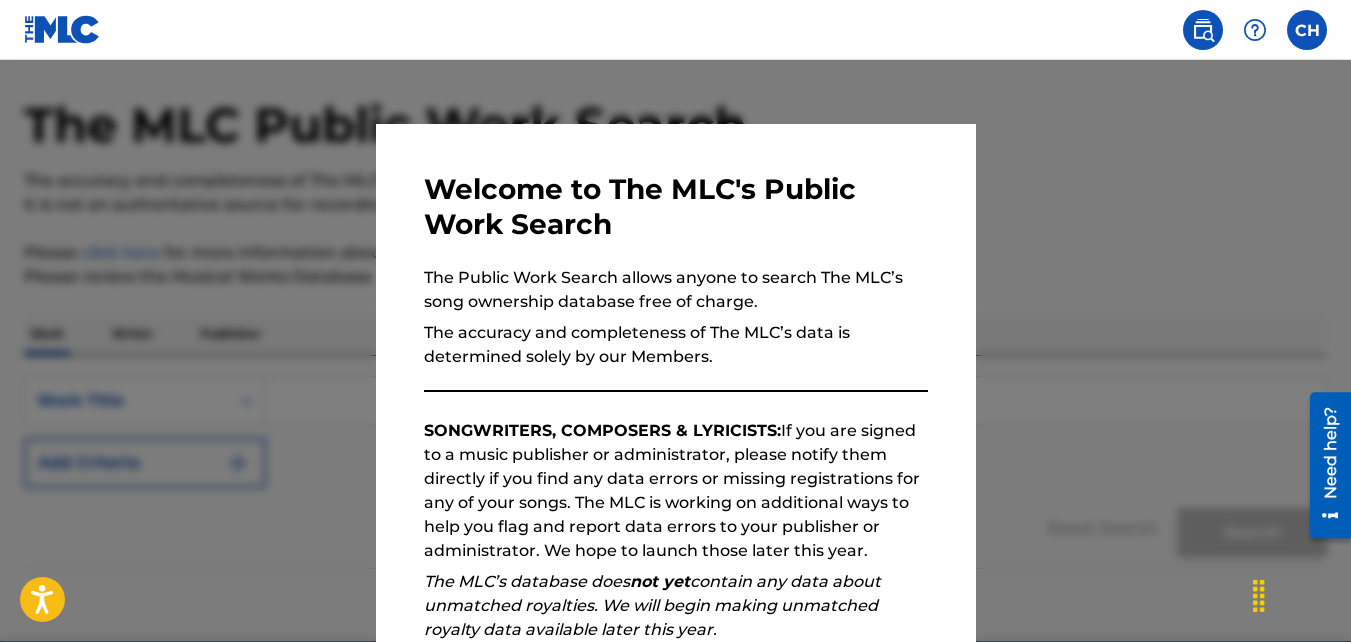 scroll, scrollTop: 74, scrollLeft: 0, axis: vertical 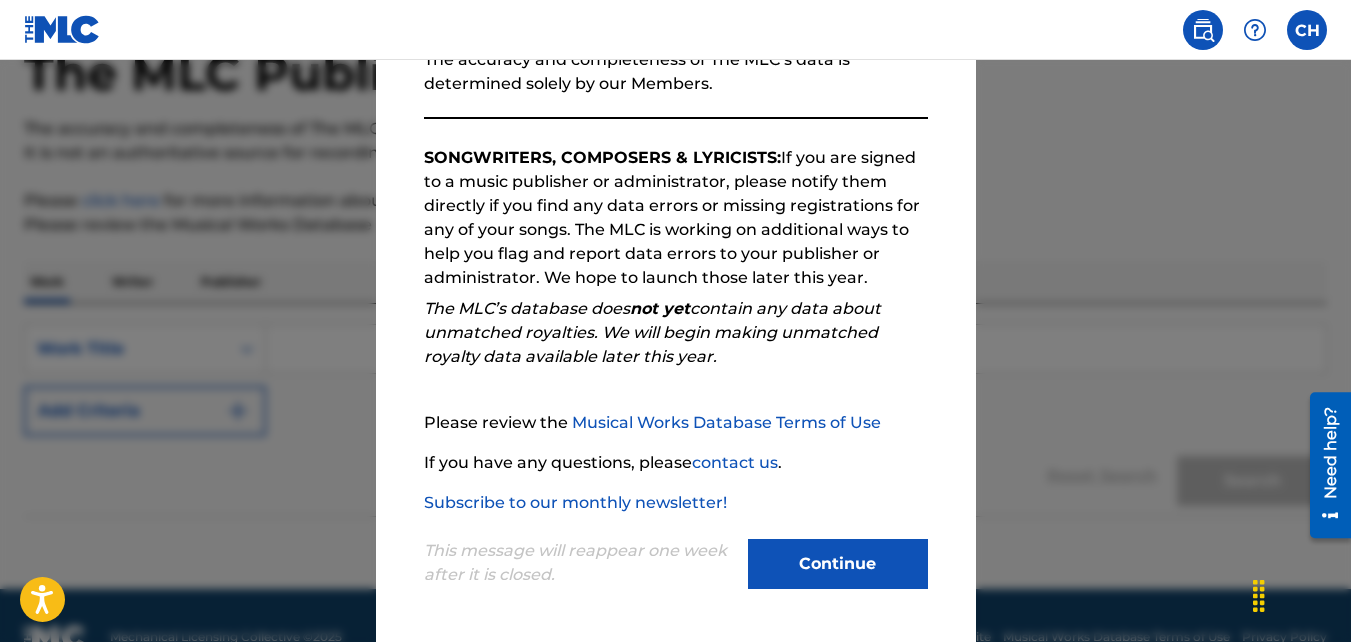 click on "Continue" at bounding box center (838, 564) 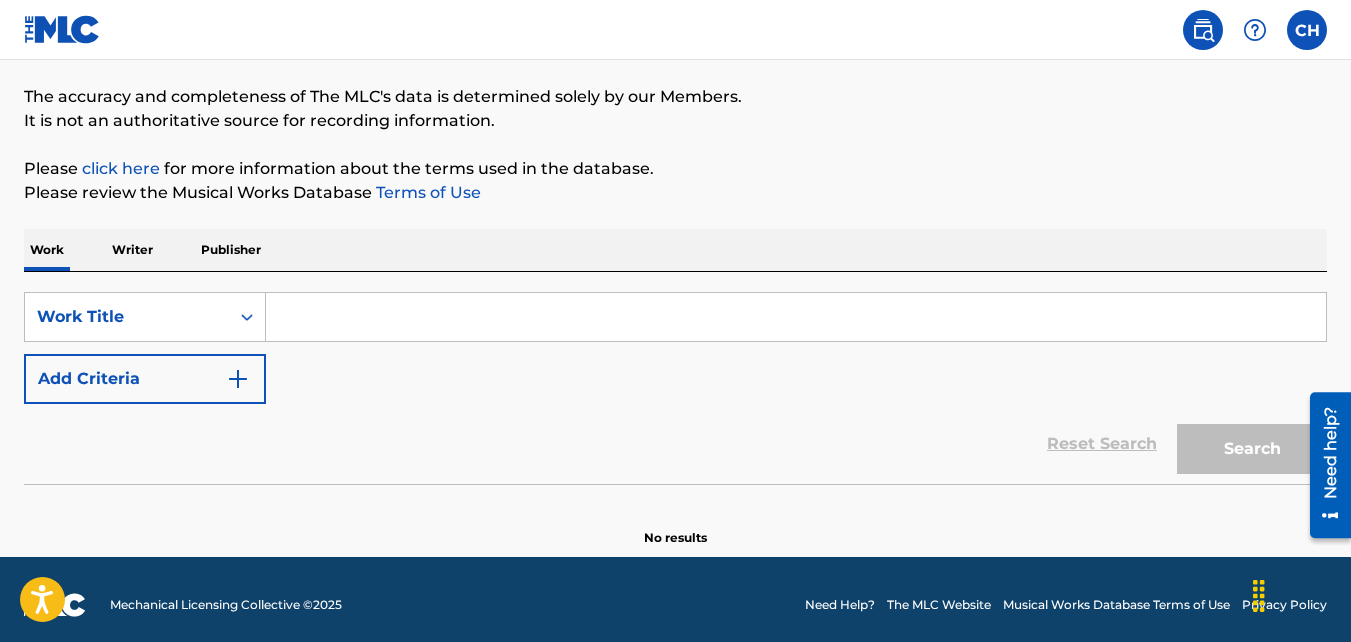 scroll, scrollTop: 164, scrollLeft: 0, axis: vertical 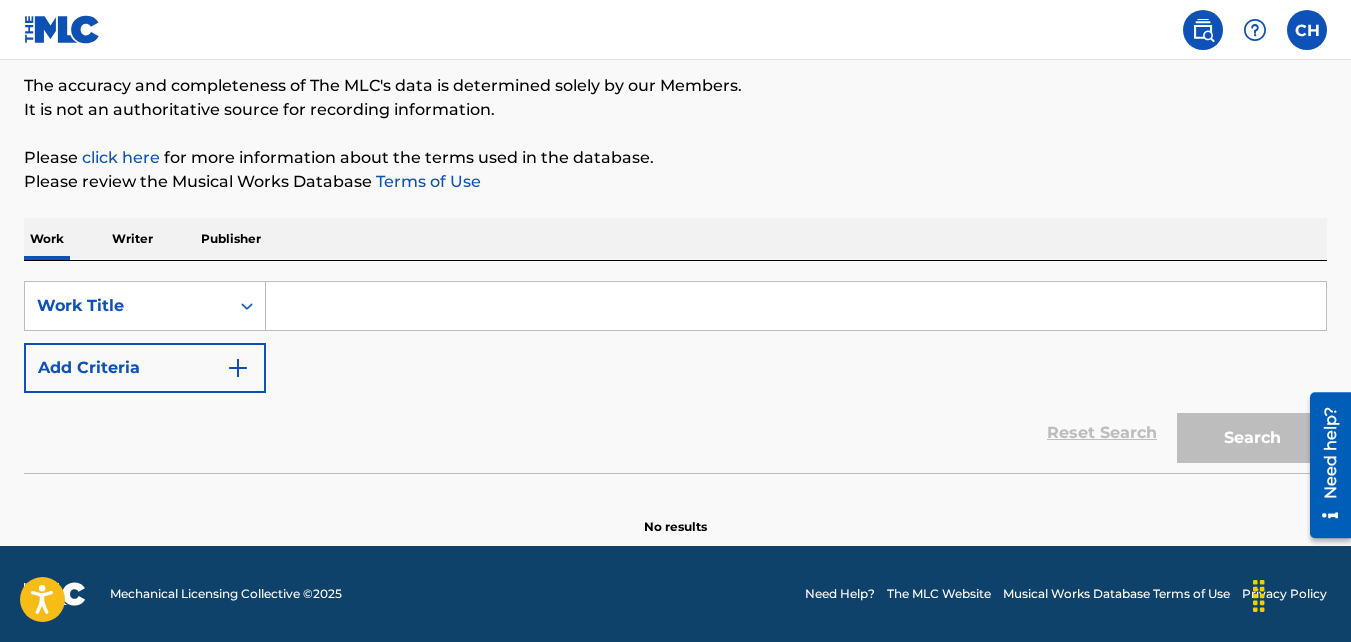click on "Publisher" at bounding box center [231, 239] 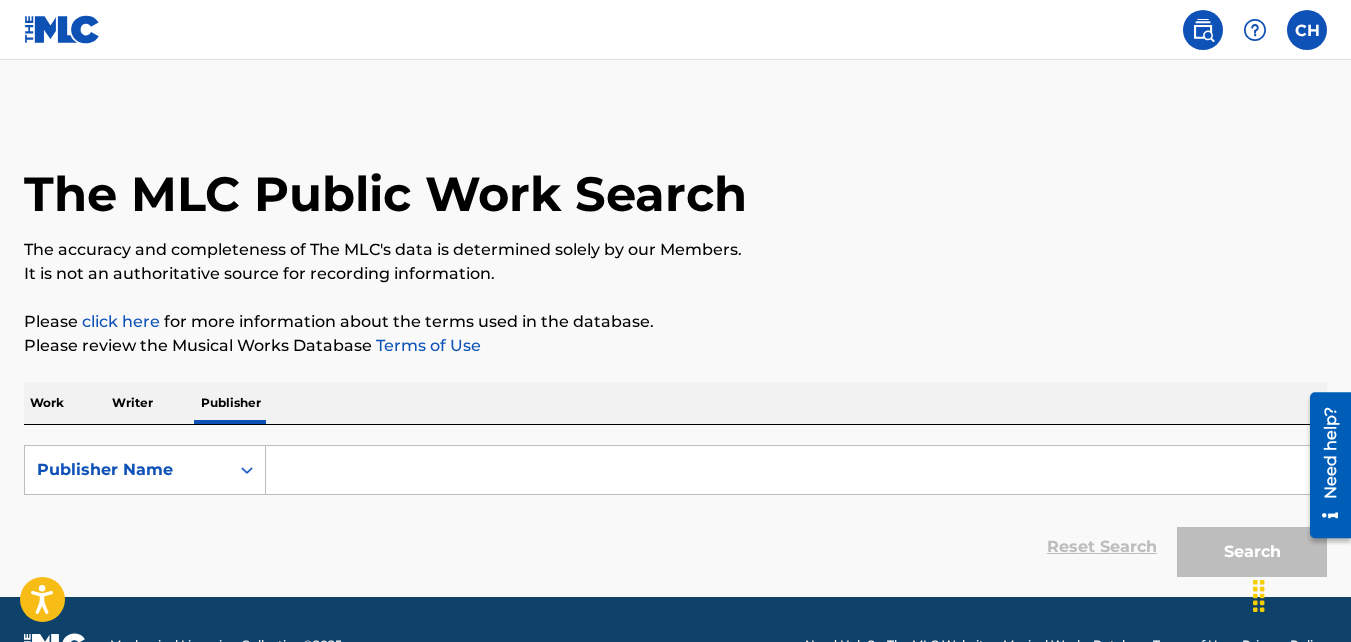 scroll, scrollTop: 51, scrollLeft: 0, axis: vertical 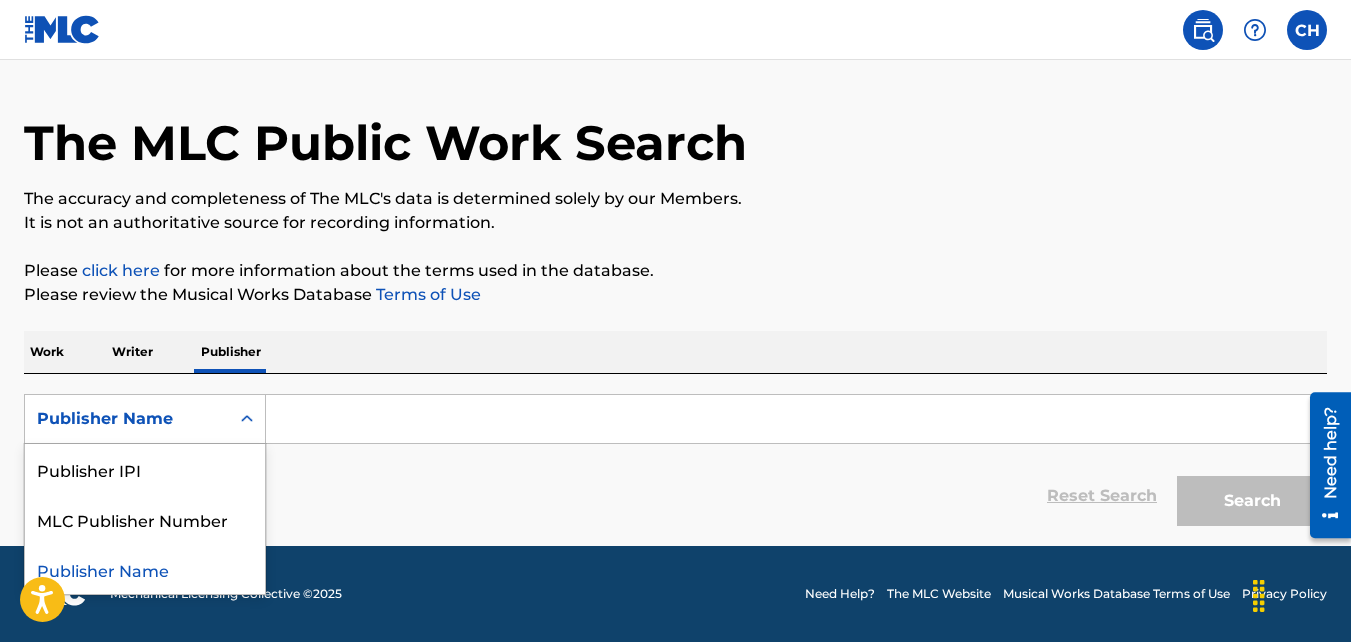 click 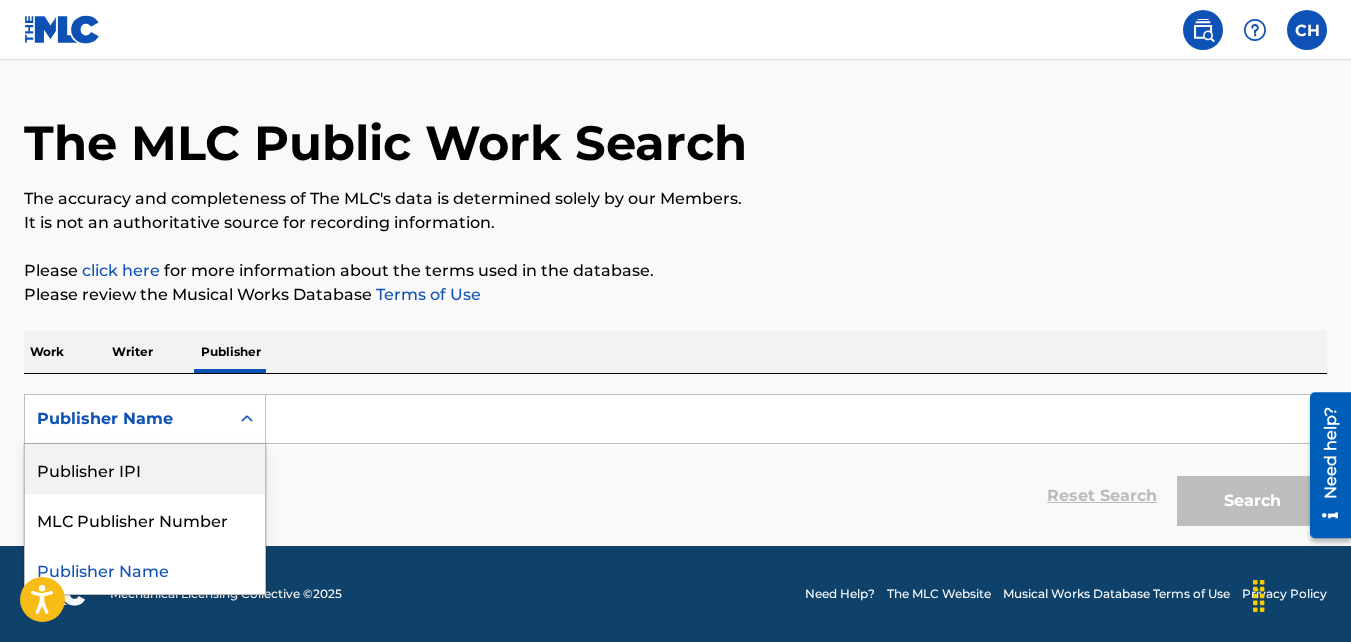 click on "Publisher IPI" at bounding box center [145, 469] 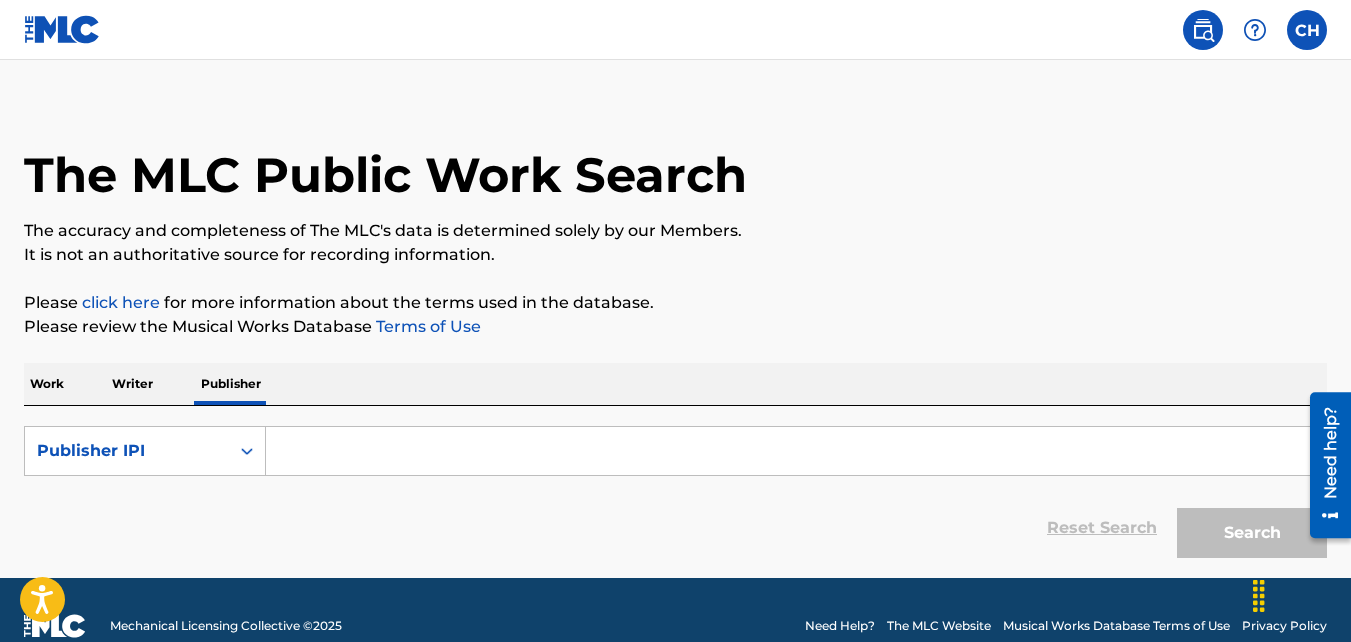 scroll, scrollTop: 0, scrollLeft: 0, axis: both 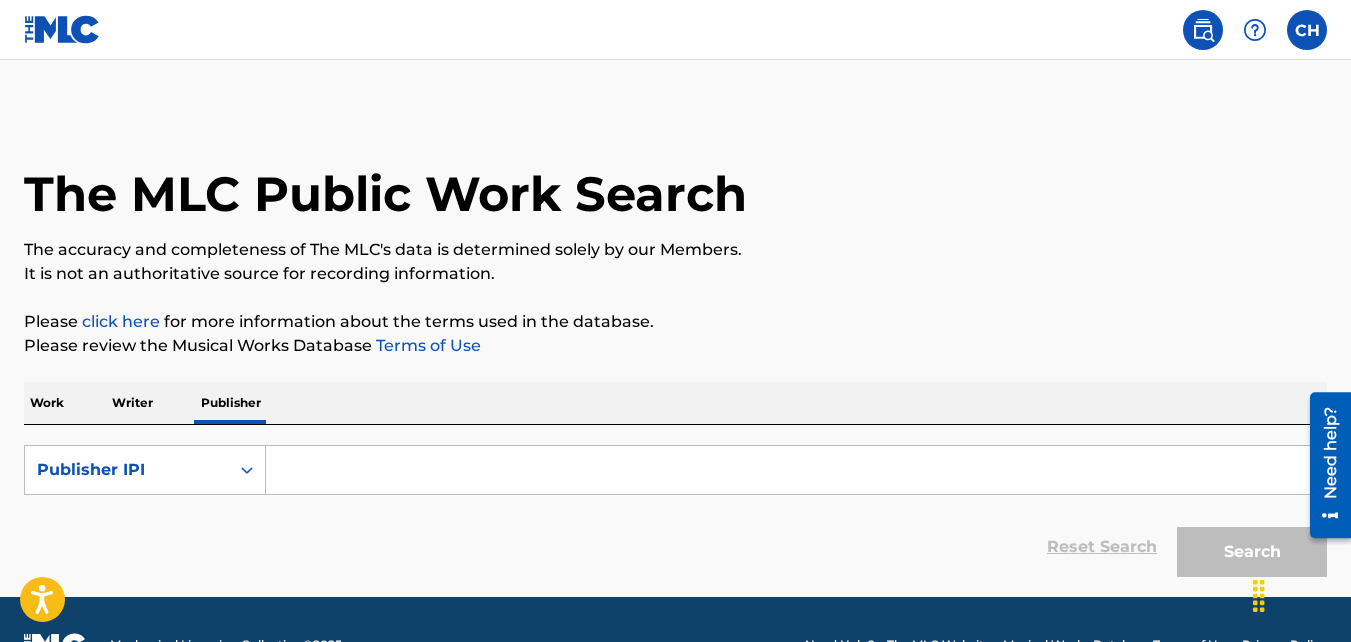 click on "Terms of Use" at bounding box center (426, 345) 